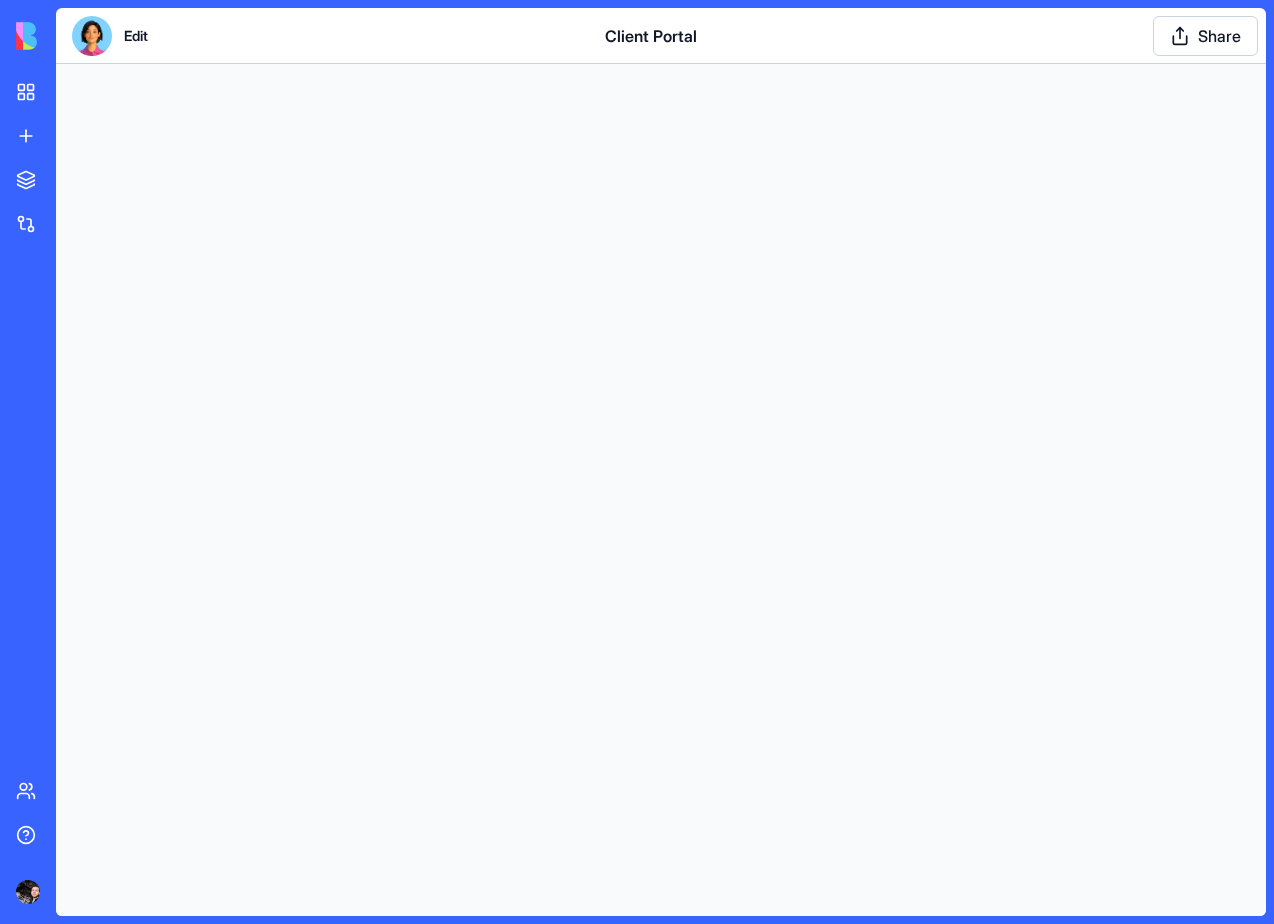 scroll, scrollTop: 0, scrollLeft: 0, axis: both 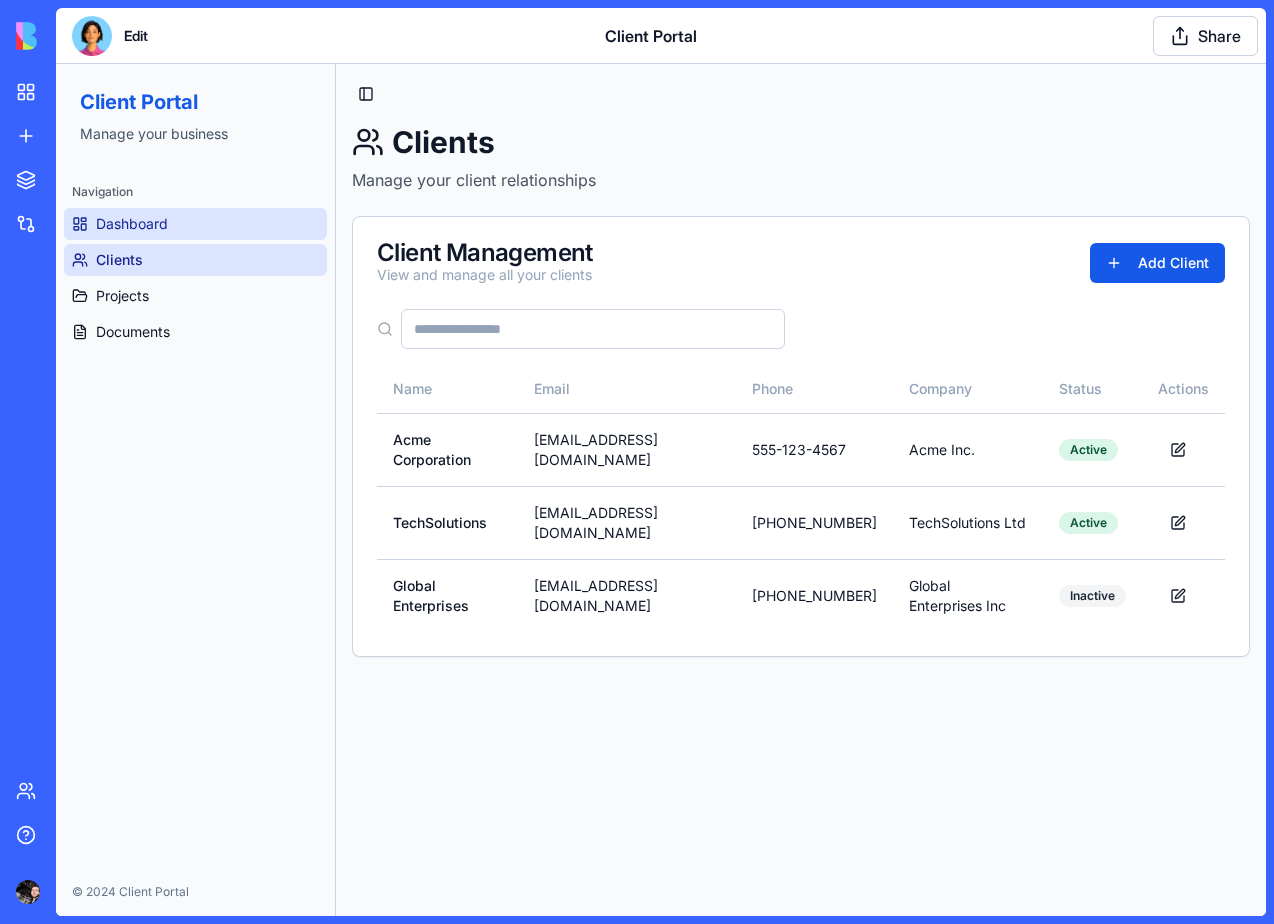 click on "Dashboard" at bounding box center [132, 224] 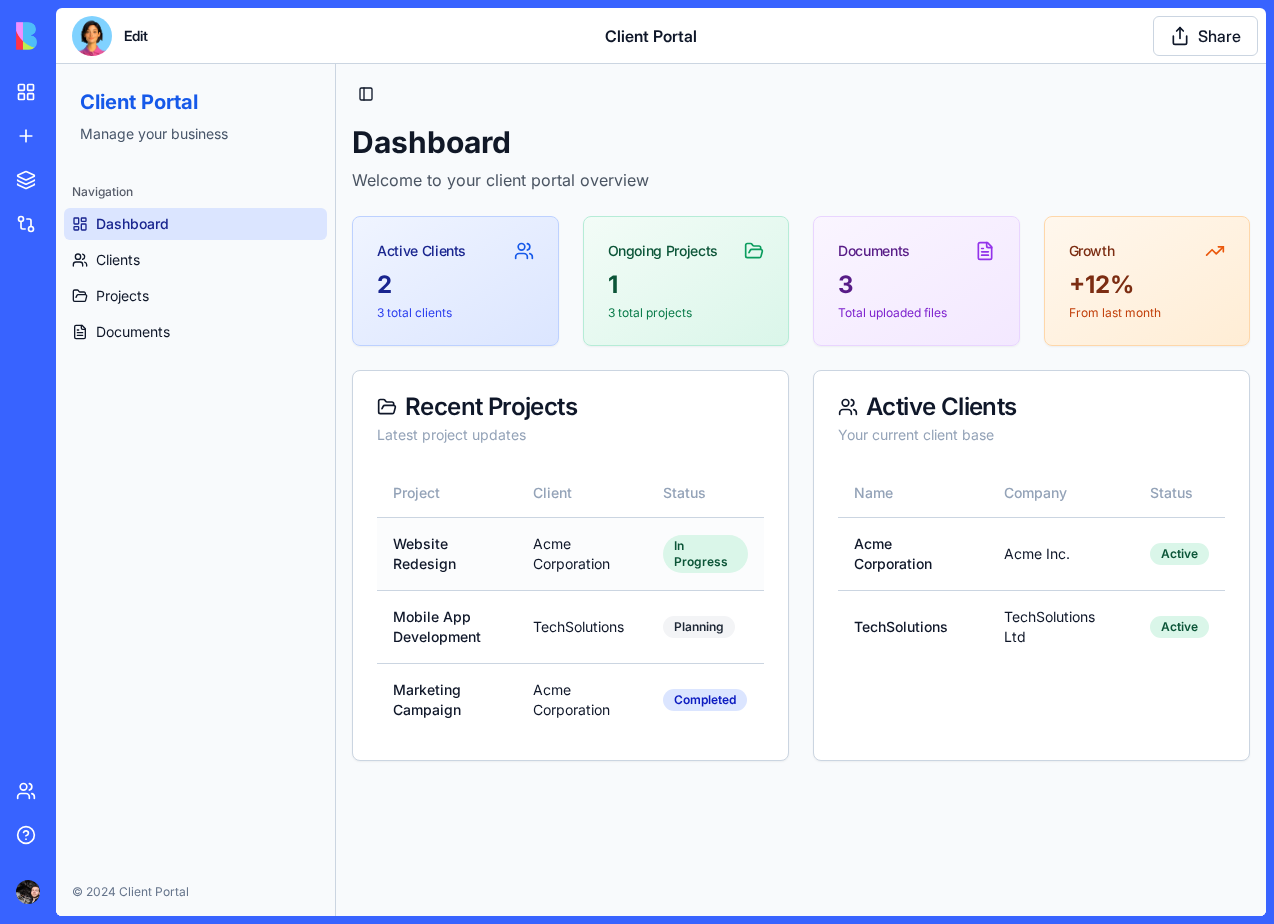 click on "Acme Corporation" at bounding box center [582, 553] 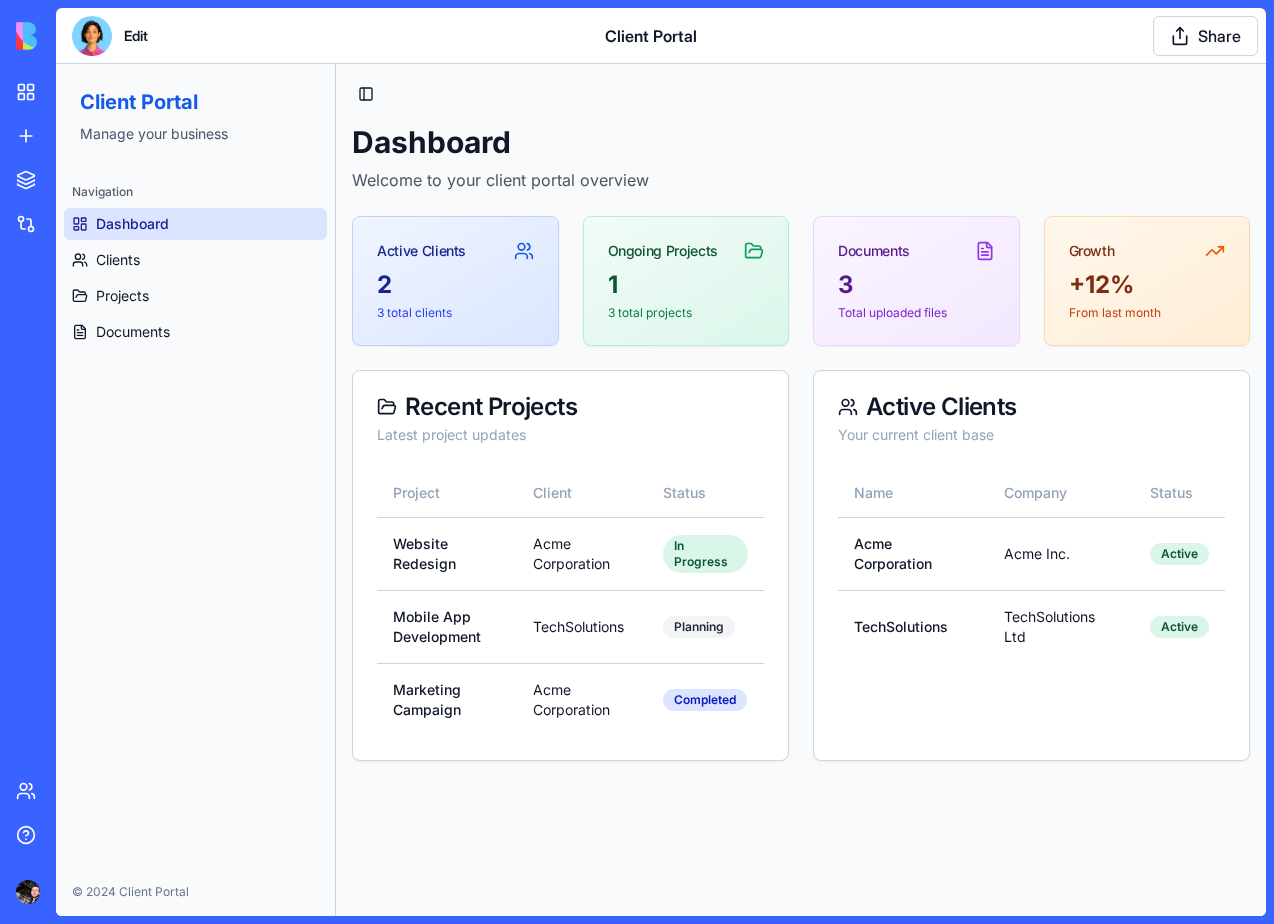 click on "Ongoing Projects" at bounding box center (663, 251) 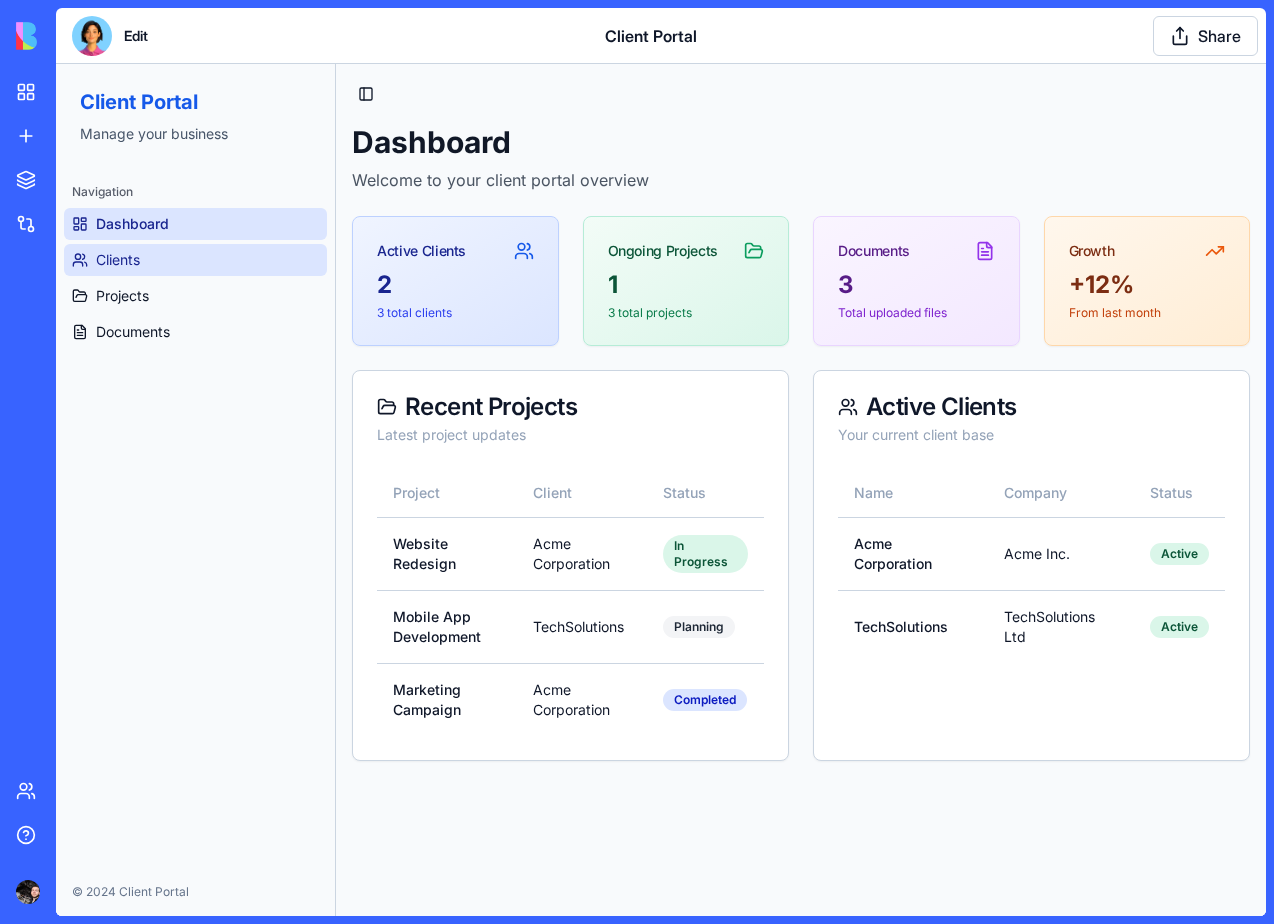click on "Clients" at bounding box center [195, 260] 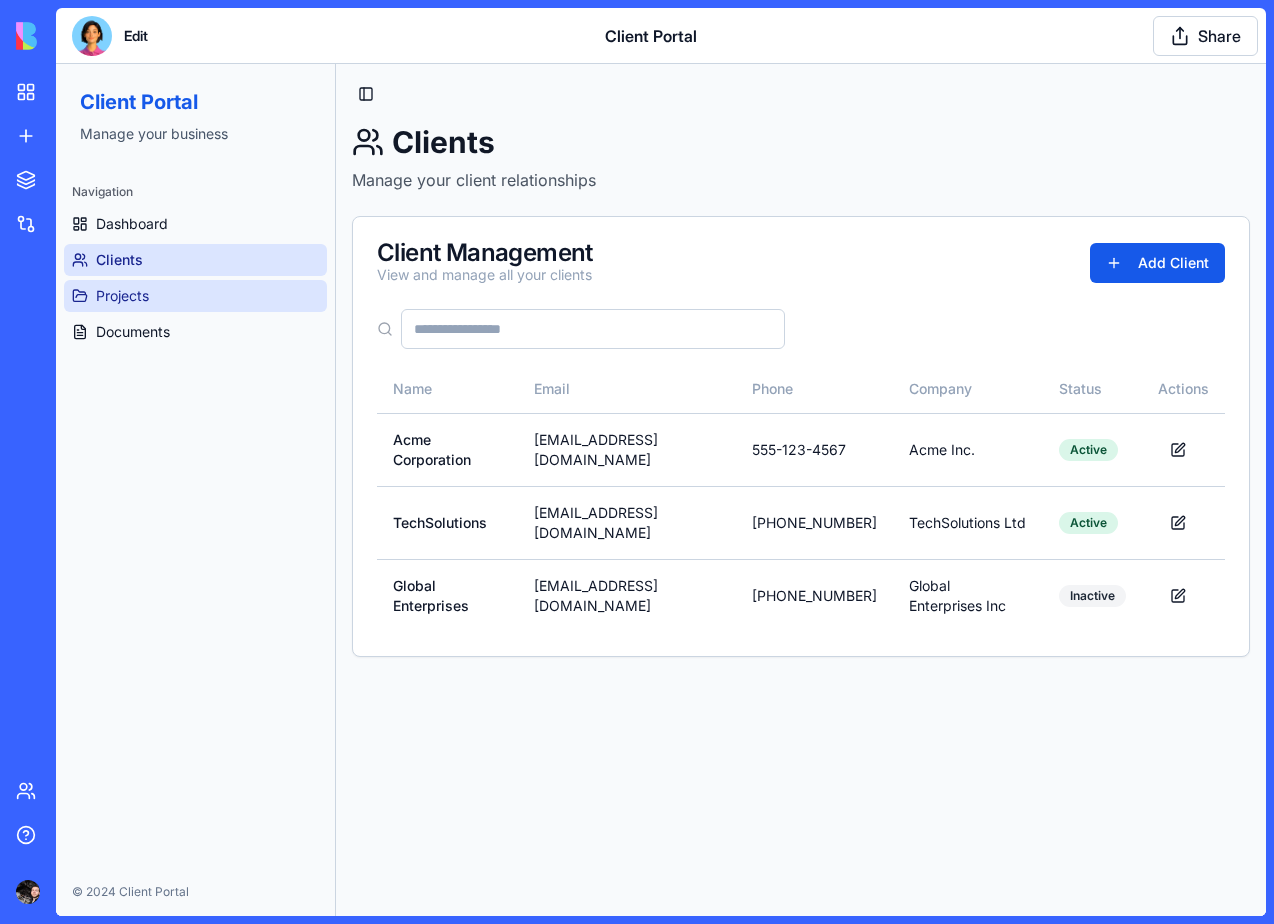 click on "Projects" at bounding box center (195, 296) 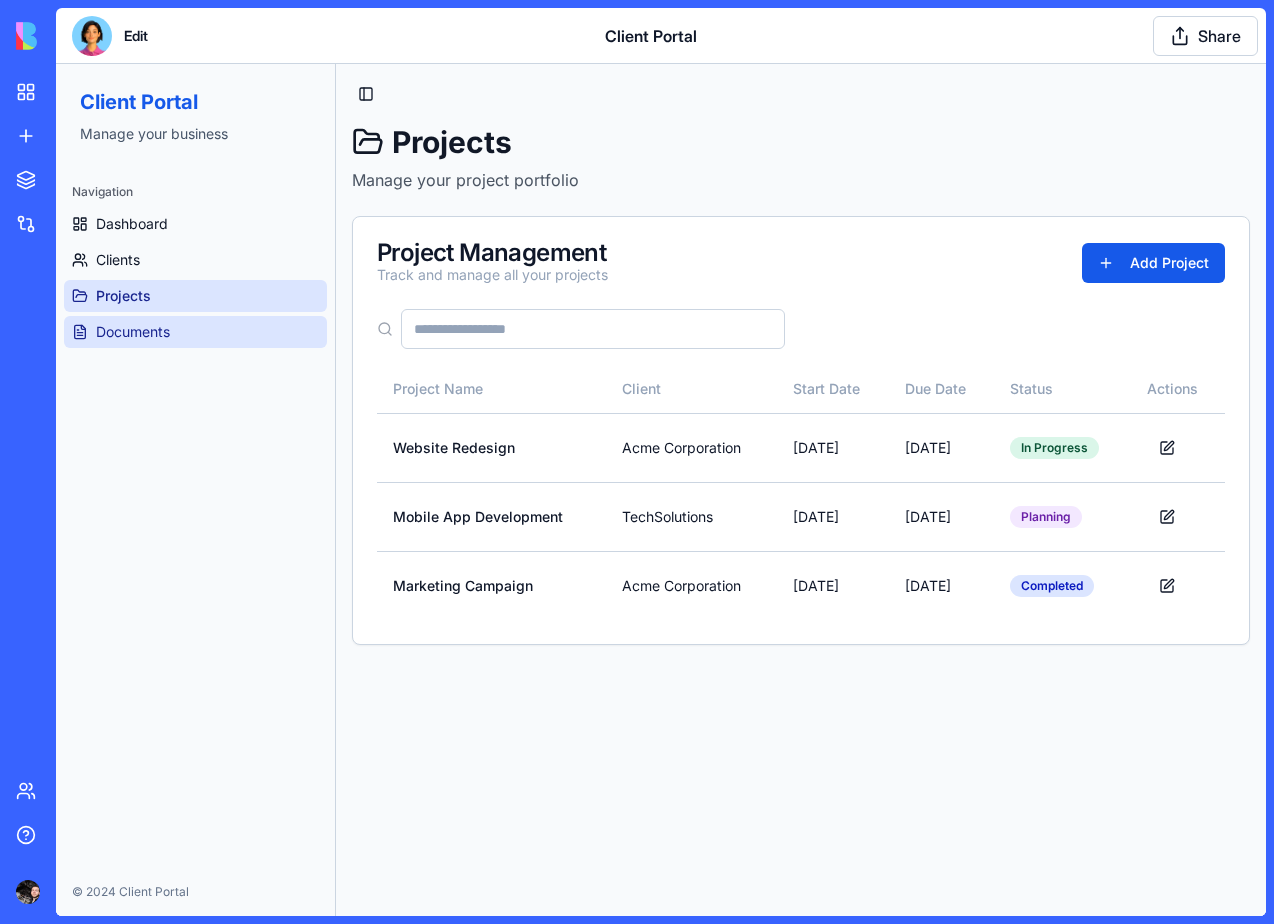 click on "Documents" at bounding box center (195, 332) 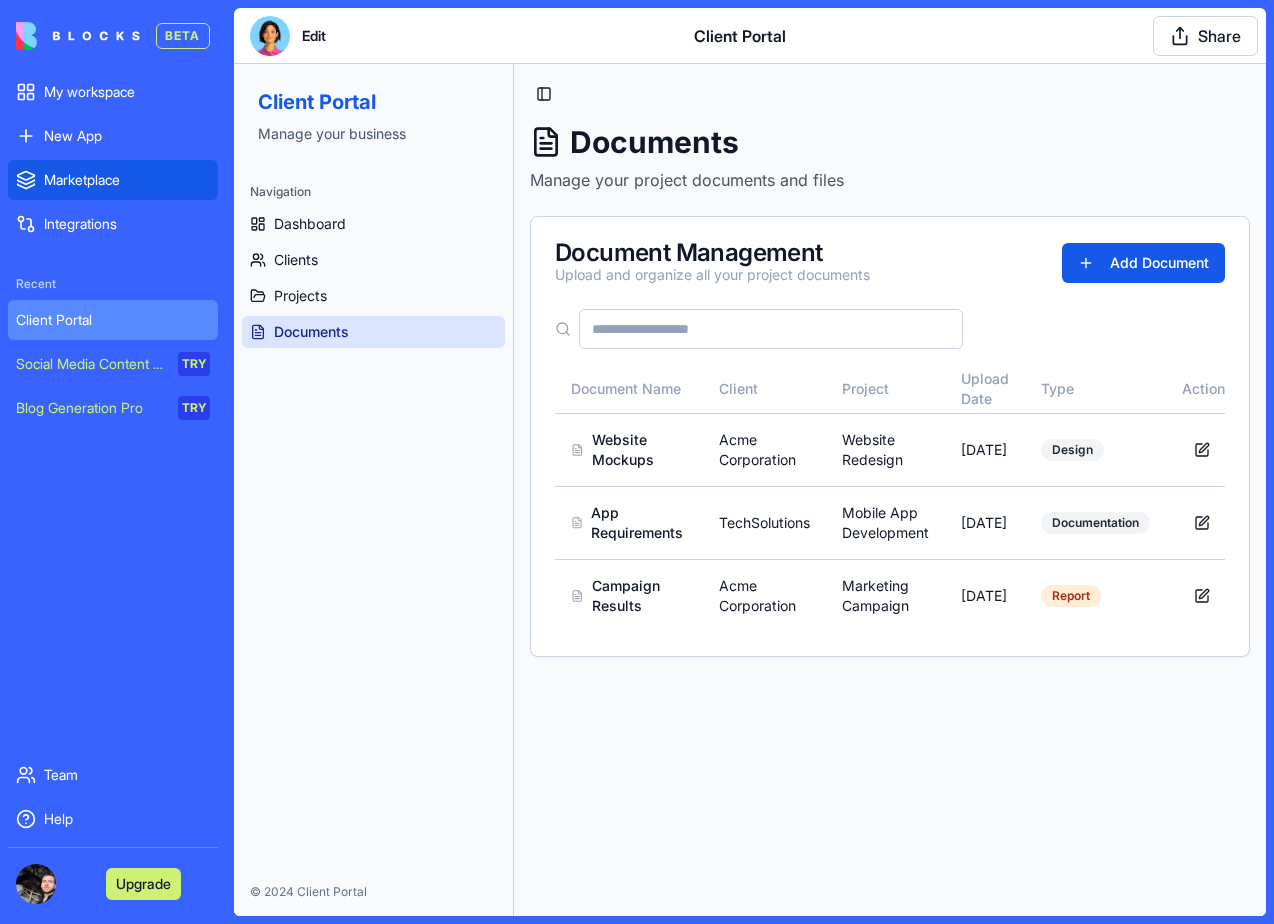 click on "Marketplace" at bounding box center (113, 180) 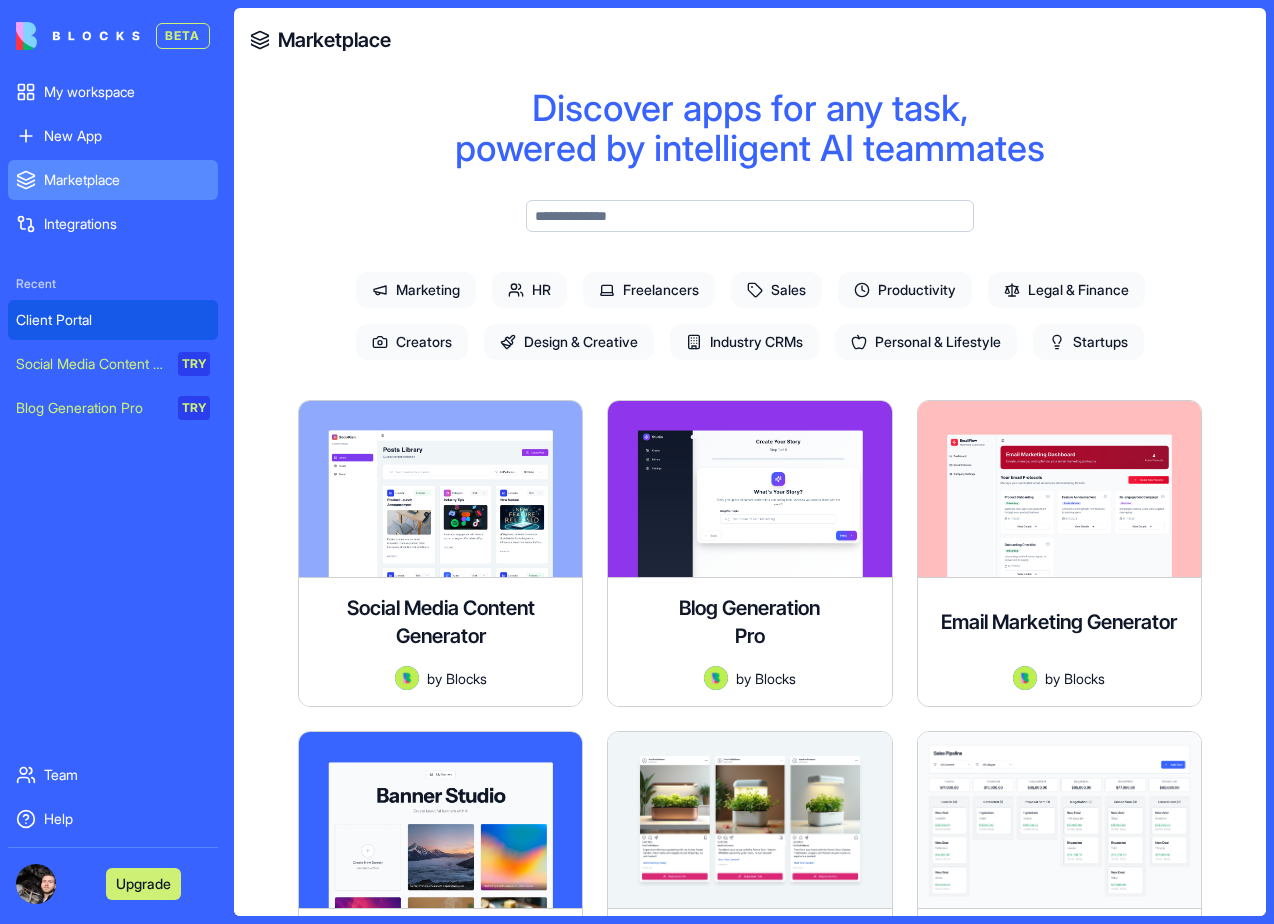 click on "Client Portal" at bounding box center (113, 320) 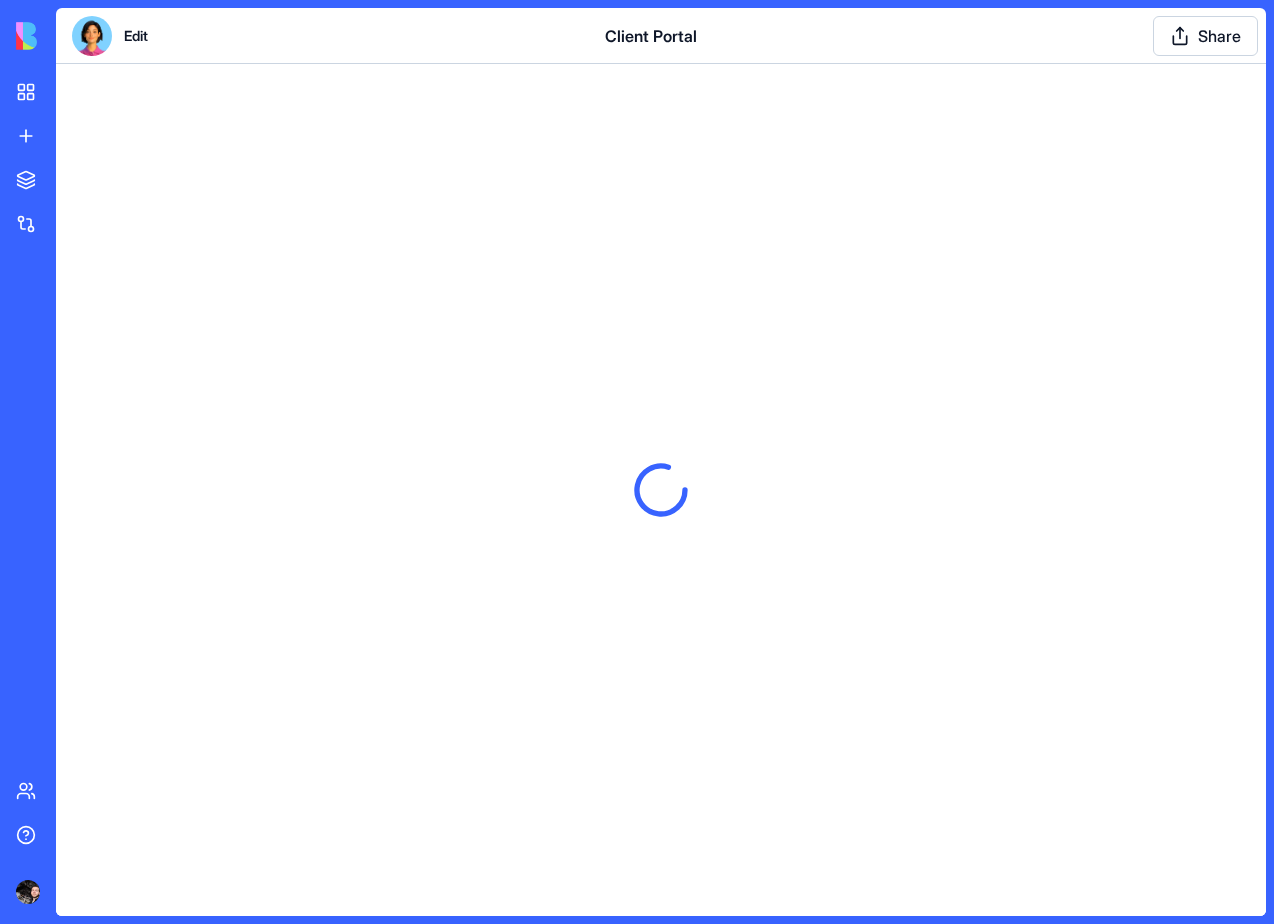 scroll, scrollTop: 0, scrollLeft: 0, axis: both 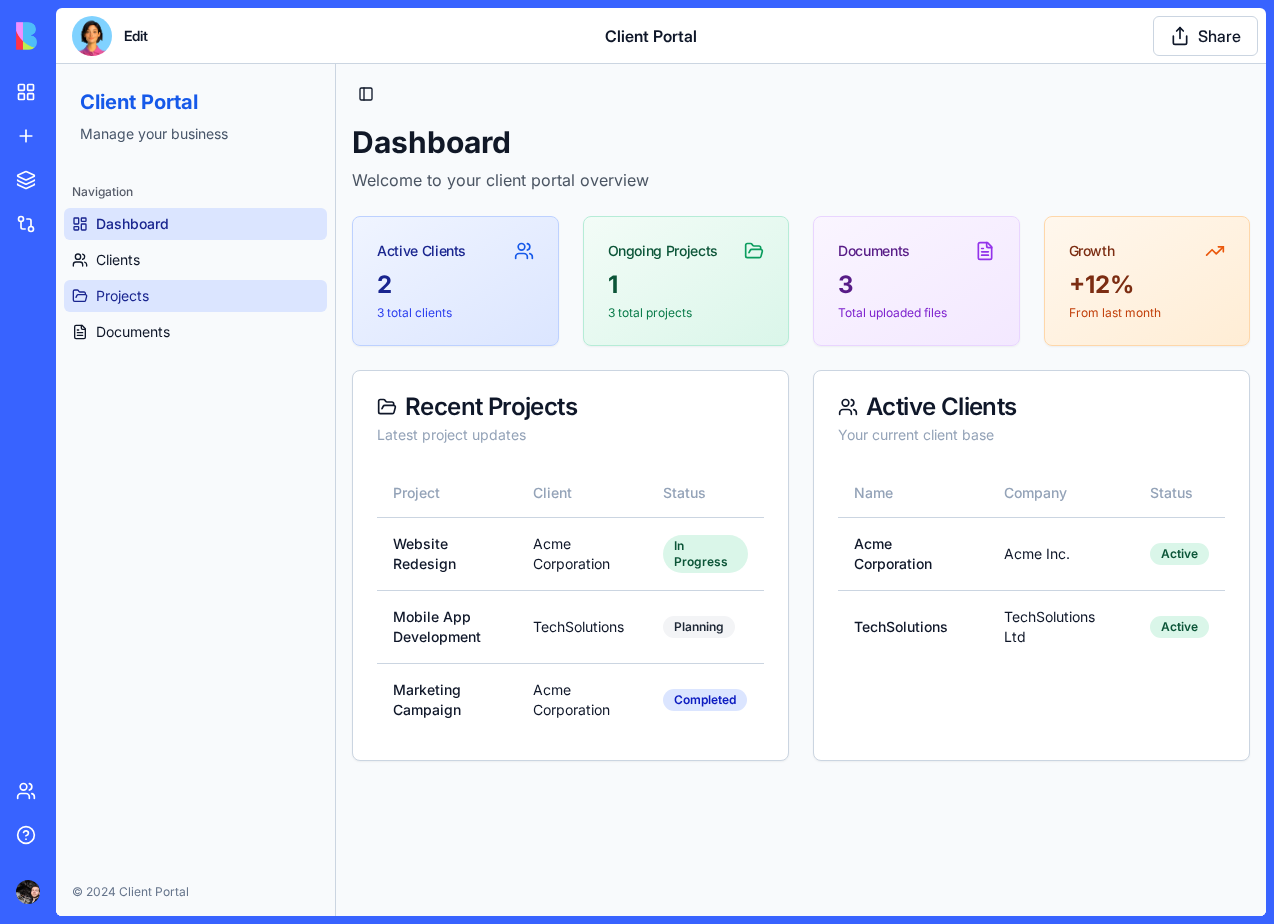 click on "Projects" at bounding box center [195, 296] 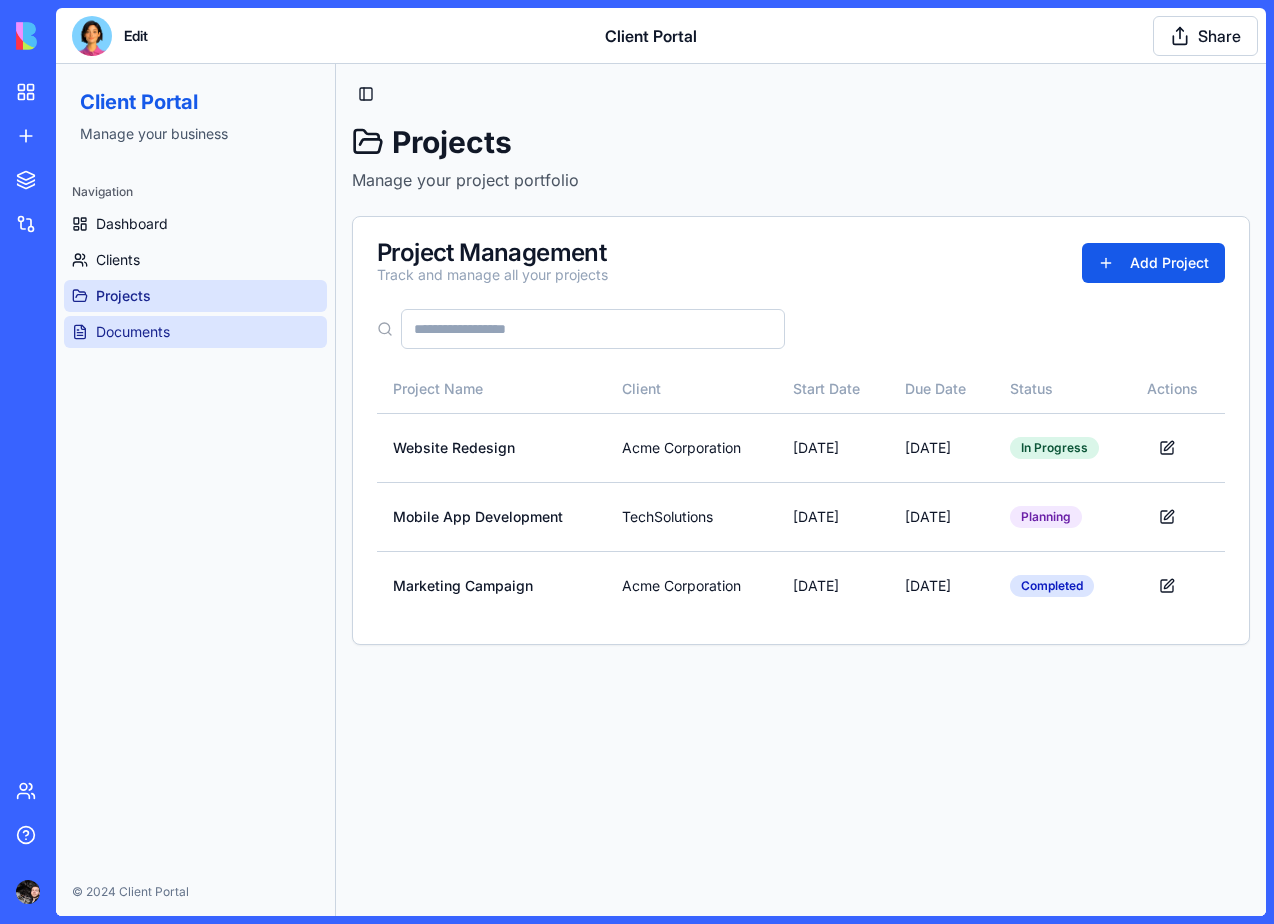 click on "Documents" at bounding box center [133, 332] 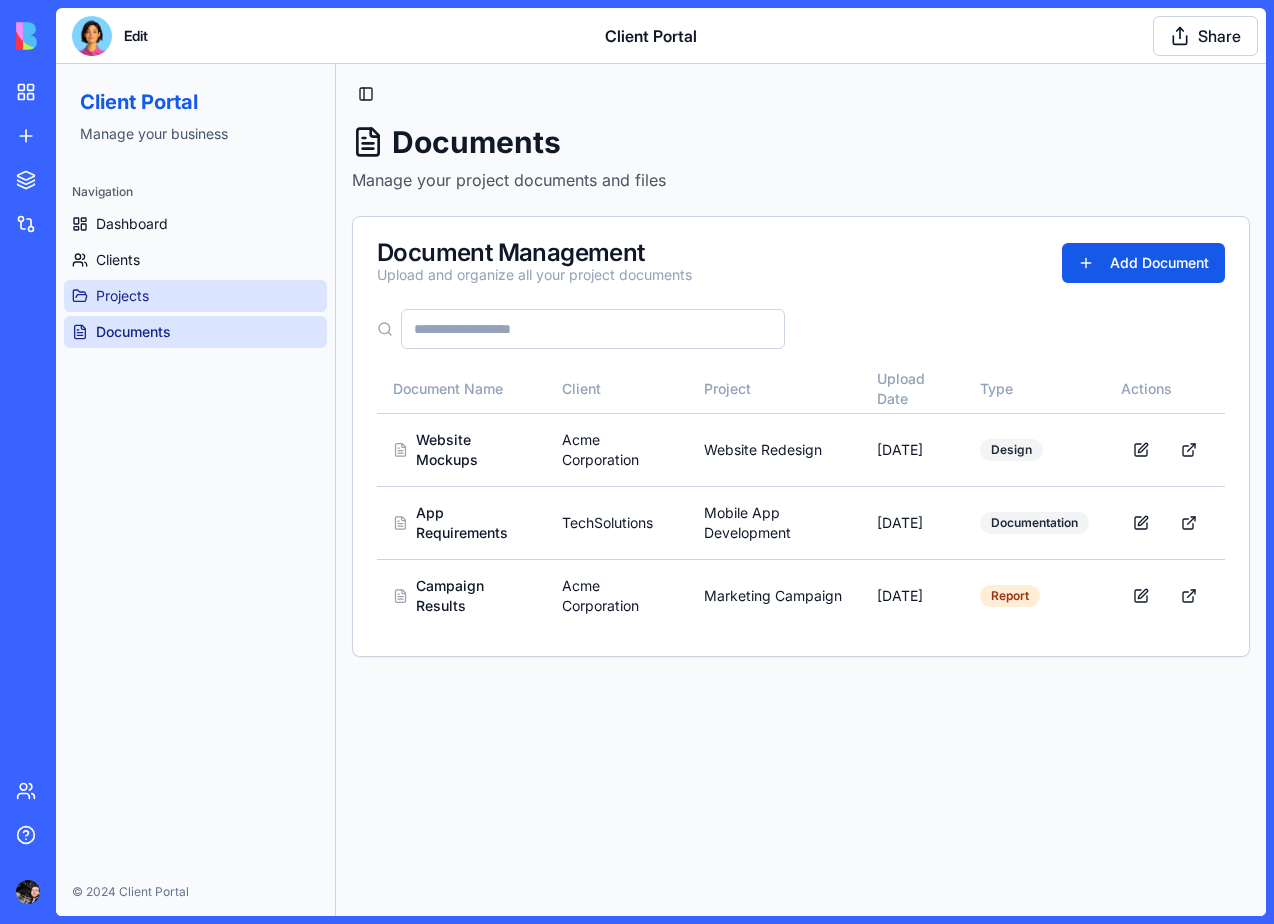 click on "Projects" at bounding box center [195, 296] 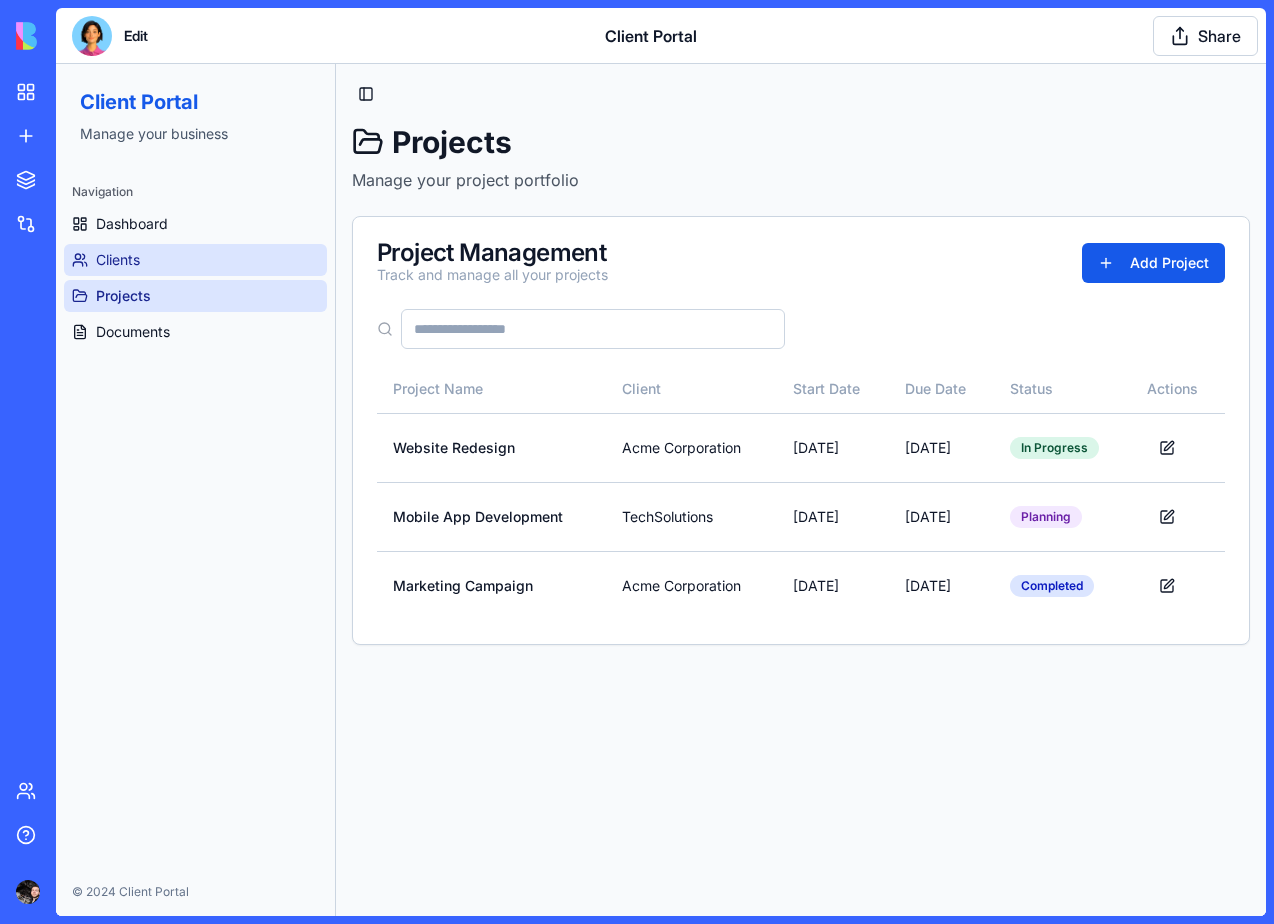 click on "Clients" at bounding box center [195, 260] 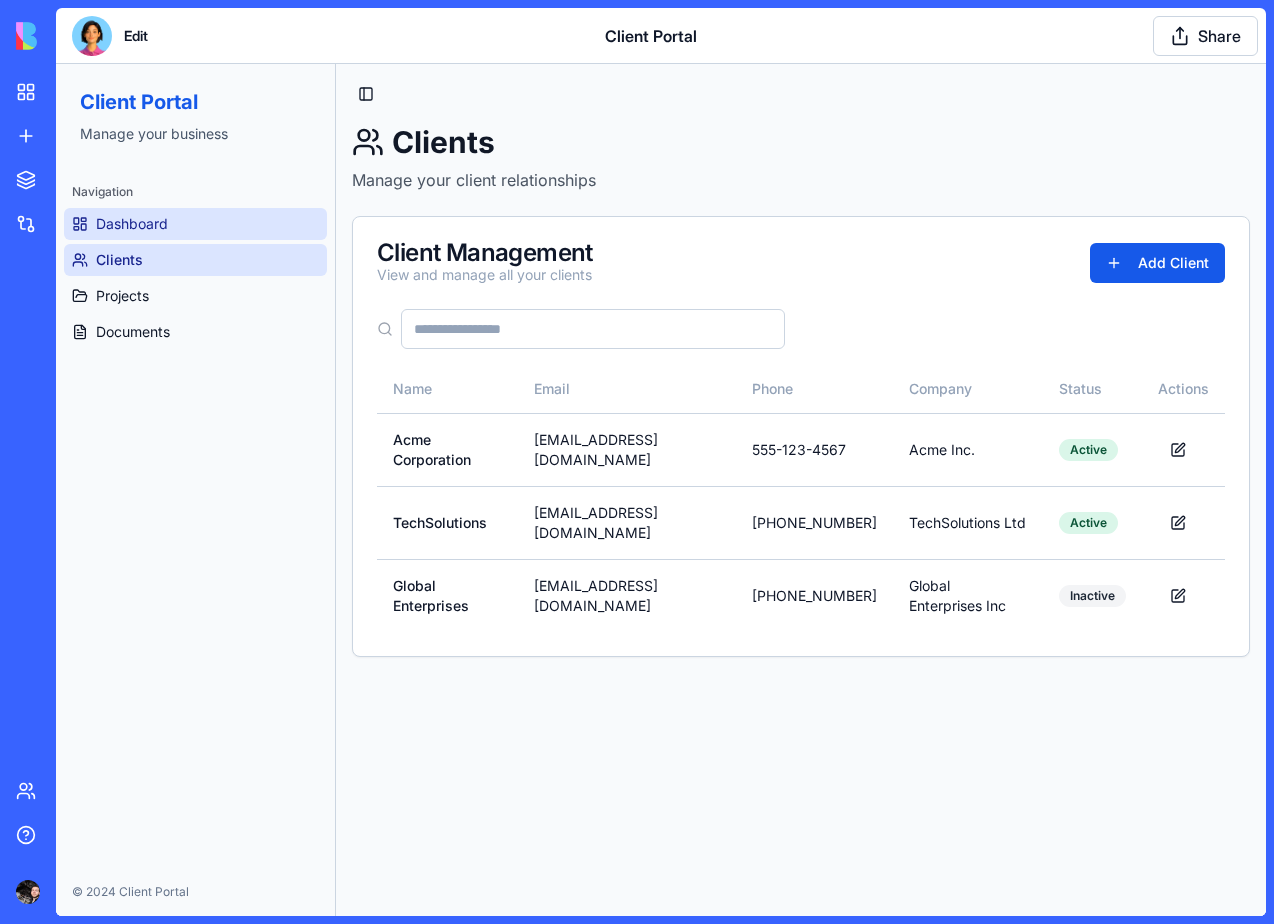 click on "Dashboard" at bounding box center [195, 224] 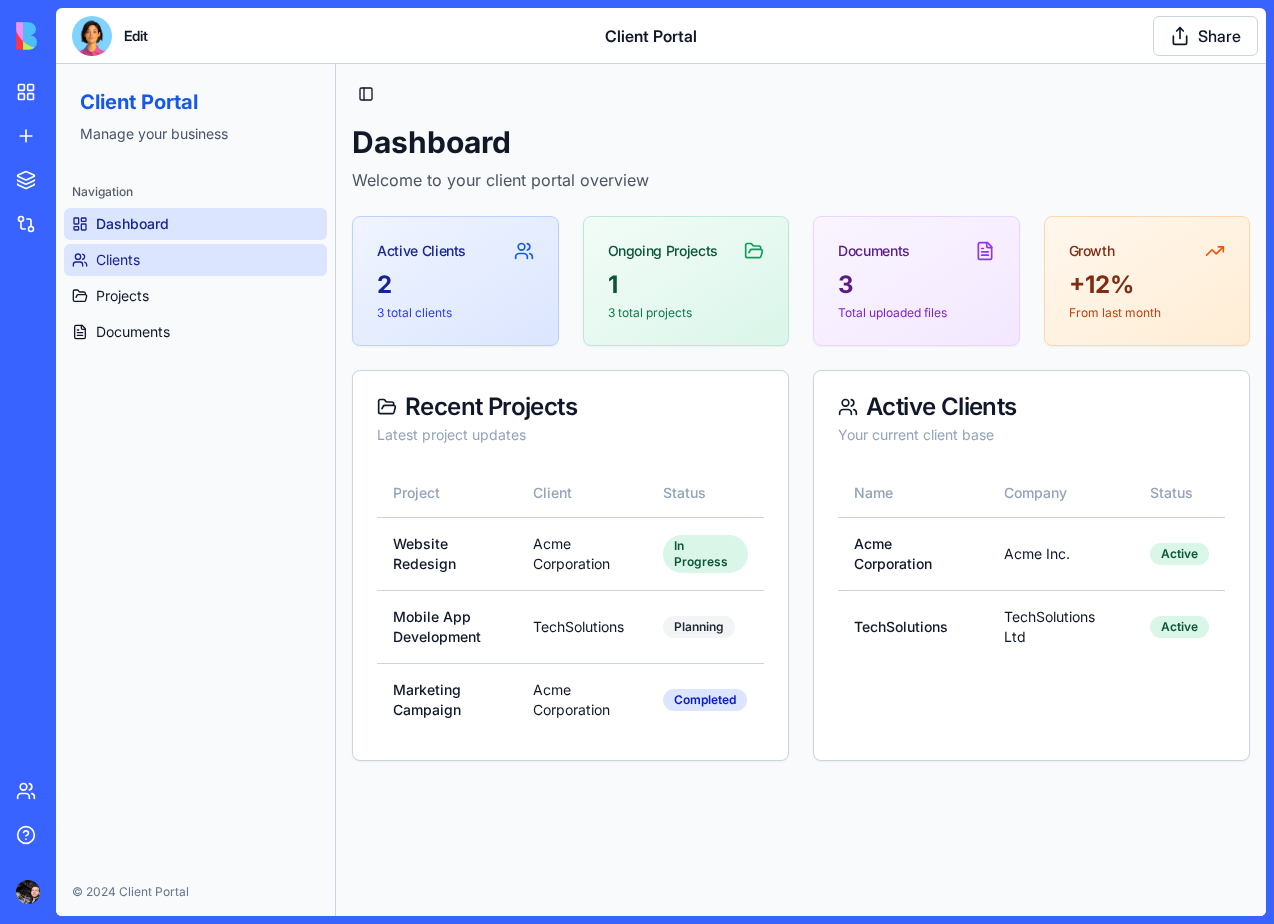click on "Clients" at bounding box center (195, 260) 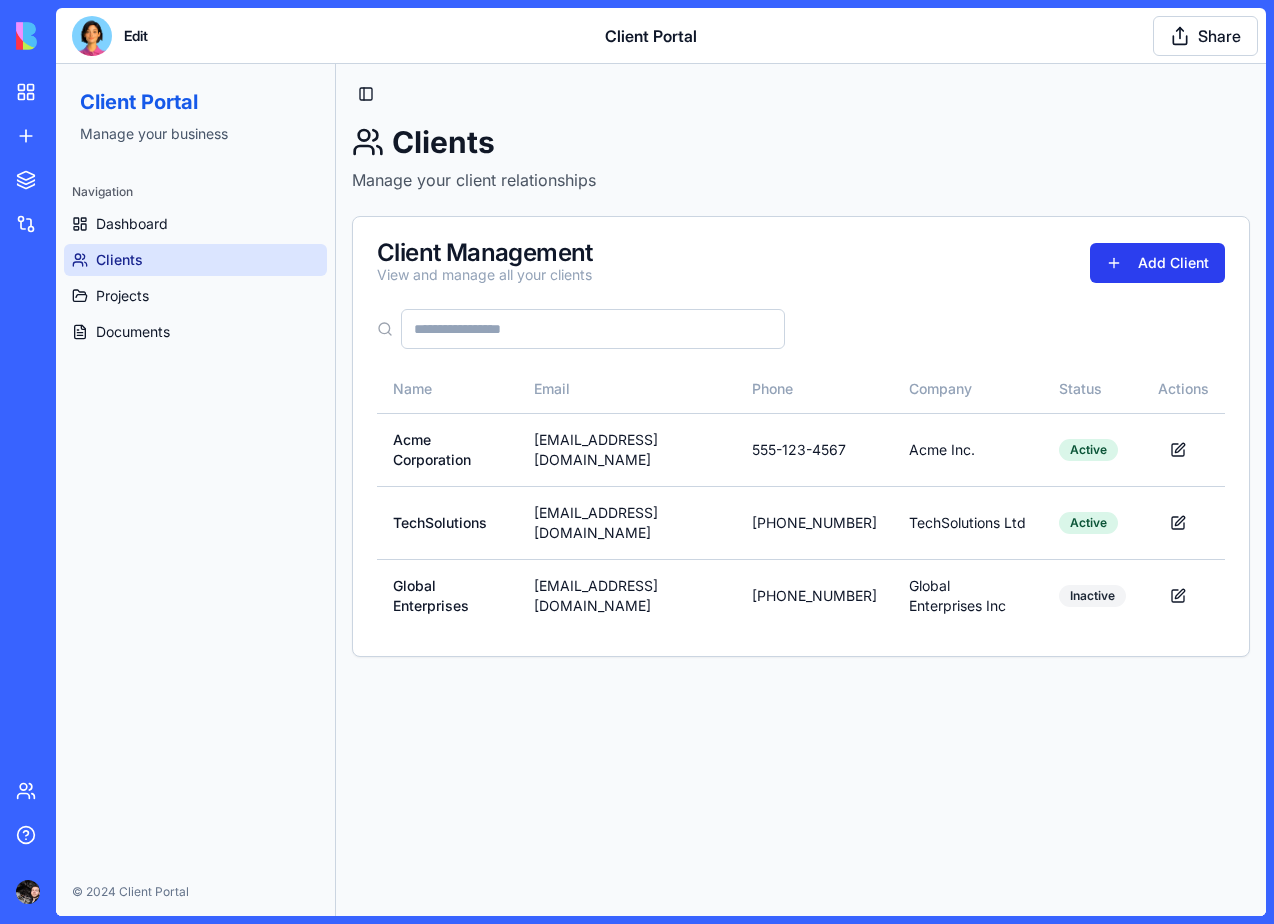 click on "Add Client" at bounding box center [1157, 263] 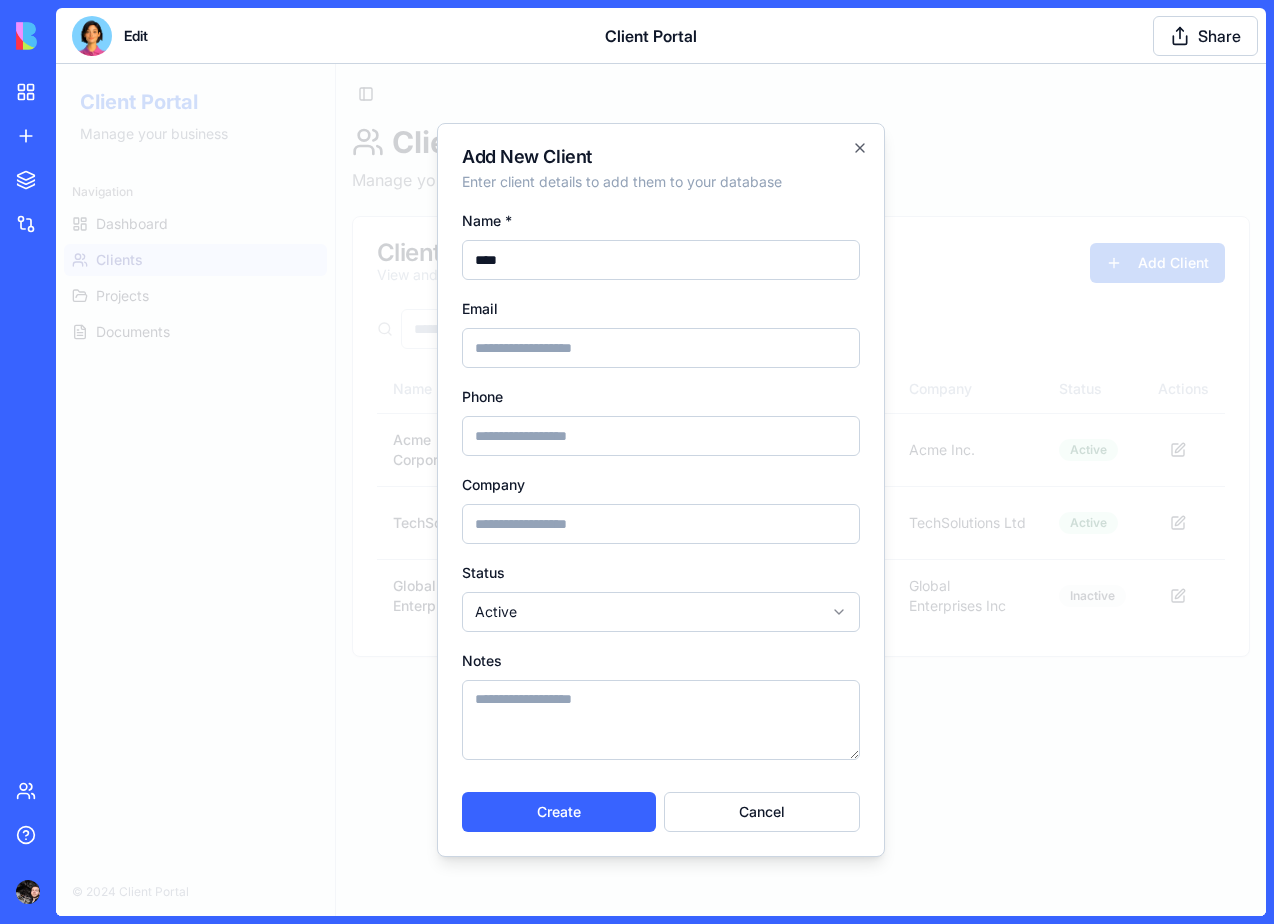 type on "****" 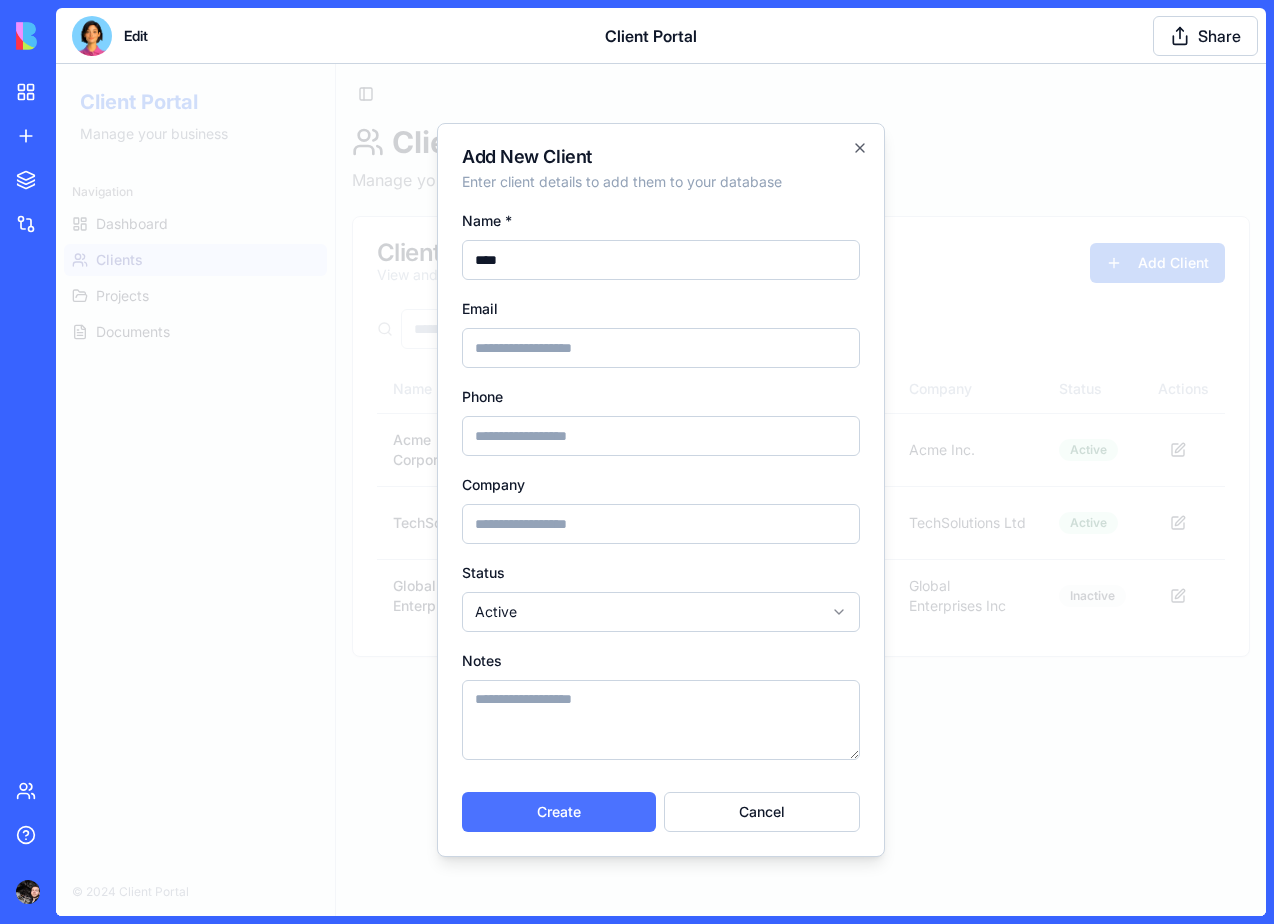 click on "Create" at bounding box center [559, 812] 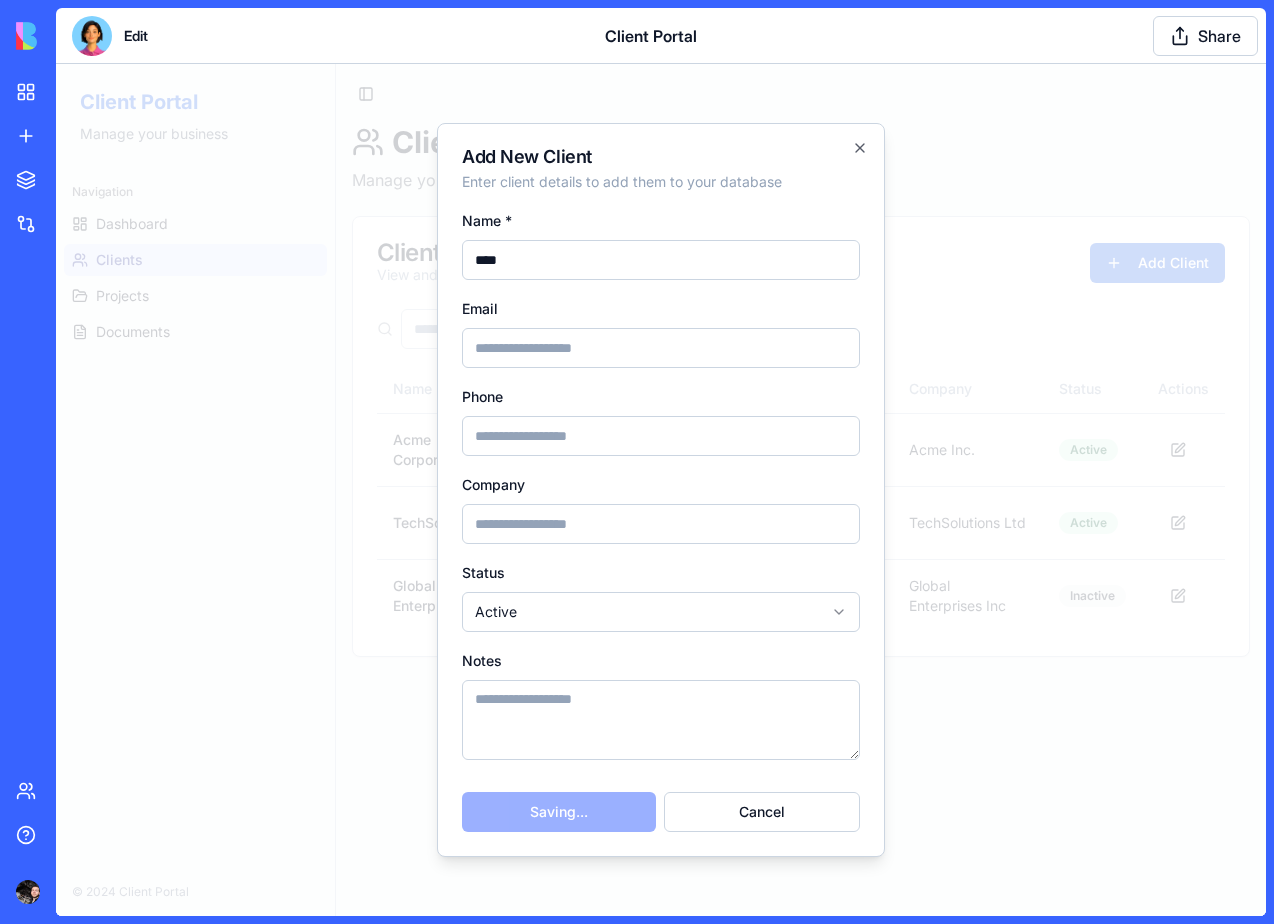 type 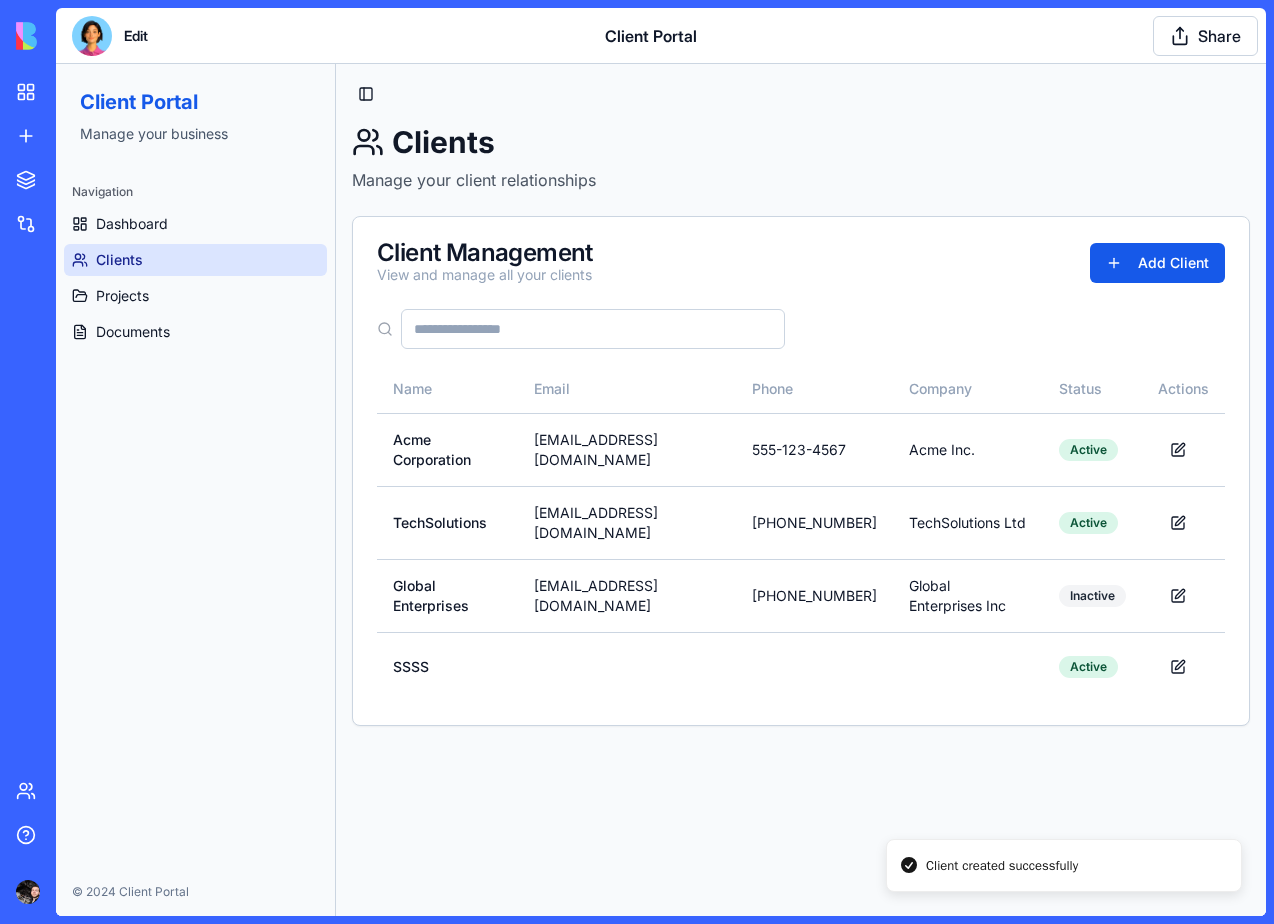 click on "Dashboard Clients Projects Documents" at bounding box center [195, 278] 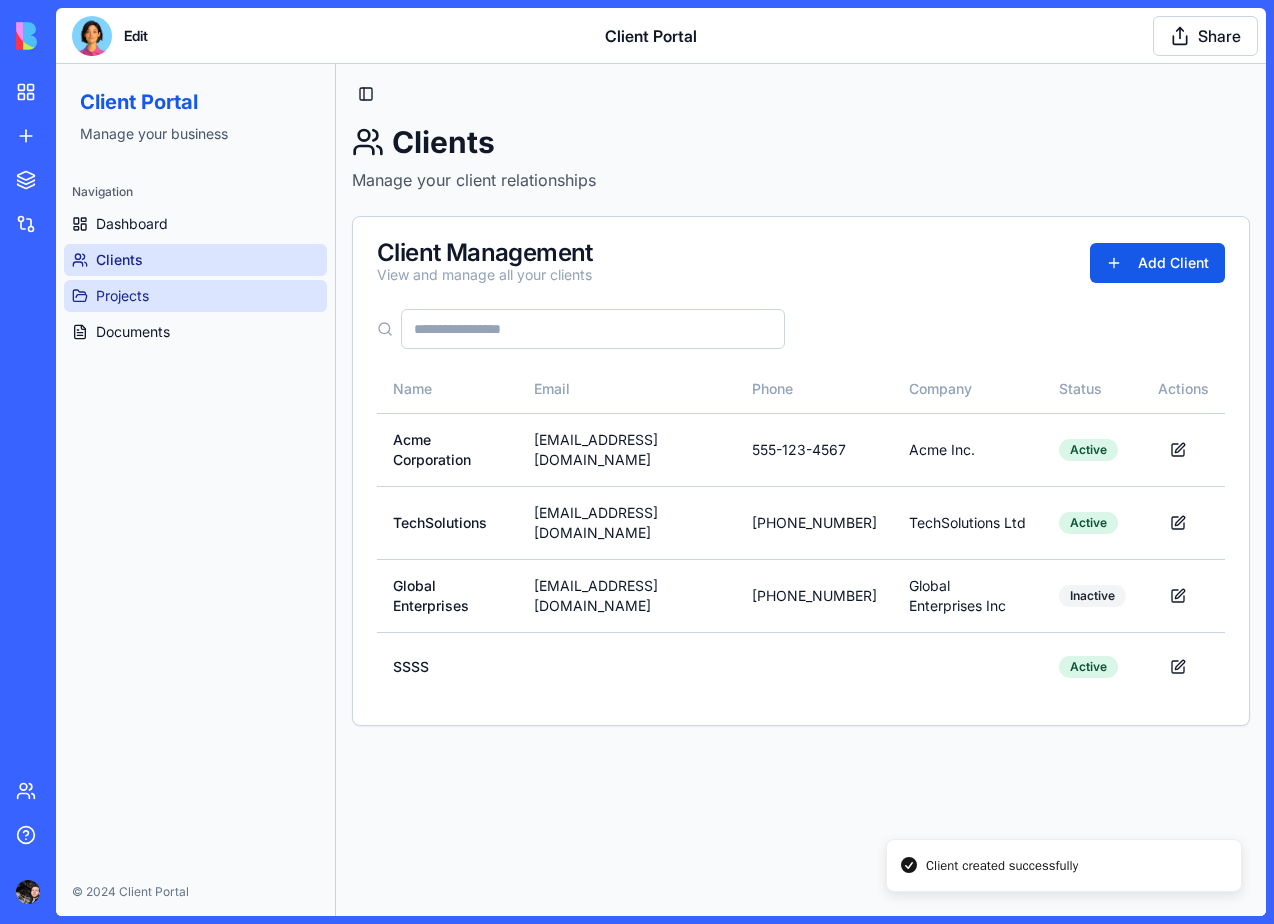 click on "Projects" at bounding box center (122, 296) 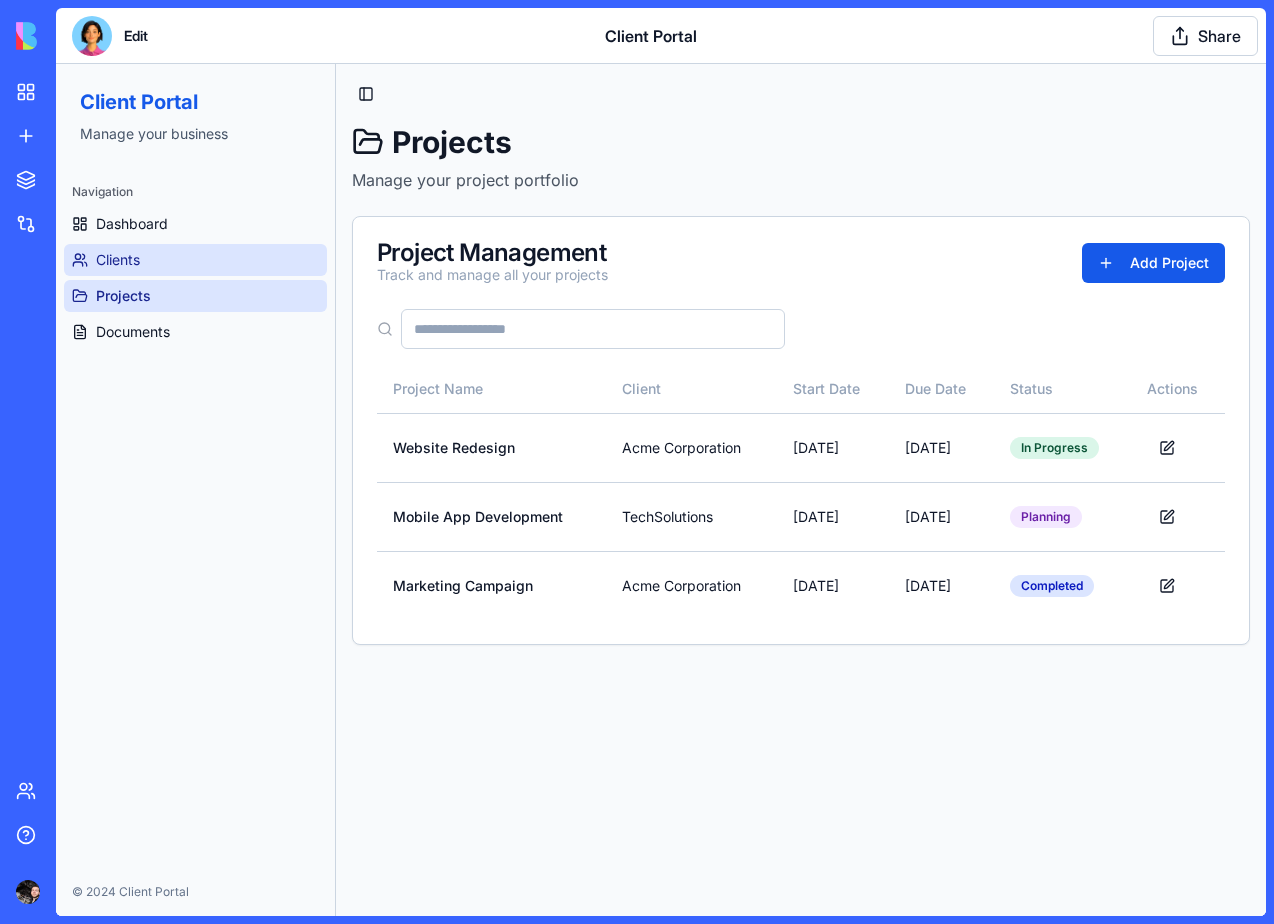 click on "Clients" at bounding box center (195, 260) 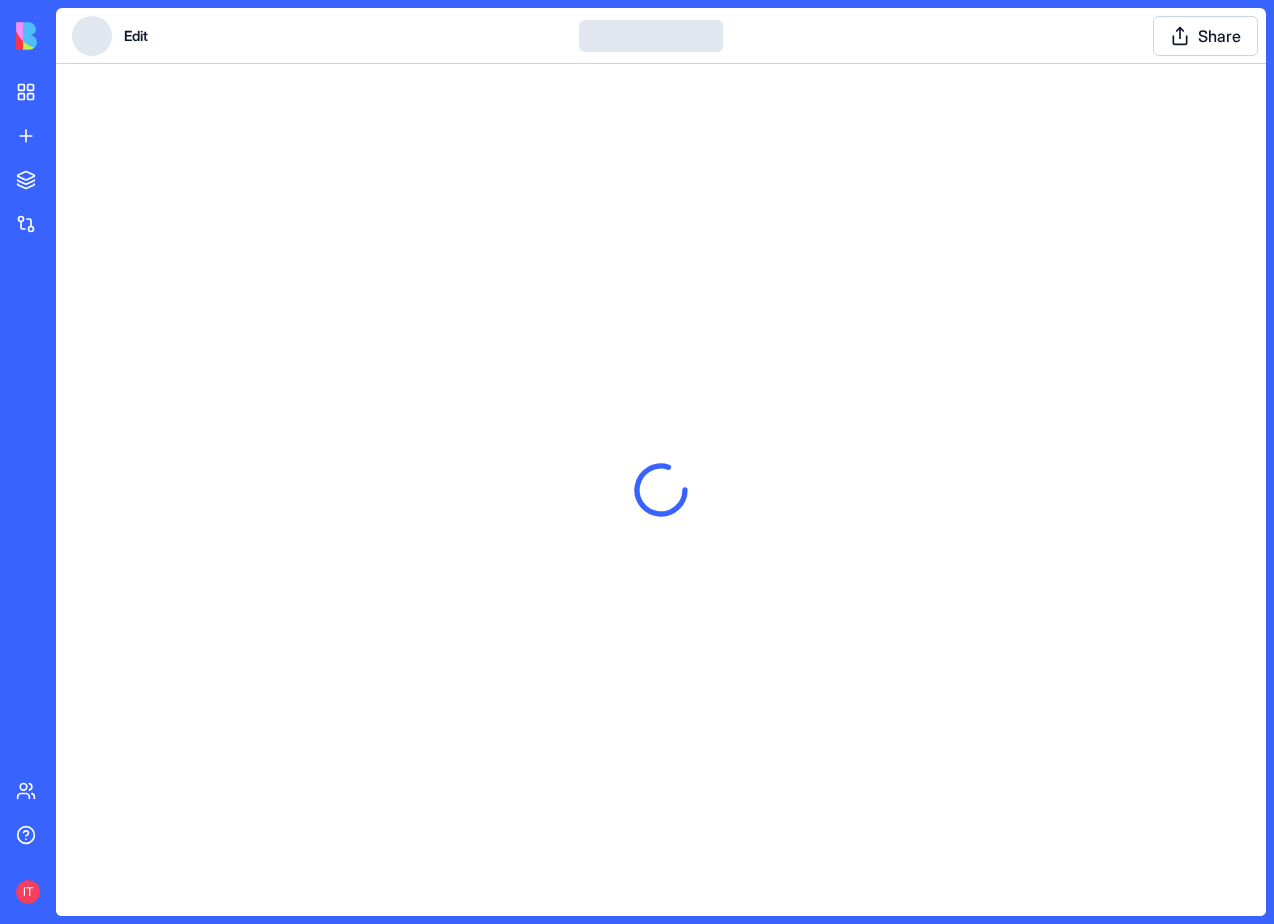 scroll, scrollTop: 0, scrollLeft: 0, axis: both 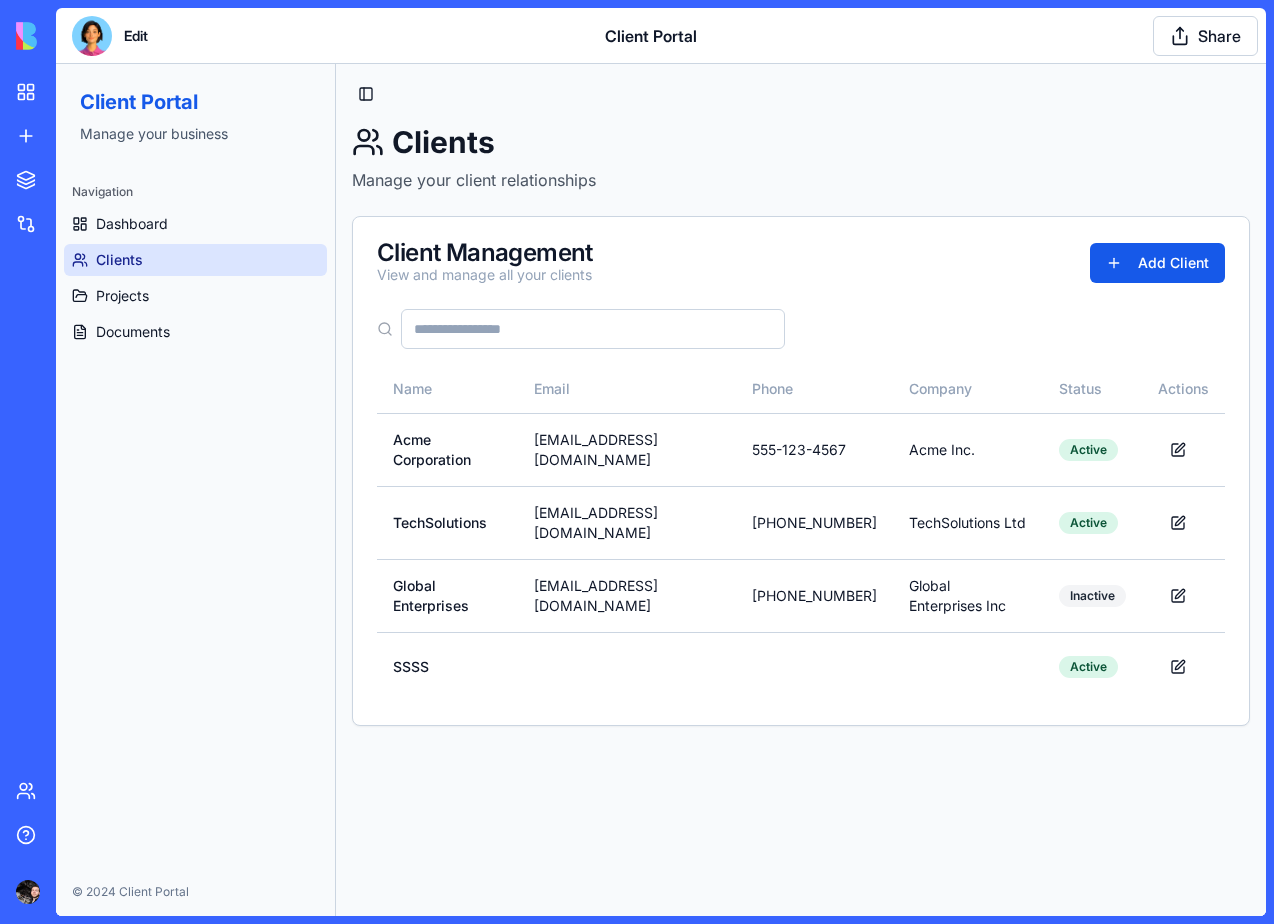 click on "Edit" at bounding box center (136, 36) 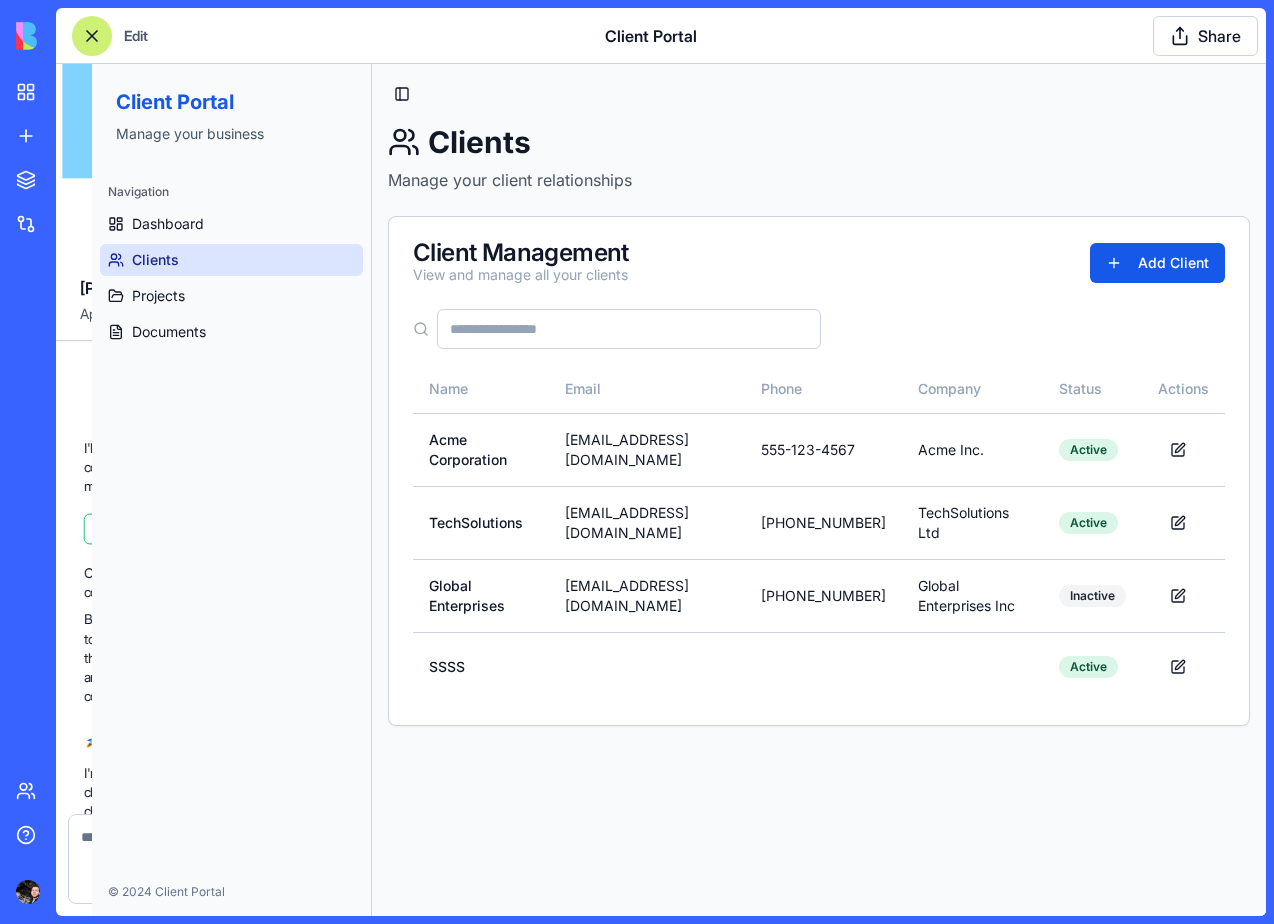 scroll, scrollTop: 1479, scrollLeft: 0, axis: vertical 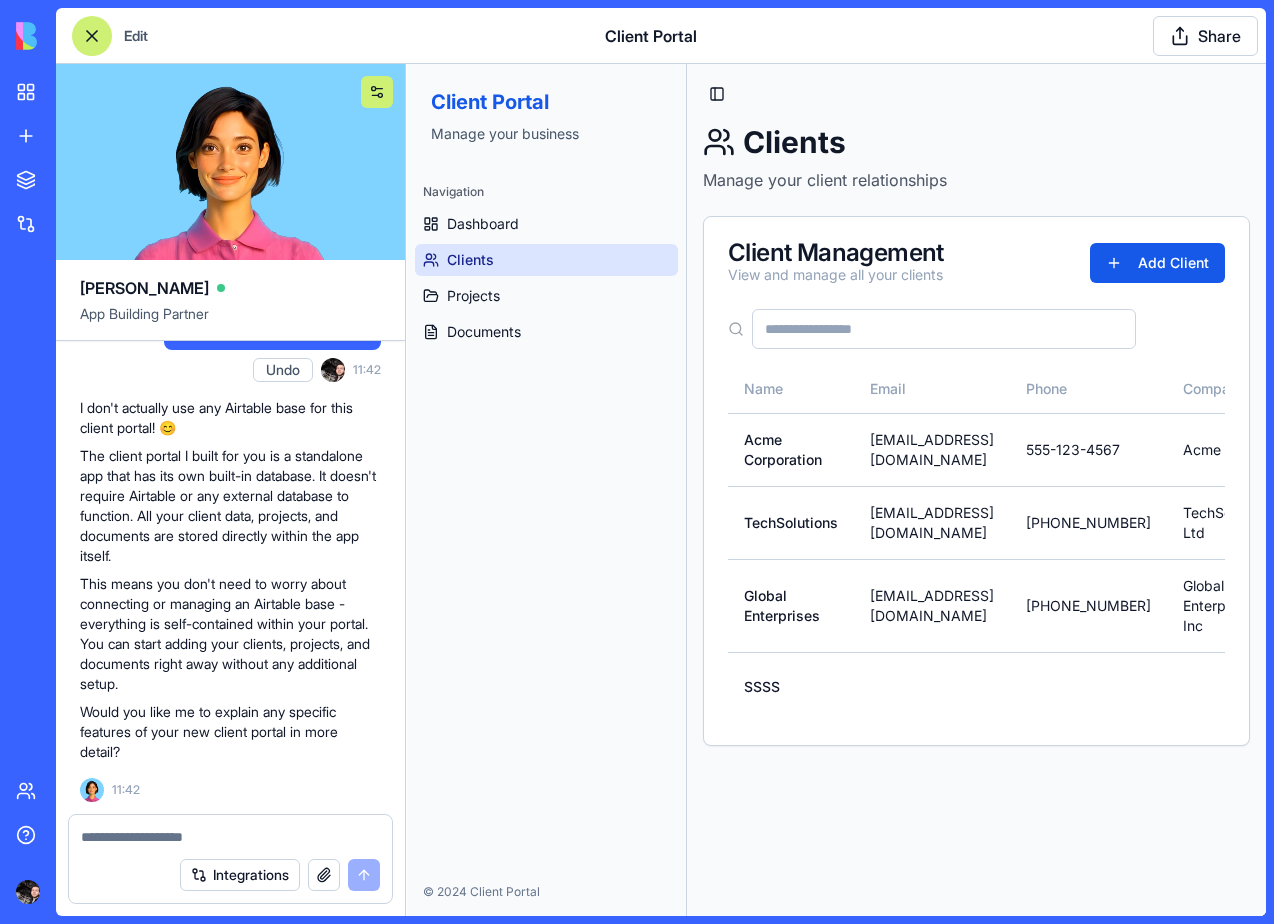 click at bounding box center (377, 92) 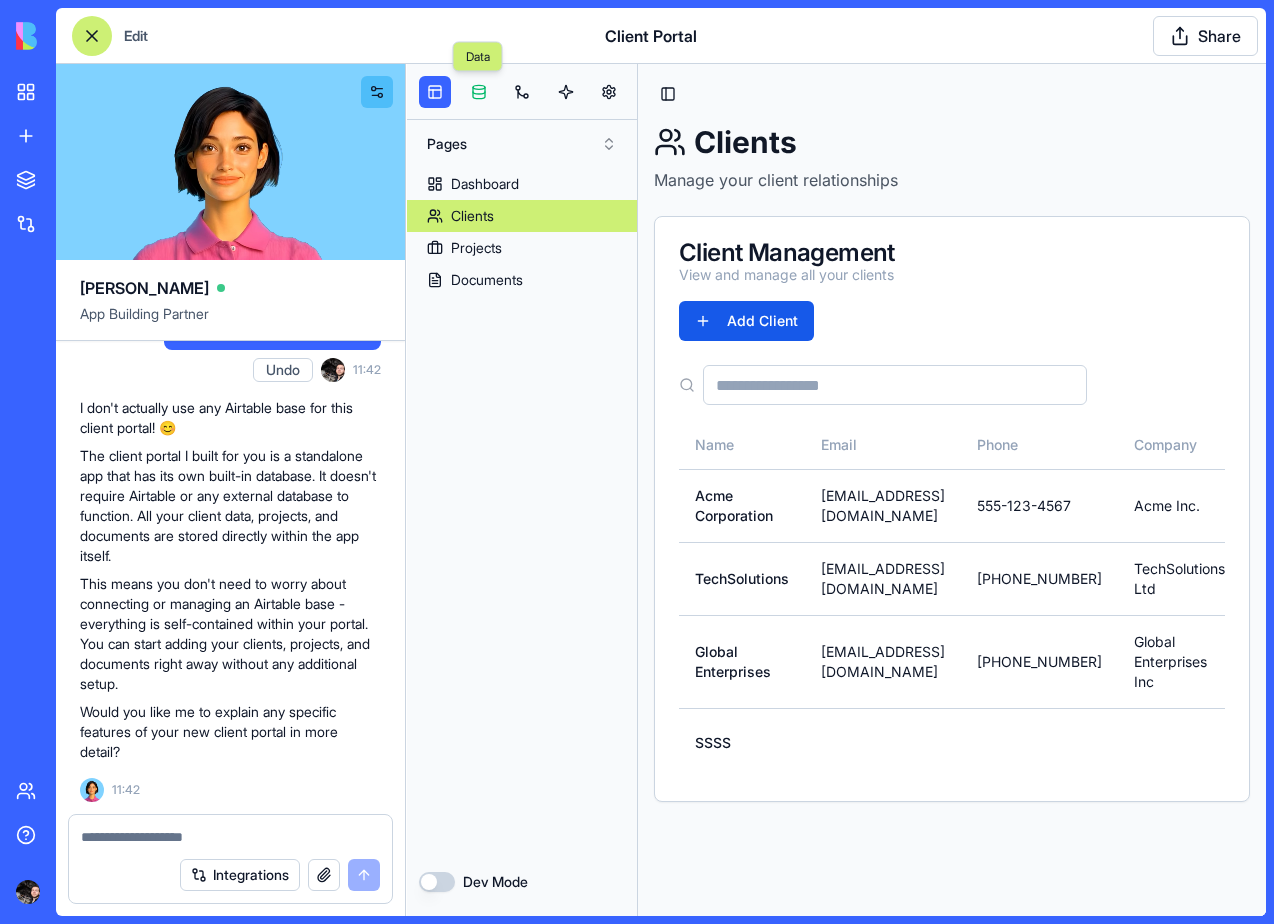 click at bounding box center (479, 92) 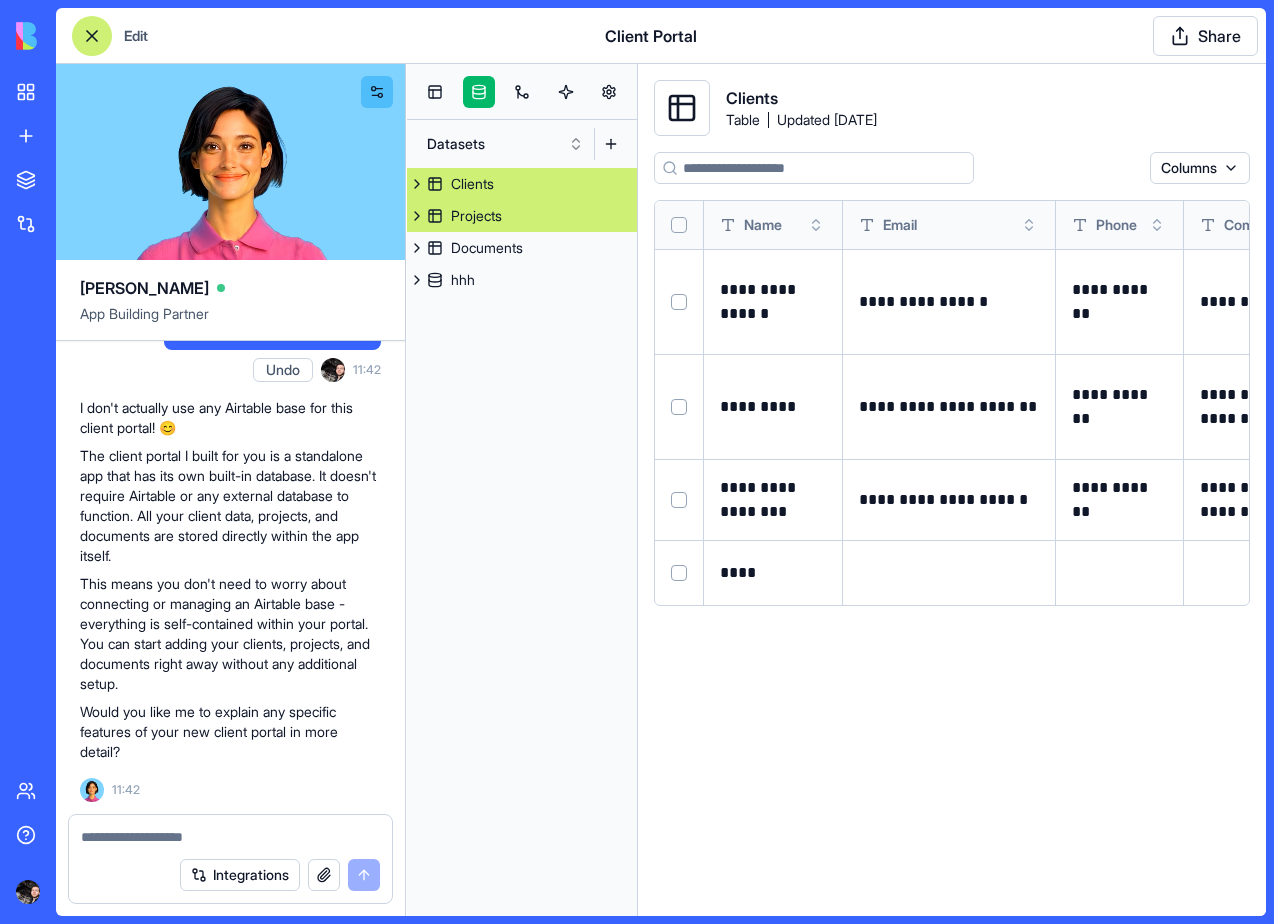 click on "Projects" at bounding box center [476, 216] 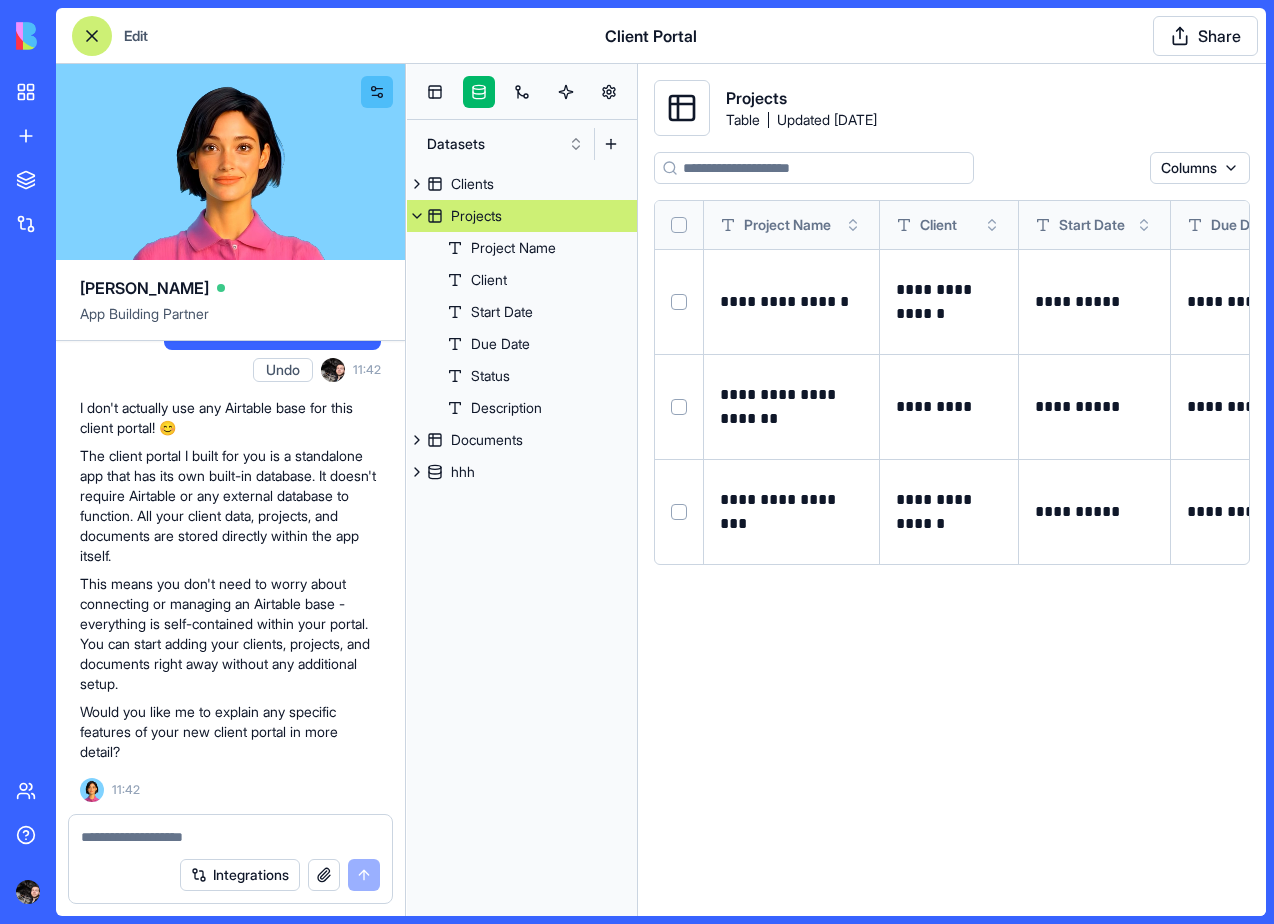 click on "Projects" at bounding box center [476, 216] 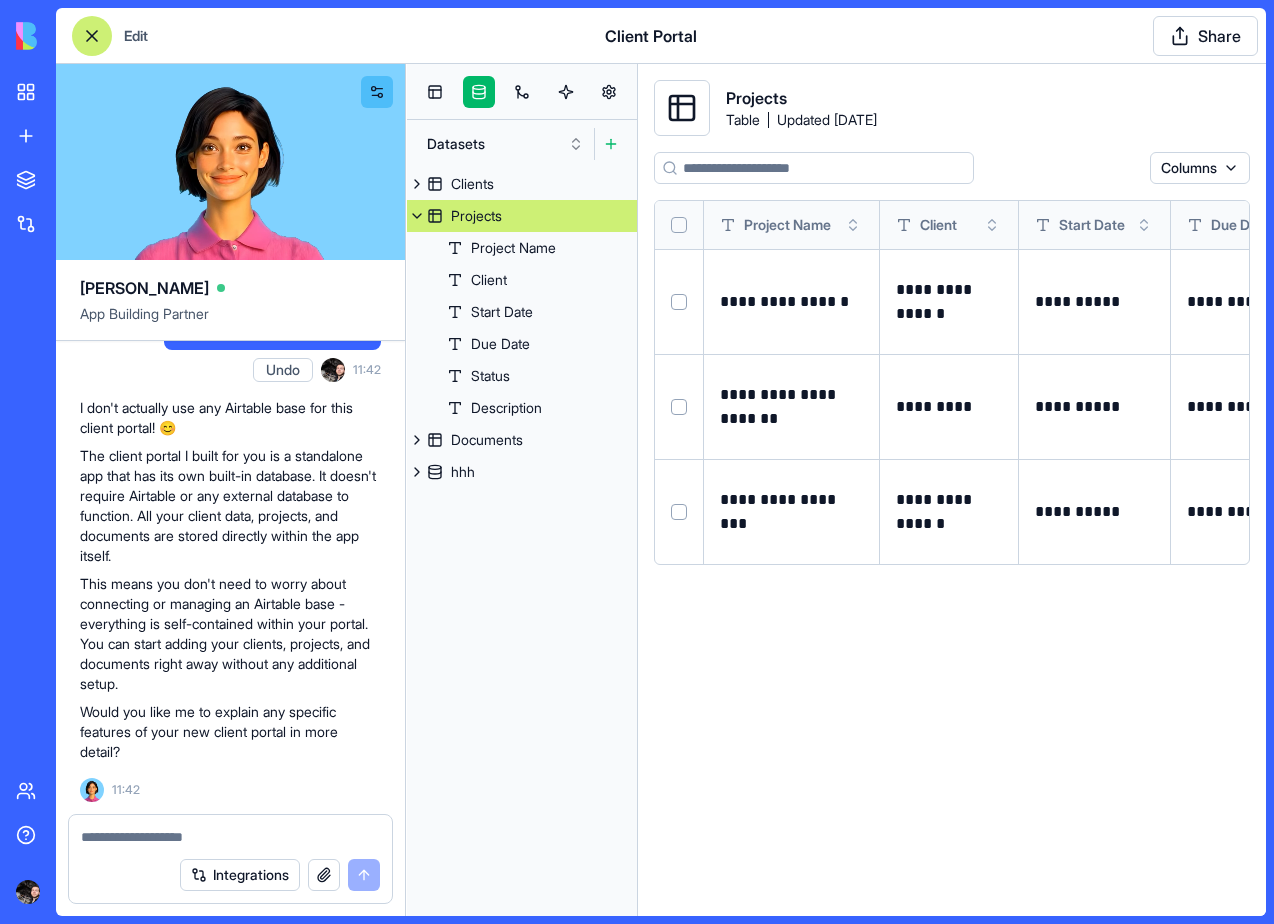 click at bounding box center (611, 144) 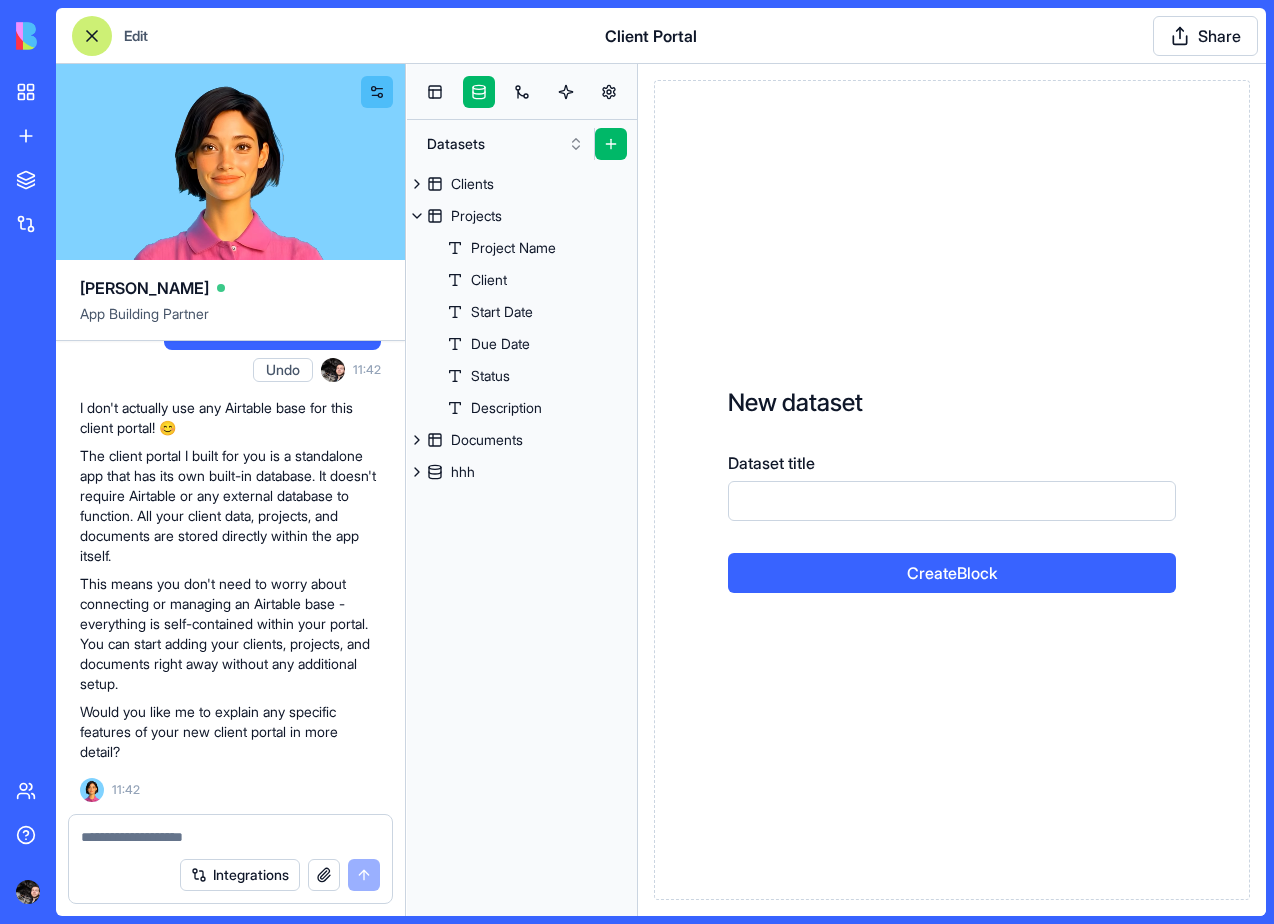 click on "Dataset title" at bounding box center (952, 501) 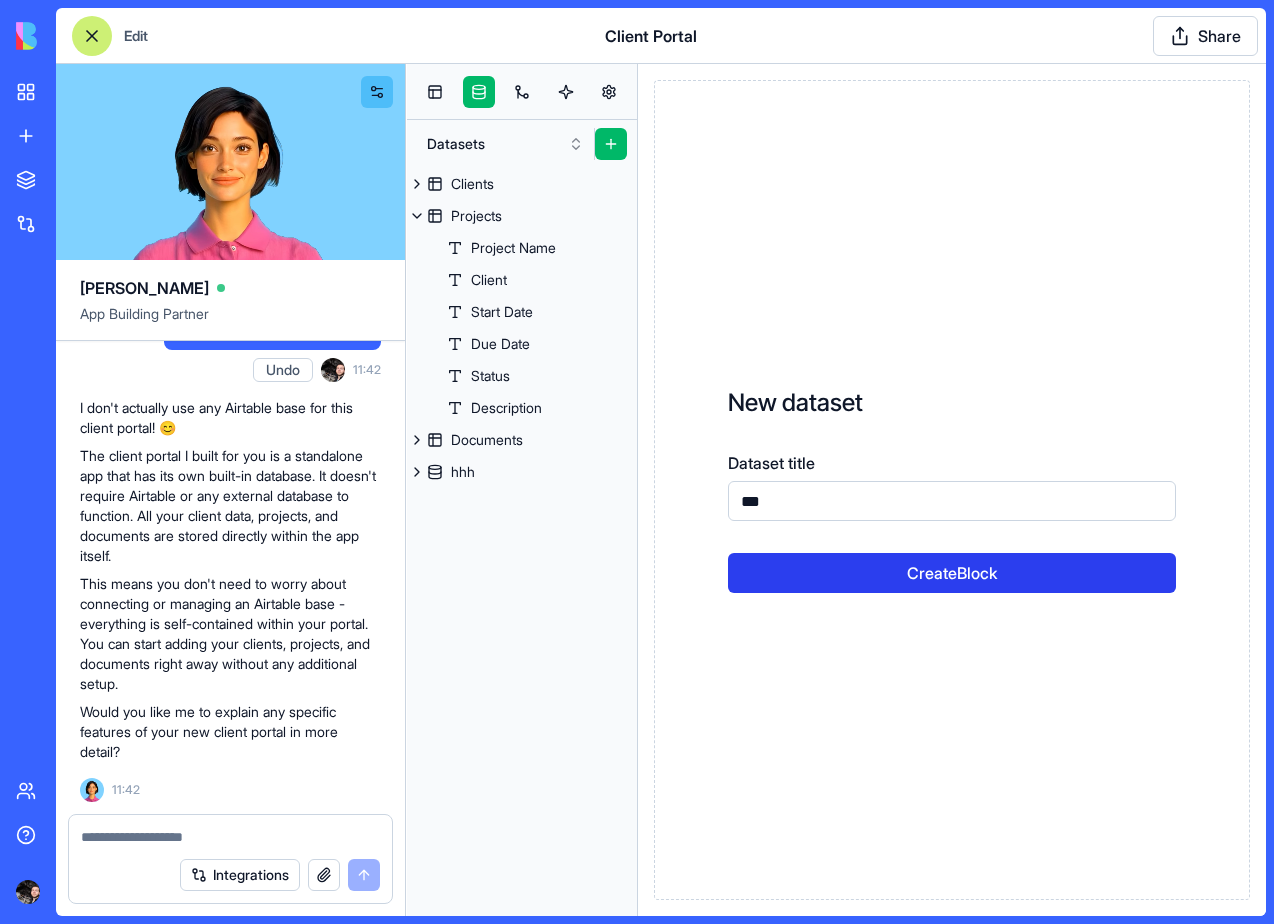 type on "***" 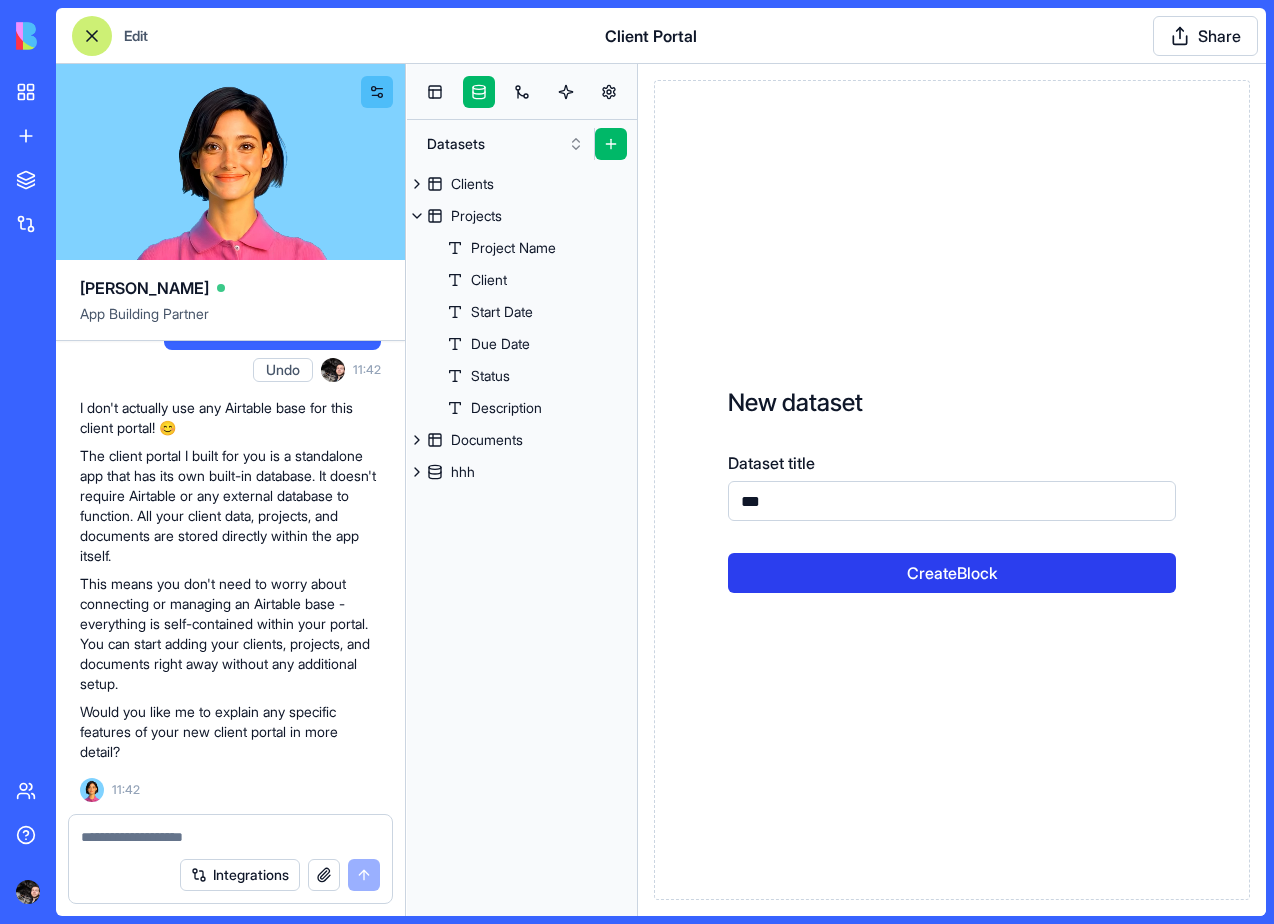 click on "Create  Block" at bounding box center [952, 573] 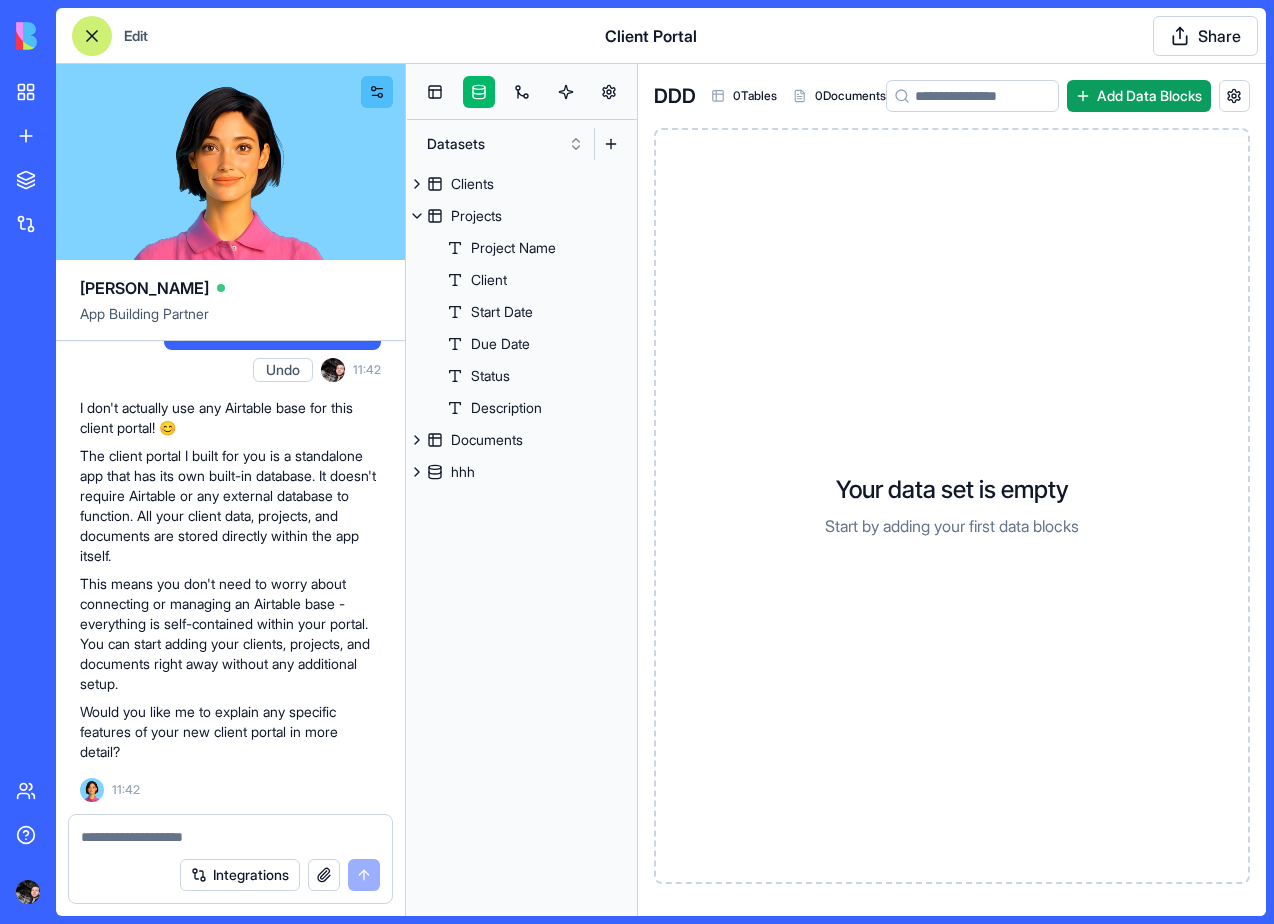 click on "Add Data Blocks" at bounding box center (1139, 96) 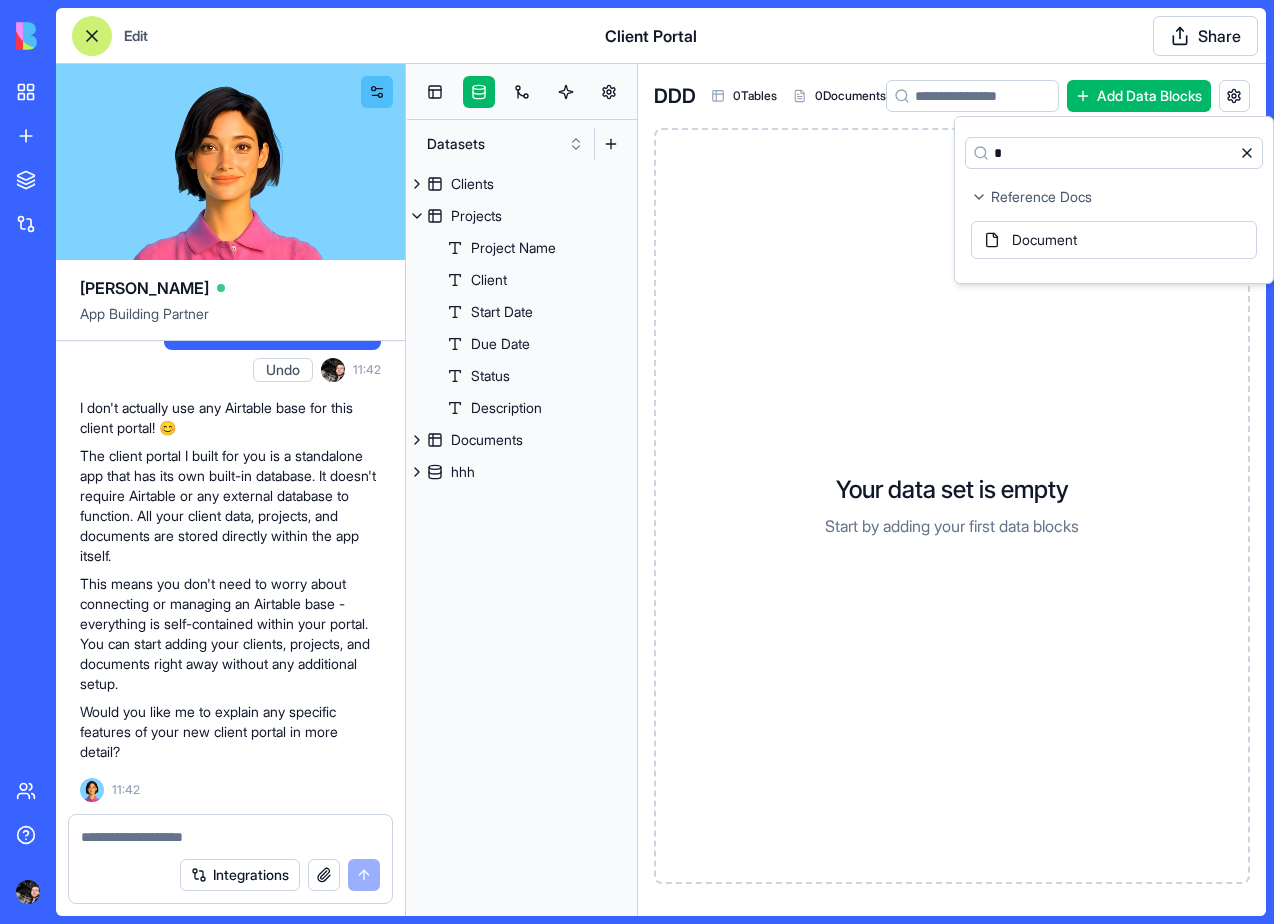 type on "*" 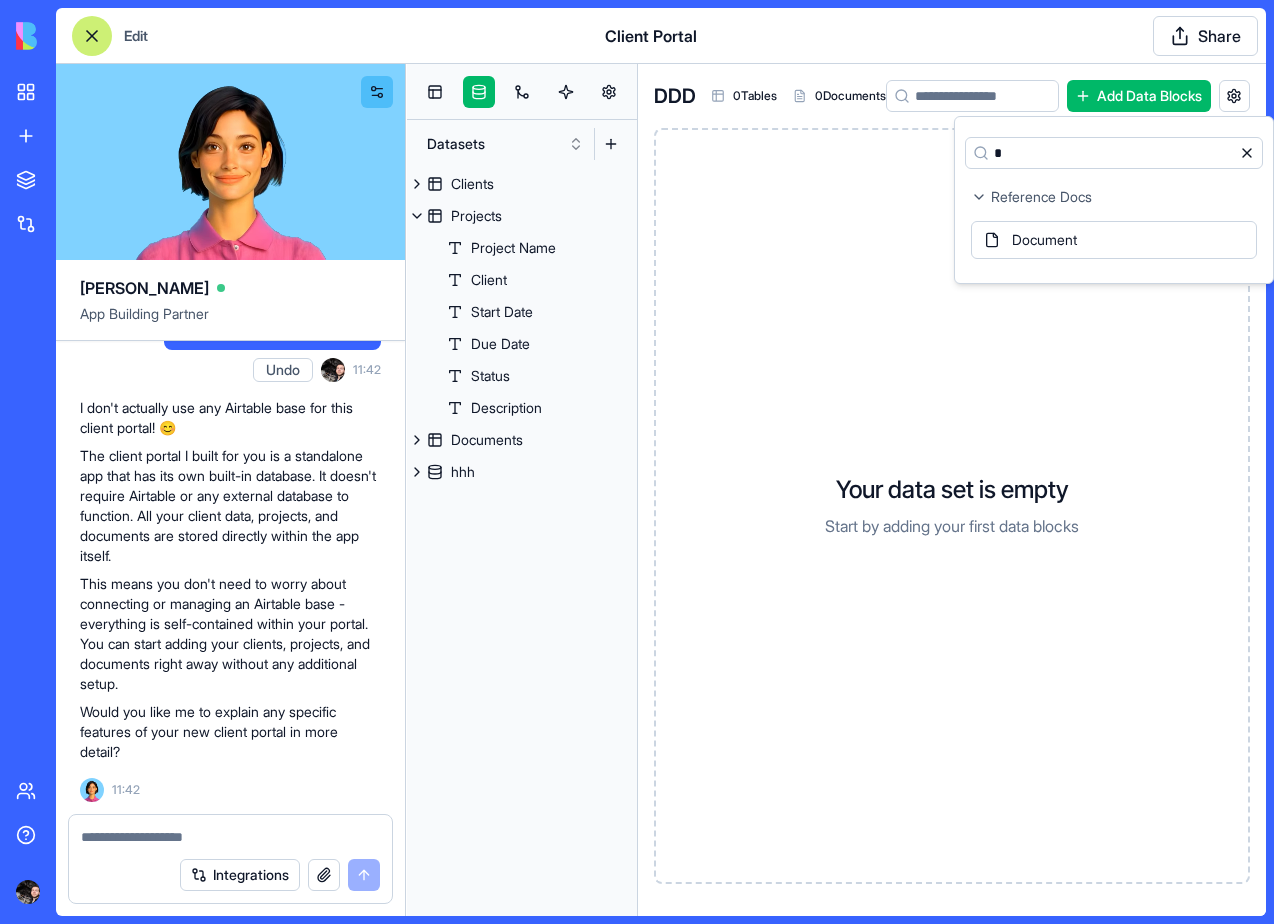 click on "Clear" at bounding box center [1247, 153] 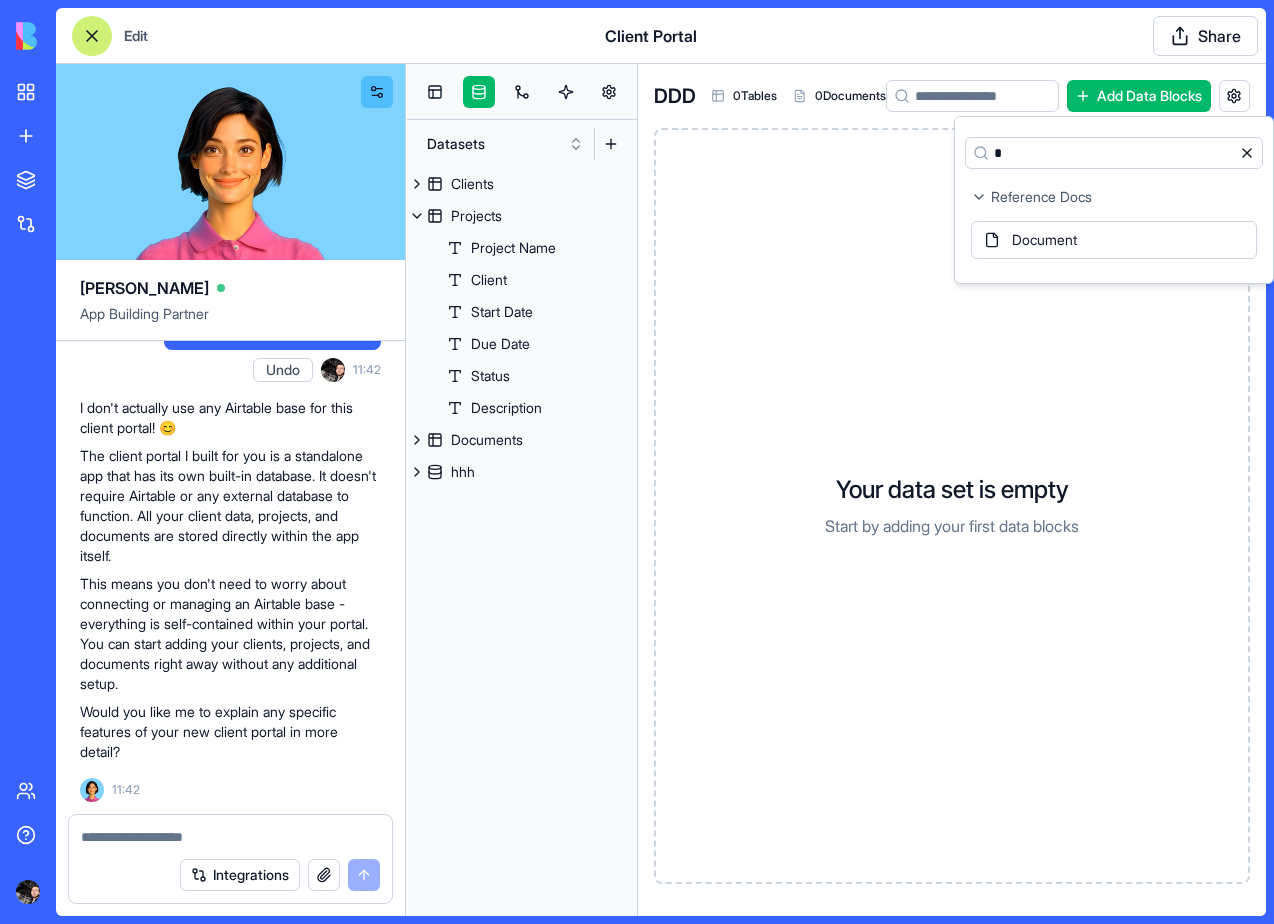 type 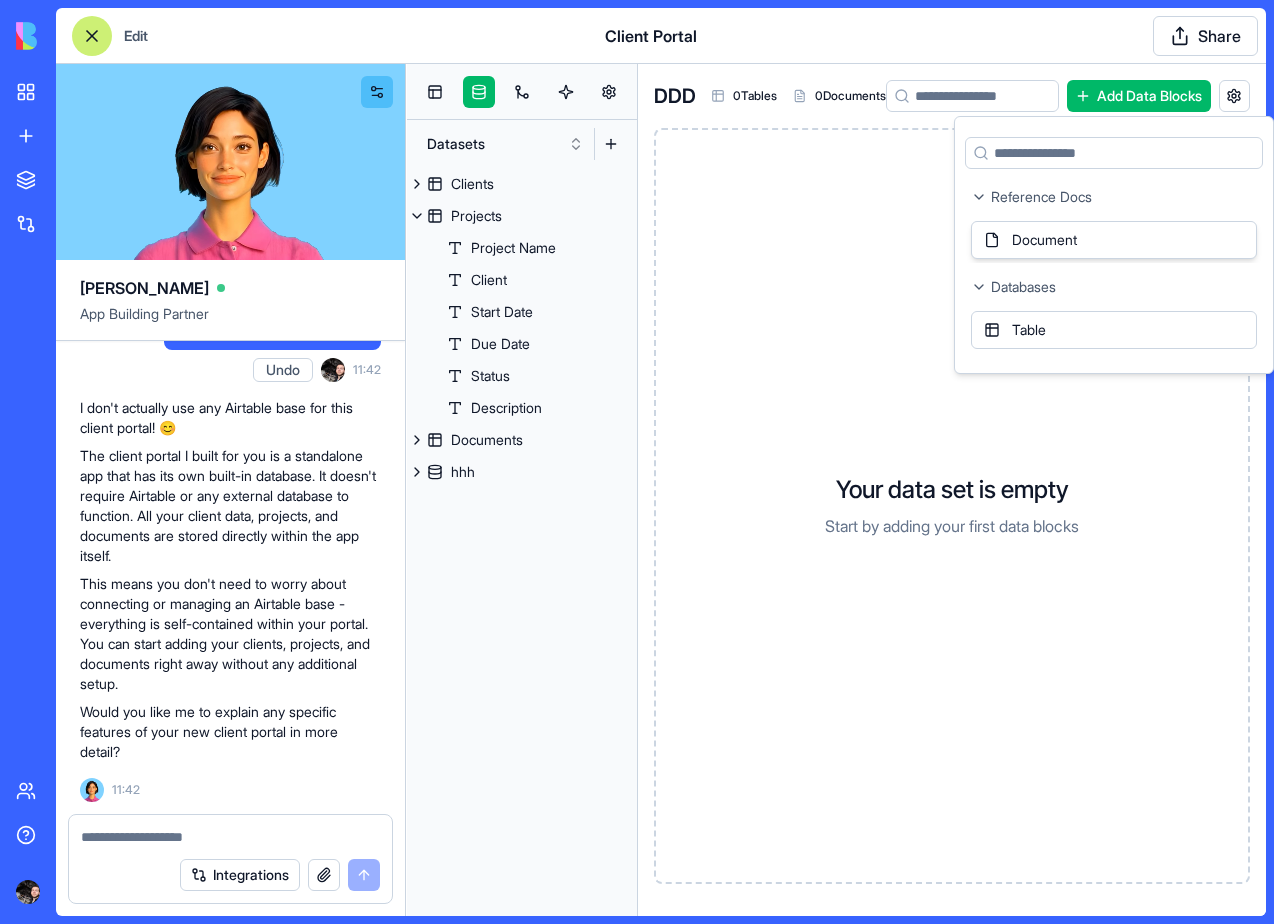 click on "Document" at bounding box center (1114, 240) 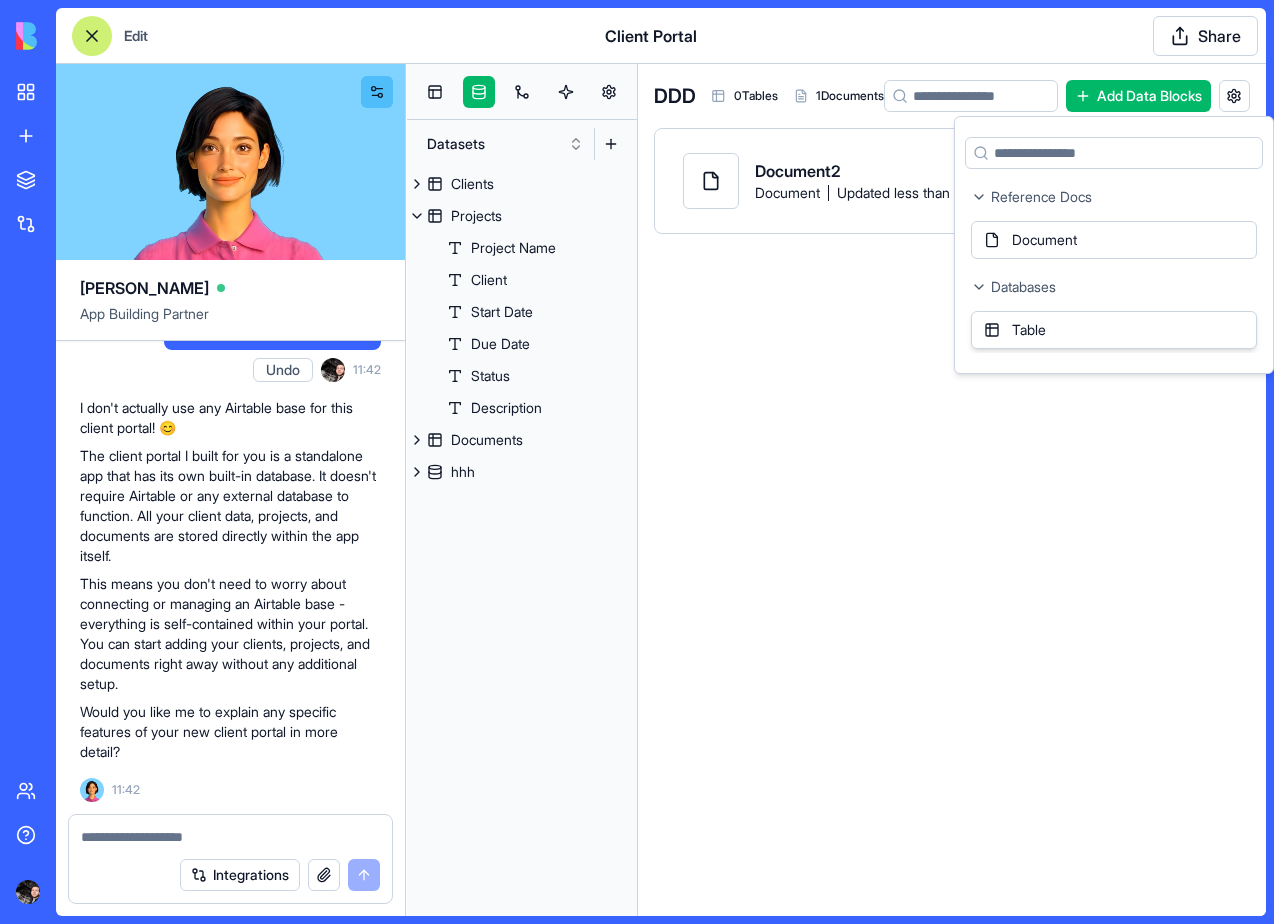 click on "Table" at bounding box center (1114, 330) 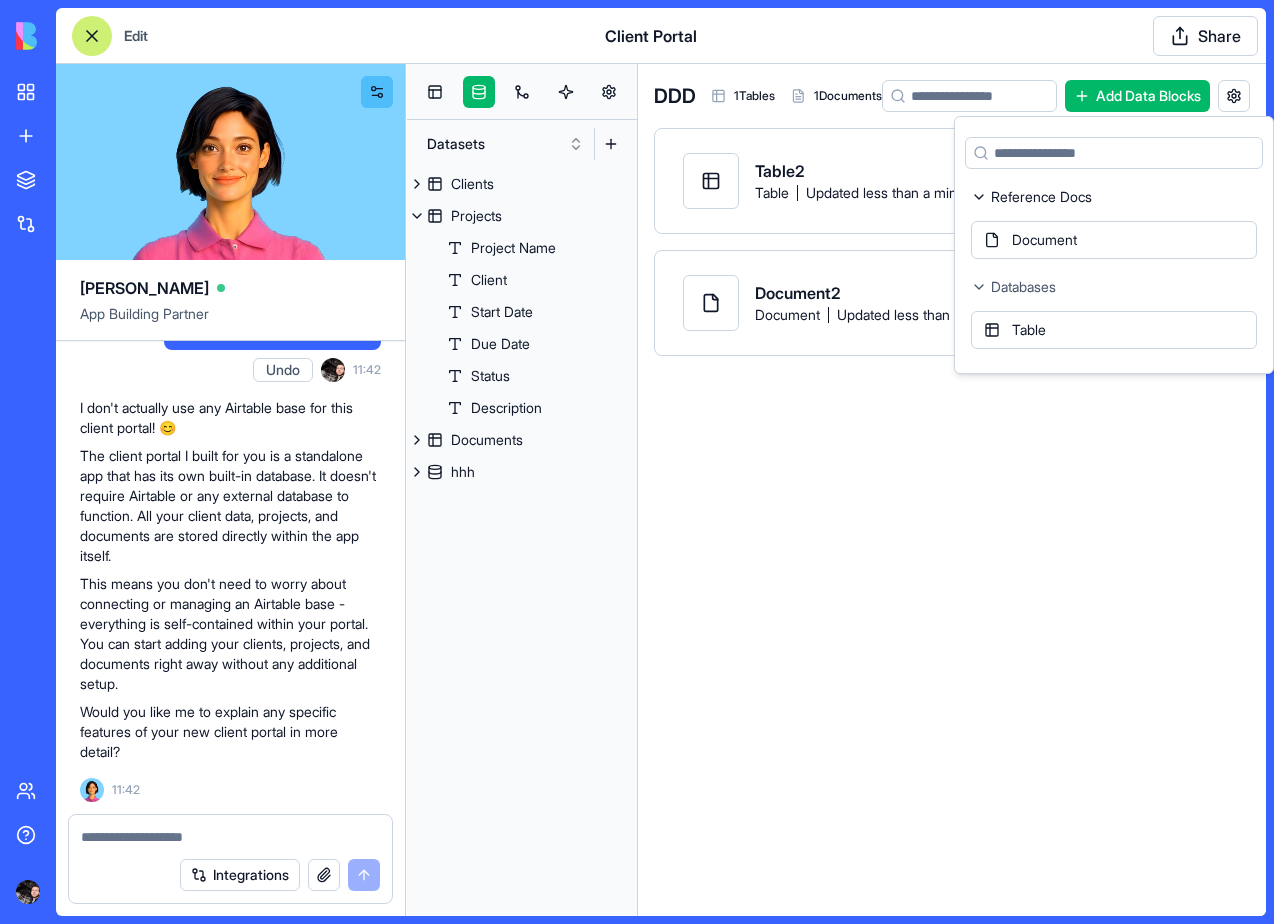 click on "Table2 Table Updated less than a minute ago" at bounding box center [879, 181] 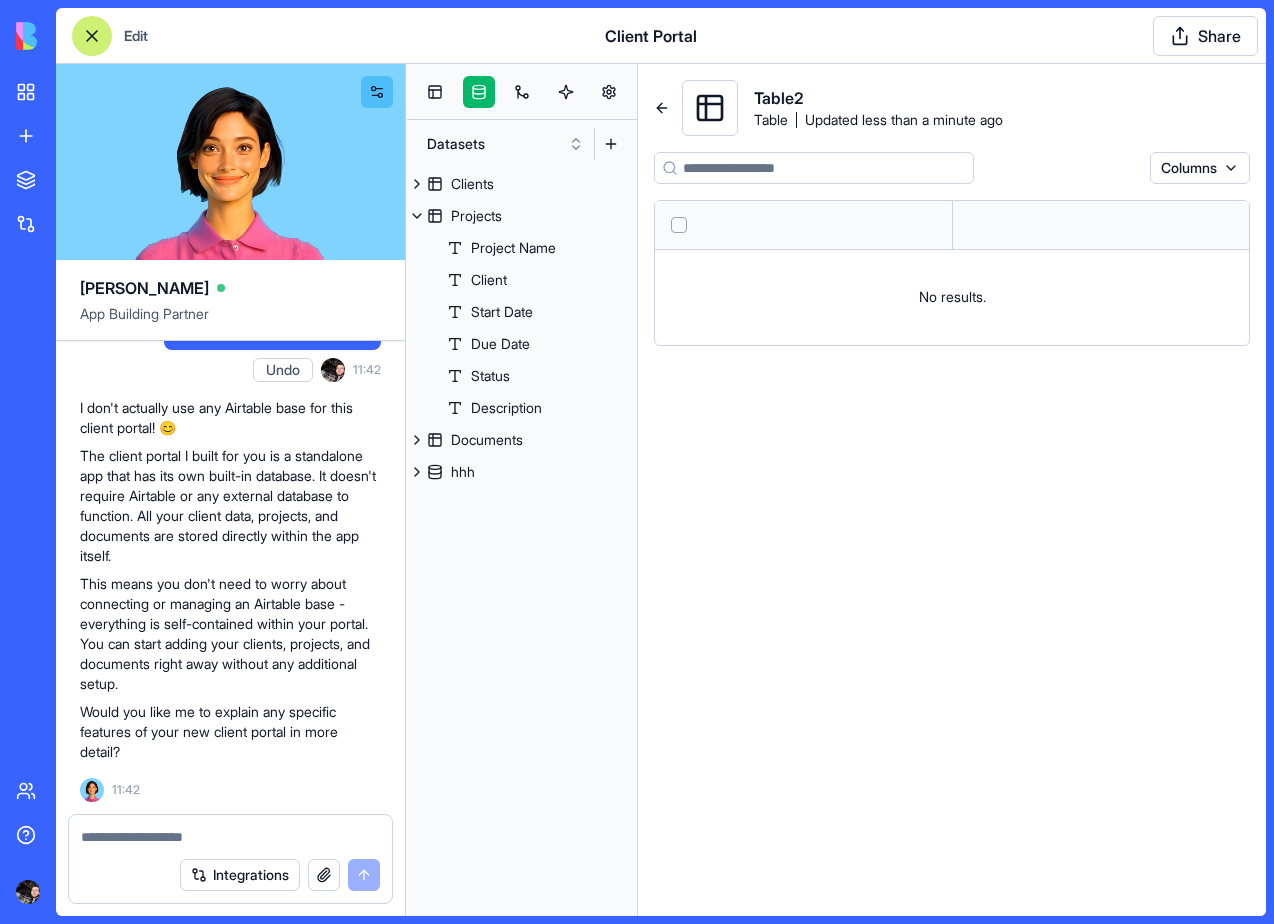 click at bounding box center (679, 225) 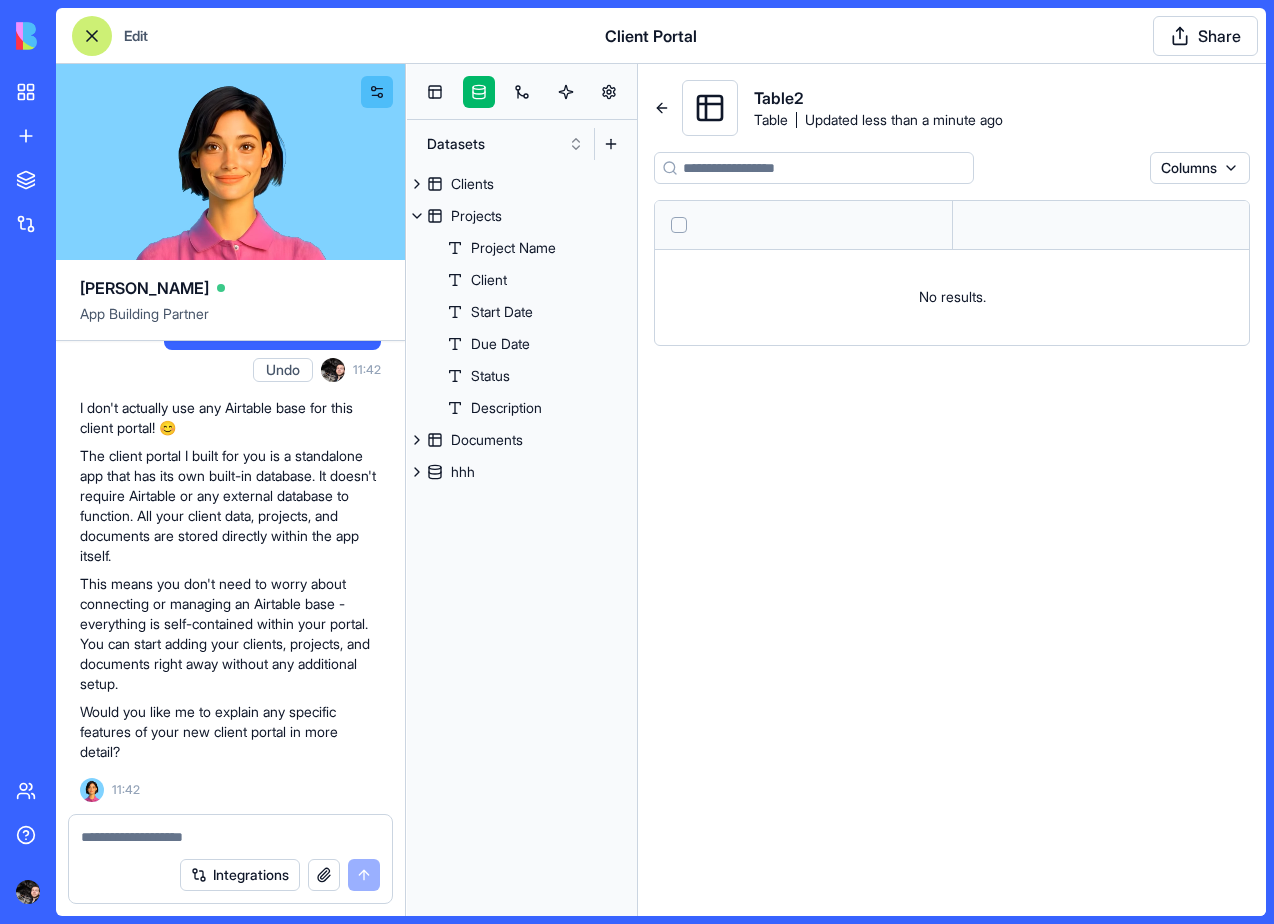 click at bounding box center [679, 225] 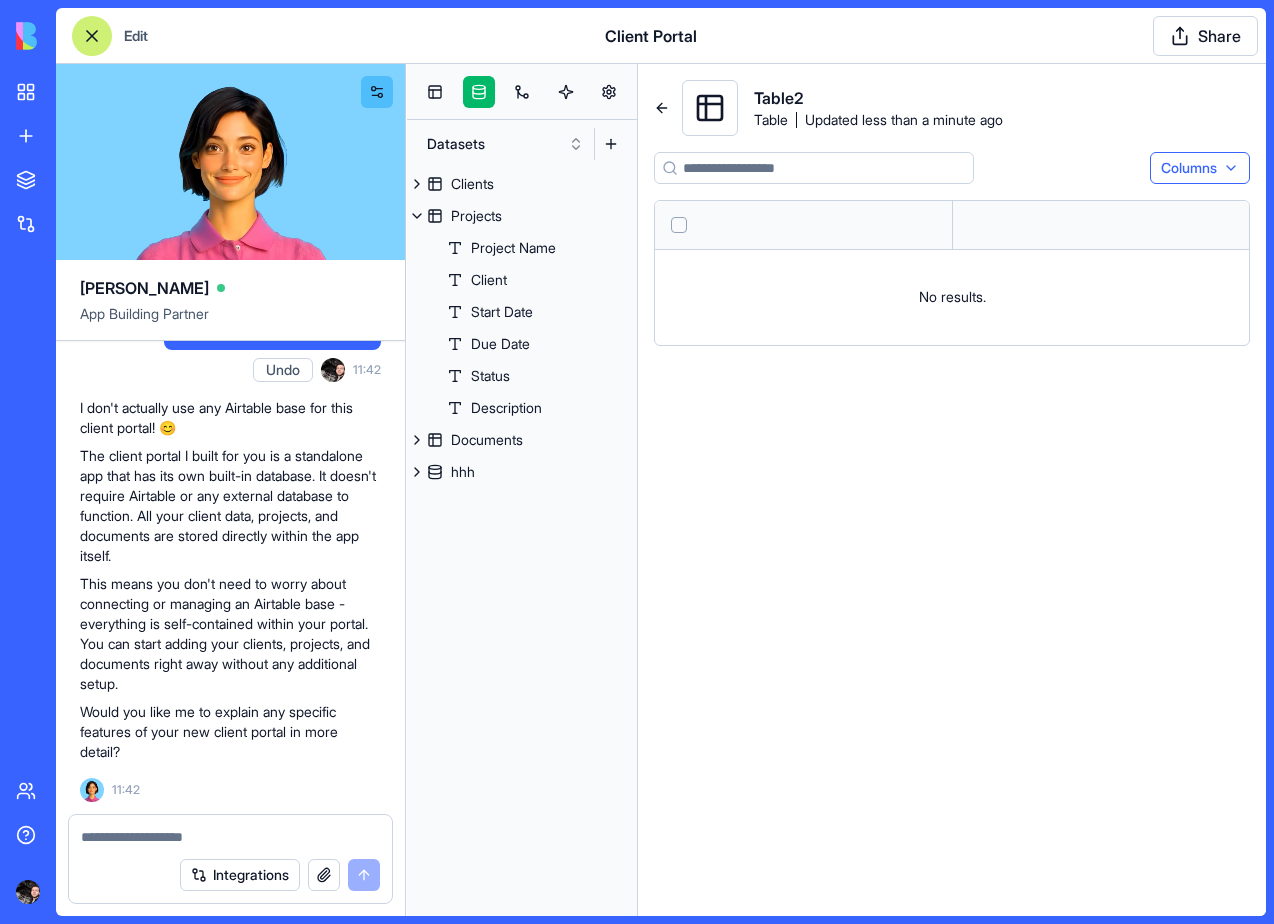 click on "My workspace New App
To pick up a draggable item, press the space bar.
While dragging, use the arrow keys to move the item.
Press space again to drop the item in its new position, or press escape to cancel.
Marketplace Integrations Team Help Edit Client Portal Share [PERSON_NAME] App Building Partner make me a portal for my client
Undo 11:29 I'll check if we have the Airtable integration connected before building your client portal. Let me verify that for you. airtable  is connected Oops! It looks like the Airtable integration isn't connected yet. 🔌
Before I can build your client portal, you'll need to connect your Airtable account. Please click the "Connect Integration" button for Airtable, and once that's done, come back and we can continue building your awesome client portal! 🚀 Client Portal Coming Right Up!
I'm [PERSON_NAME], and I'll build you a sleek client portal where you can manage all your client information in one place. Let's make this happen!
Setting up your data structure" at bounding box center (637, 462) 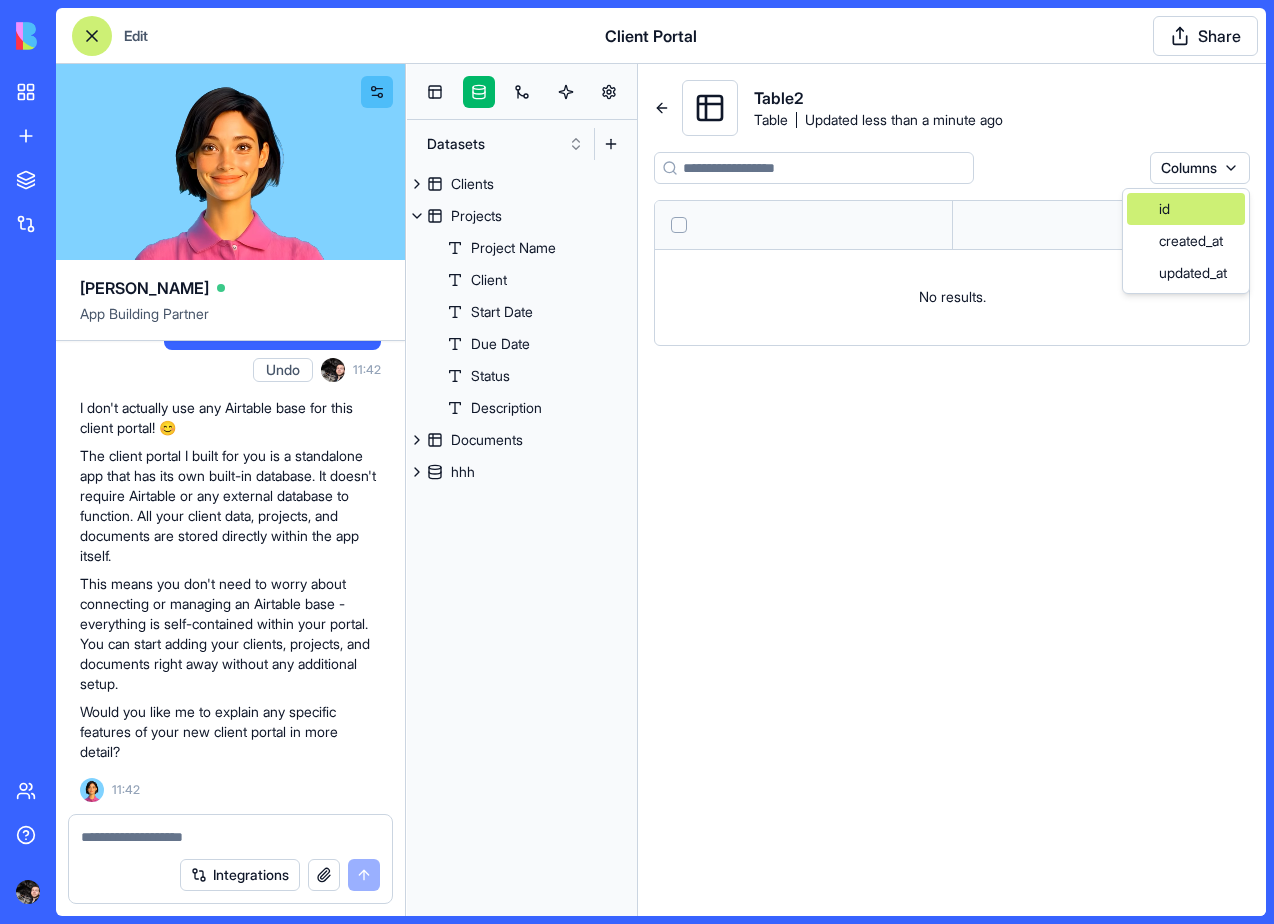 click on "id" at bounding box center (1186, 209) 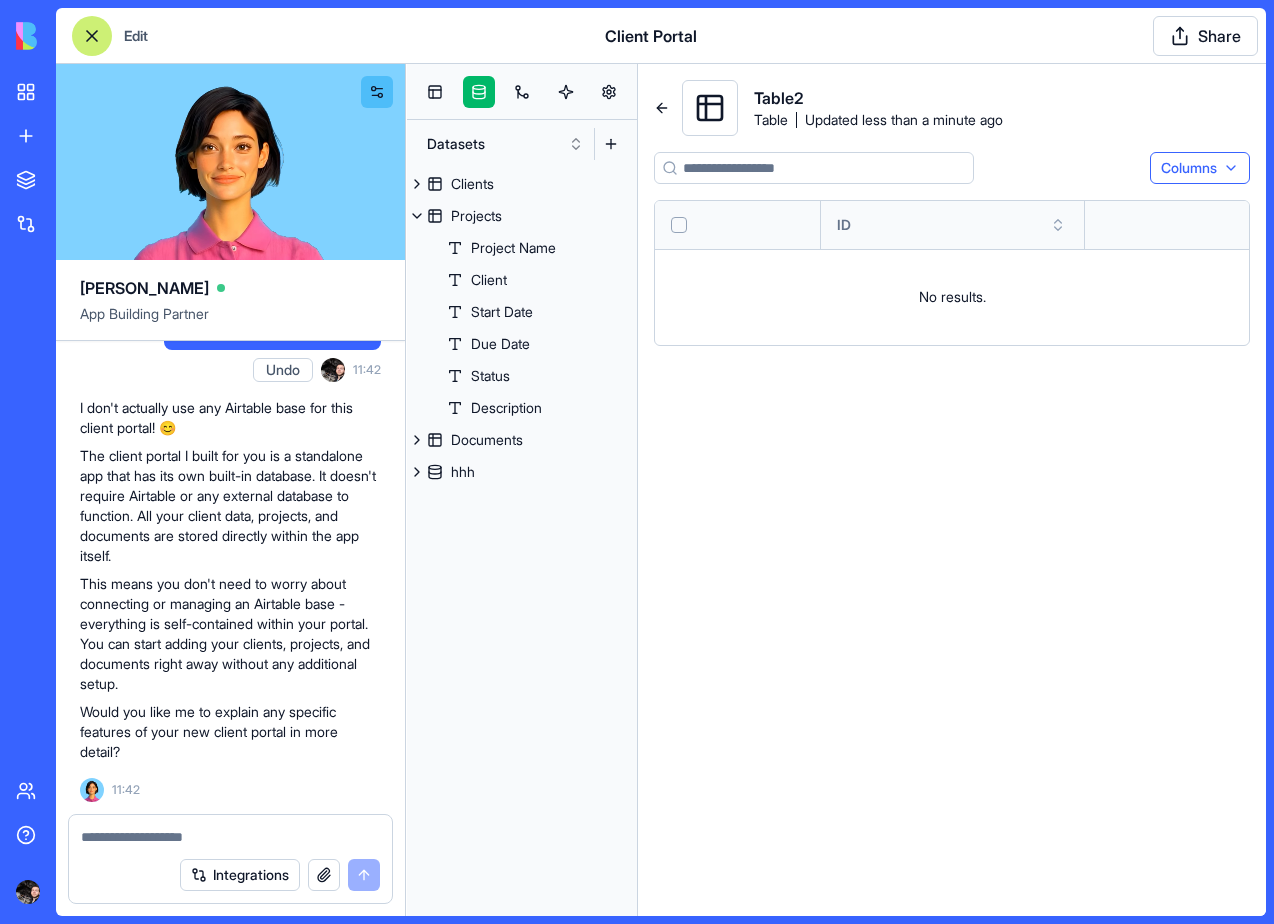 click on "My workspace New App
To pick up a draggable item, press the space bar.
While dragging, use the arrow keys to move the item.
Press space again to drop the item in its new position, or press escape to cancel.
Marketplace Integrations Team Help Edit Client Portal Share [PERSON_NAME] App Building Partner make me a portal for my client
Undo 11:29 I'll check if we have the Airtable integration connected before building your client portal. Let me verify that for you. airtable  is connected Oops! It looks like the Airtable integration isn't connected yet. 🔌
Before I can build your client portal, you'll need to connect your Airtable account. Please click the "Connect Integration" button for Airtable, and once that's done, come back and we can continue building your awesome client portal! 🚀 Client Portal Coming Right Up!
I'm [PERSON_NAME], and I'll build you a sleek client portal where you can manage all your client information in one place. Let's make this happen!
Setting up your data structure" at bounding box center [637, 462] 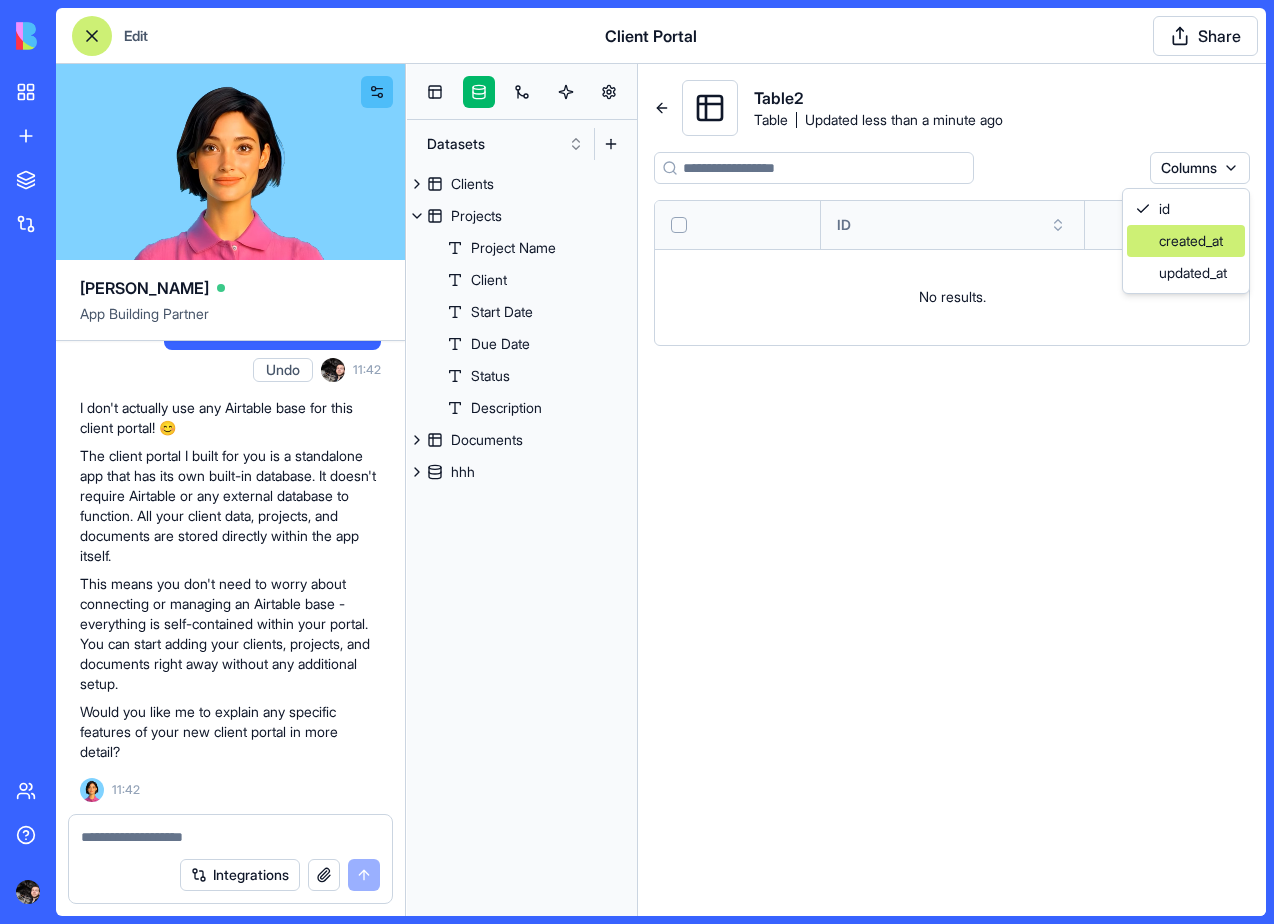 click on "created_at" at bounding box center [1186, 241] 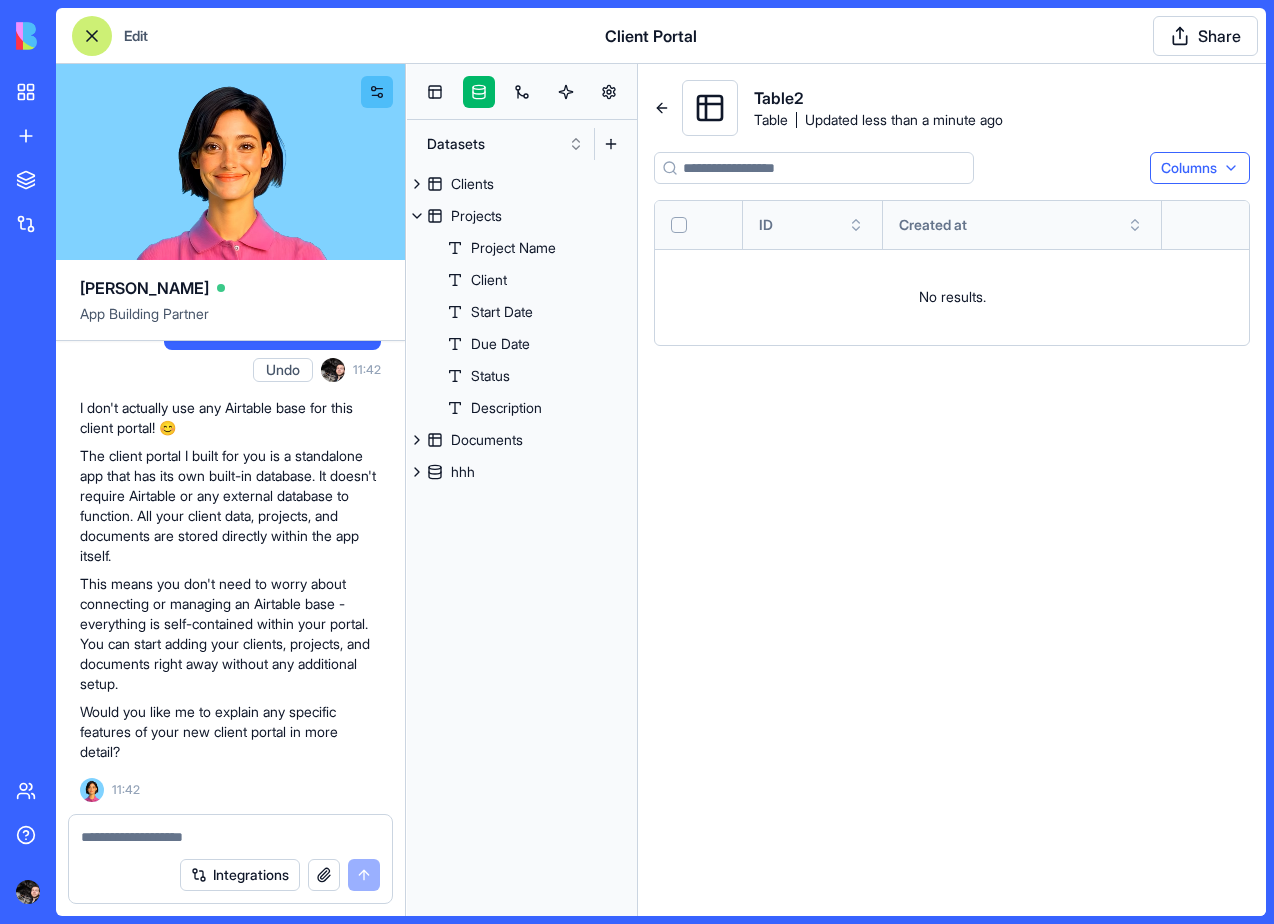 click on "My workspace New App
To pick up a draggable item, press the space bar.
While dragging, use the arrow keys to move the item.
Press space again to drop the item in its new position, or press escape to cancel.
Marketplace Integrations Team Help Edit Client Portal Share [PERSON_NAME] App Building Partner make me a portal for my client
Undo 11:29 I'll check if we have the Airtable integration connected before building your client portal. Let me verify that for you. airtable  is connected Oops! It looks like the Airtable integration isn't connected yet. 🔌
Before I can build your client portal, you'll need to connect your Airtable account. Please click the "Connect Integration" button for Airtable, and once that's done, come back and we can continue building your awesome client portal! 🚀 Client Portal Coming Right Up!
I'm [PERSON_NAME], and I'll build you a sleek client portal where you can manage all your client information in one place. Let's make this happen!
Setting up your data structure" at bounding box center (637, 462) 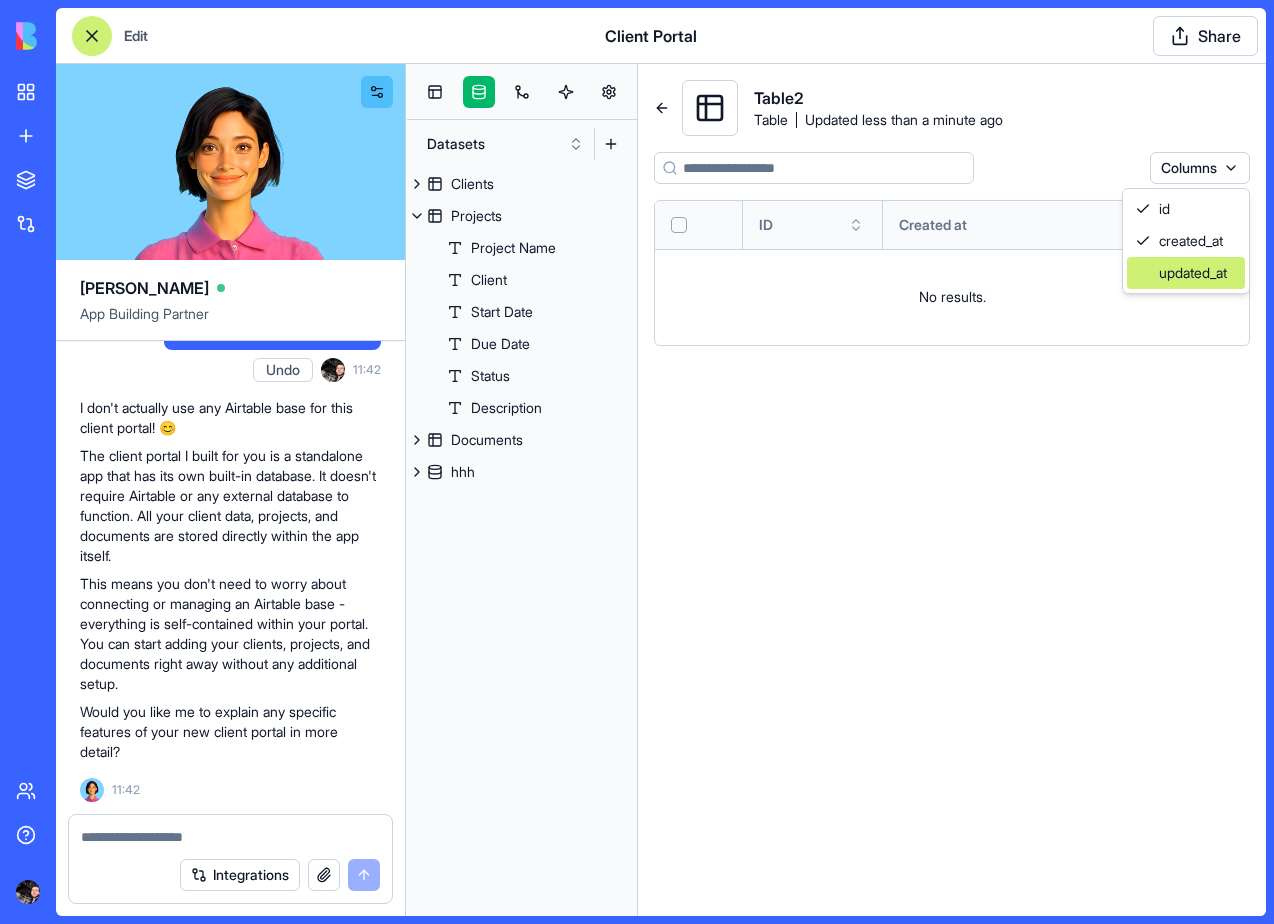 click on "updated_at" at bounding box center (1186, 273) 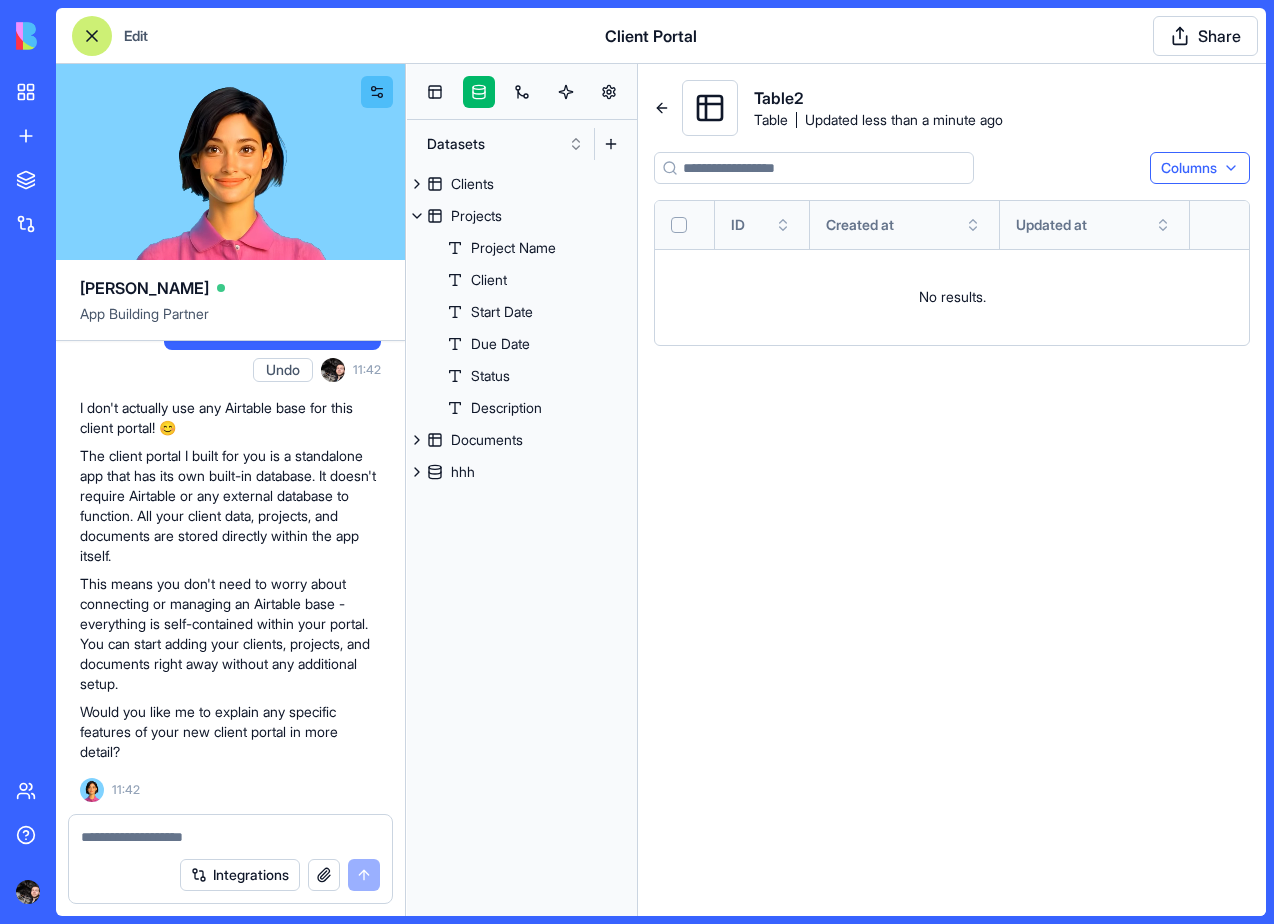 click on "My workspace New App
To pick up a draggable item, press the space bar.
While dragging, use the arrow keys to move the item.
Press space again to drop the item in its new position, or press escape to cancel.
Marketplace Integrations Team Help Edit Client Portal Share [PERSON_NAME] App Building Partner make me a portal for my client
Undo 11:29 I'll check if we have the Airtable integration connected before building your client portal. Let me verify that for you. airtable  is connected Oops! It looks like the Airtable integration isn't connected yet. 🔌
Before I can build your client portal, you'll need to connect your Airtable account. Please click the "Connect Integration" button for Airtable, and once that's done, come back and we can continue building your awesome client portal! 🚀 Client Portal Coming Right Up!
I'm [PERSON_NAME], and I'll build you a sleek client portal where you can manage all your client information in one place. Let's make this happen!
Setting up your data structure" at bounding box center (637, 462) 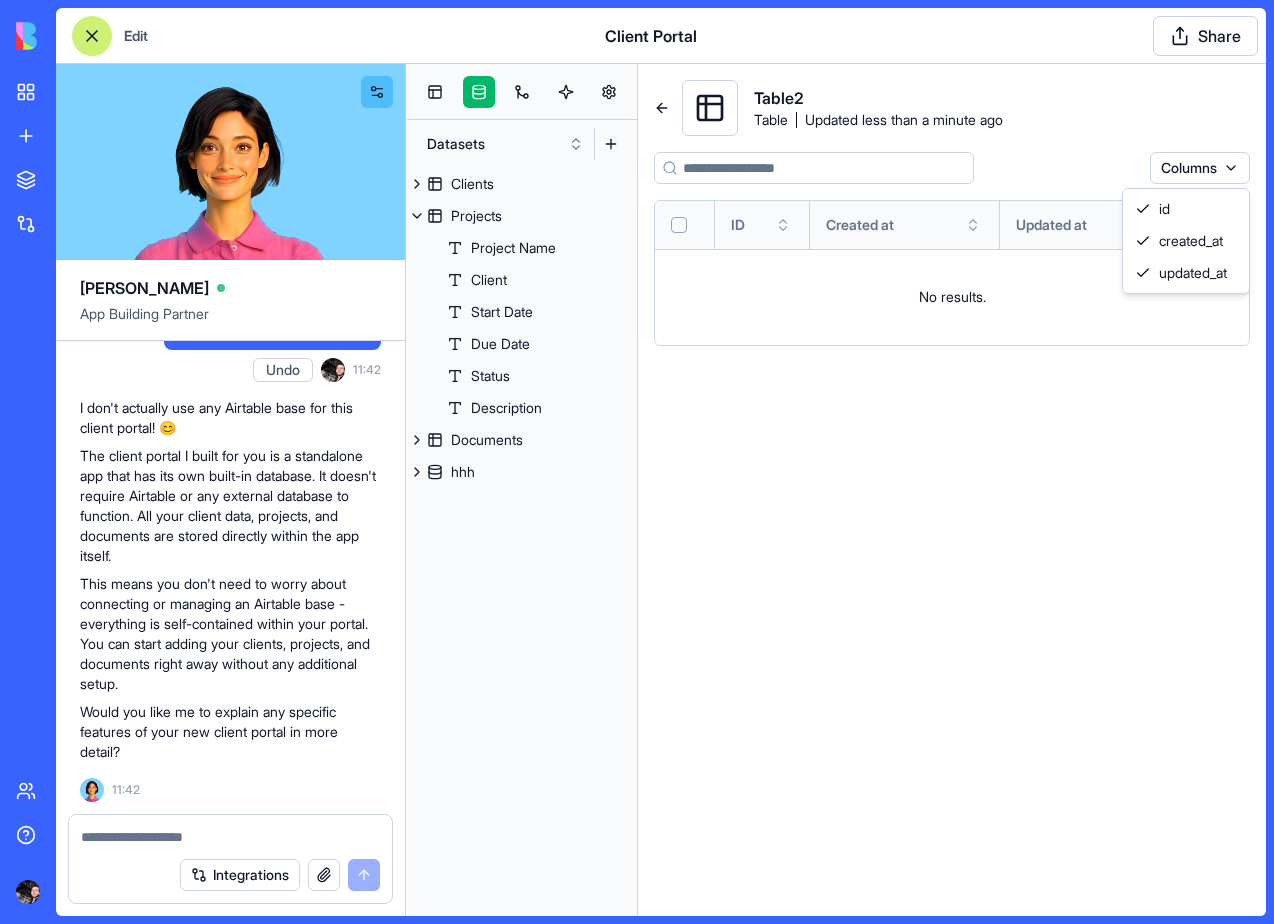 click on "My workspace New App
To pick up a draggable item, press the space bar.
While dragging, use the arrow keys to move the item.
Press space again to drop the item in its new position, or press escape to cancel.
Marketplace Integrations Team Help Edit Client Portal Share [PERSON_NAME] App Building Partner make me a portal for my client
Undo 11:29 I'll check if we have the Airtable integration connected before building your client portal. Let me verify that for you. airtable  is connected Oops! It looks like the Airtable integration isn't connected yet. 🔌
Before I can build your client portal, you'll need to connect your Airtable account. Please click the "Connect Integration" button for Airtable, and once that's done, come back and we can continue building your awesome client portal! 🚀 Client Portal Coming Right Up!
I'm [PERSON_NAME], and I'll build you a sleek client portal where you can manage all your client information in one place. Let's make this happen!
Setting up your data structure" at bounding box center [637, 462] 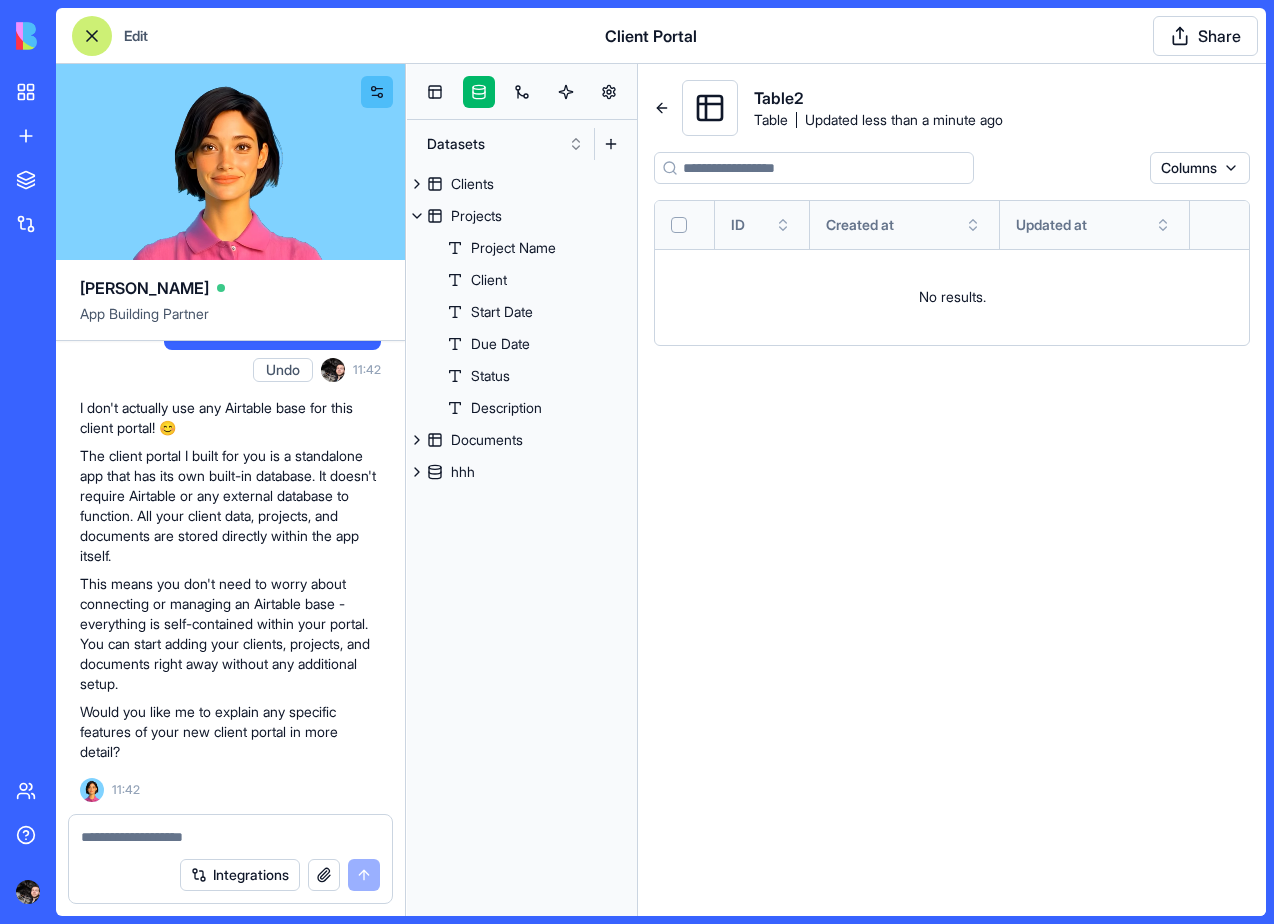 click 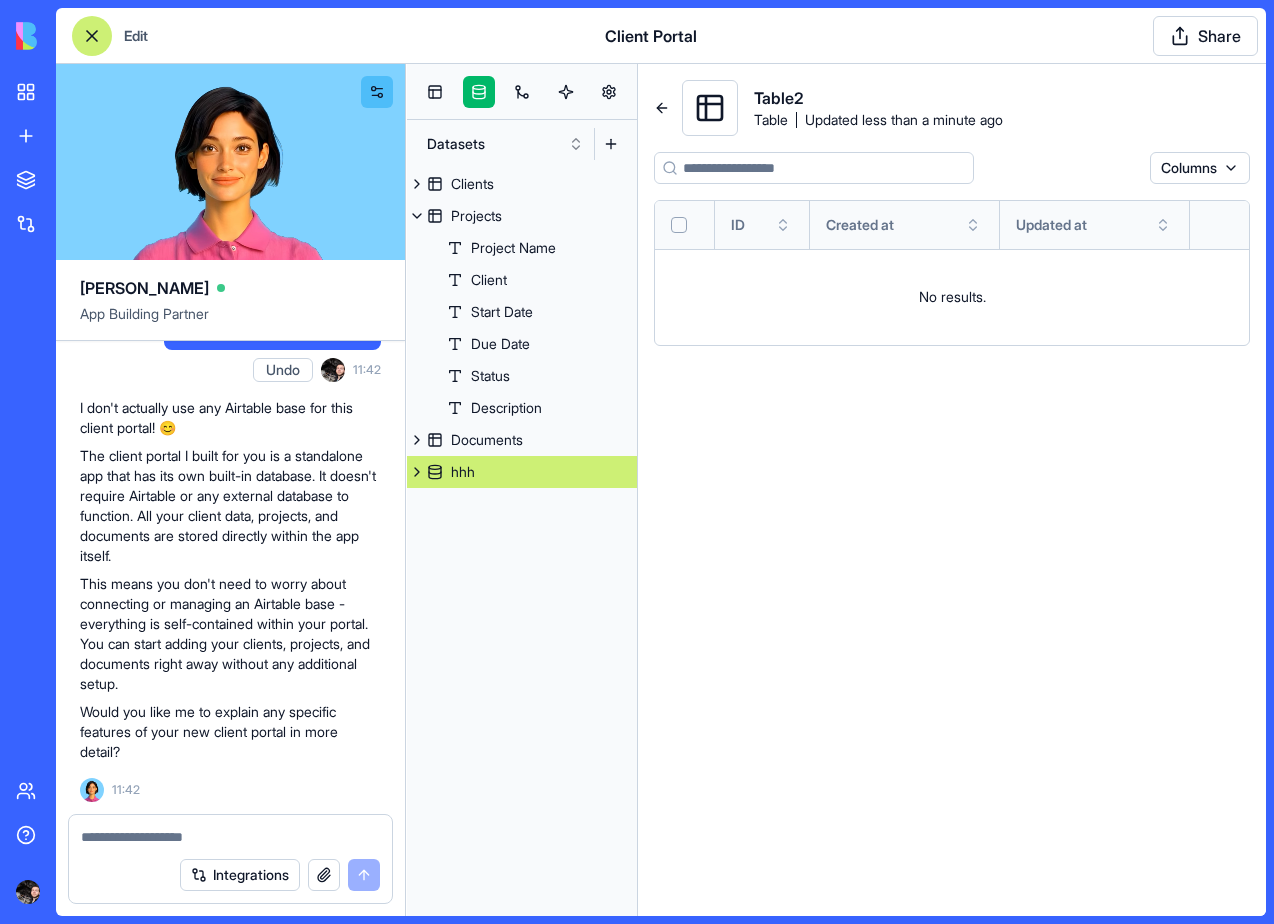click on "hhh" at bounding box center (522, 472) 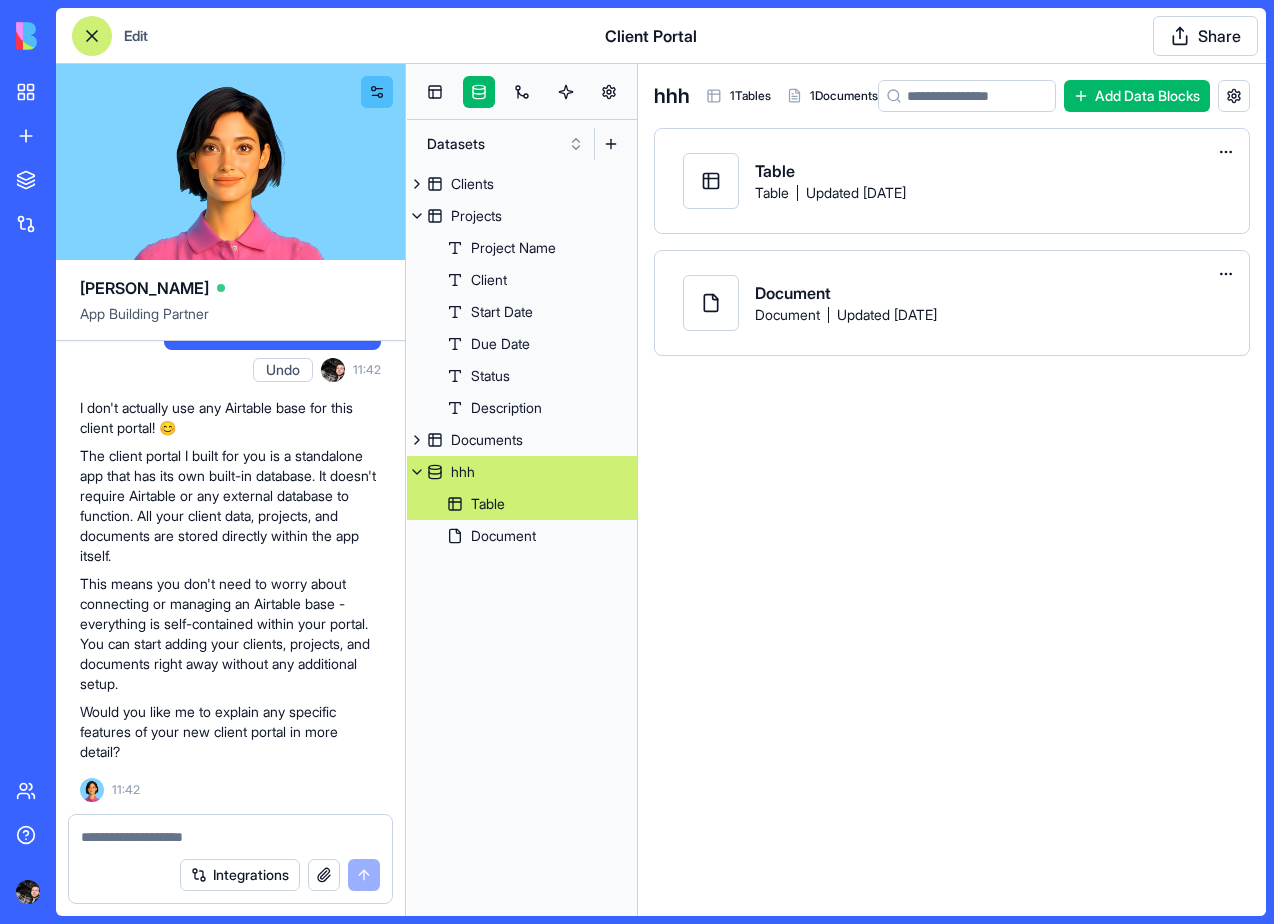 click on "Table" at bounding box center [522, 504] 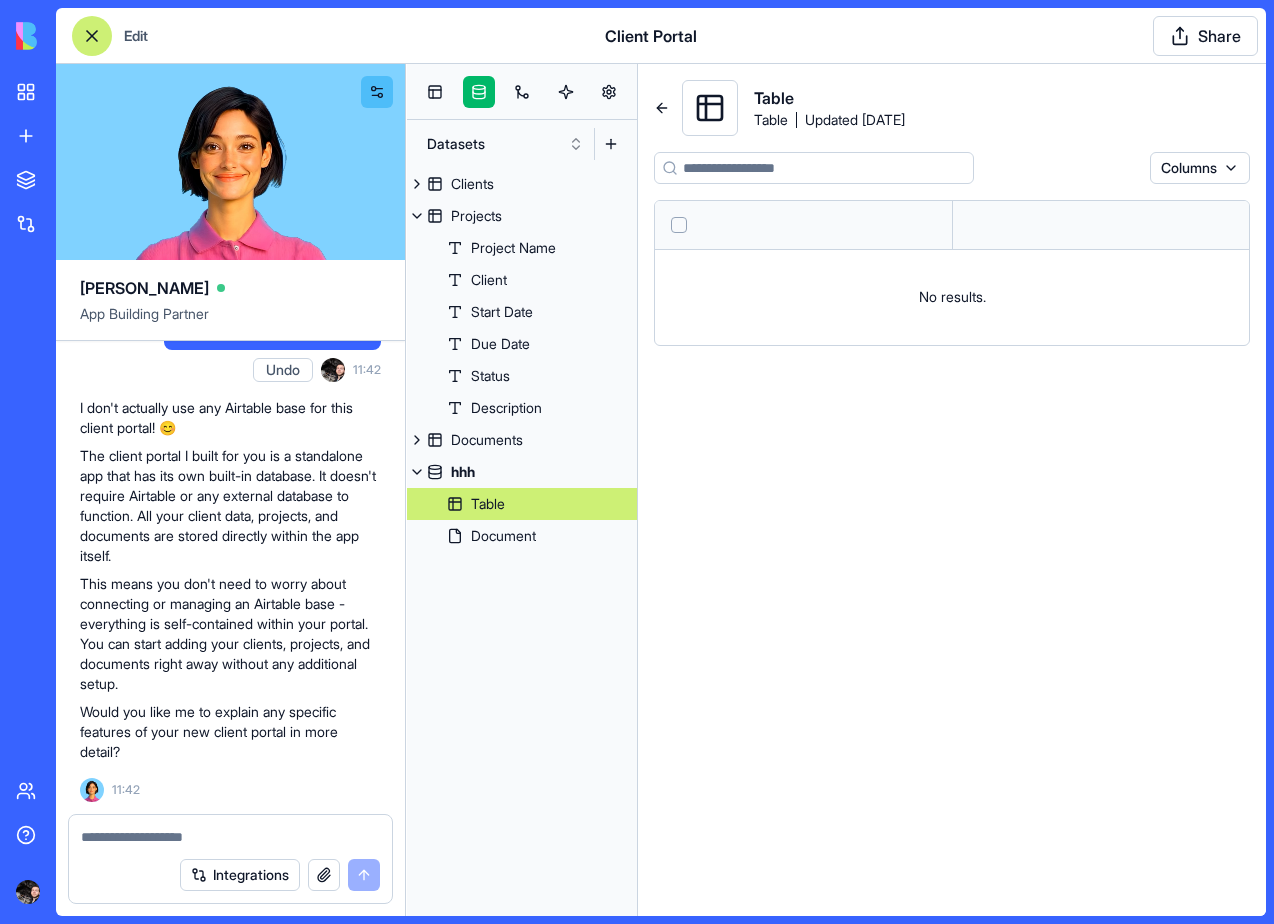 click on "Table" at bounding box center [522, 504] 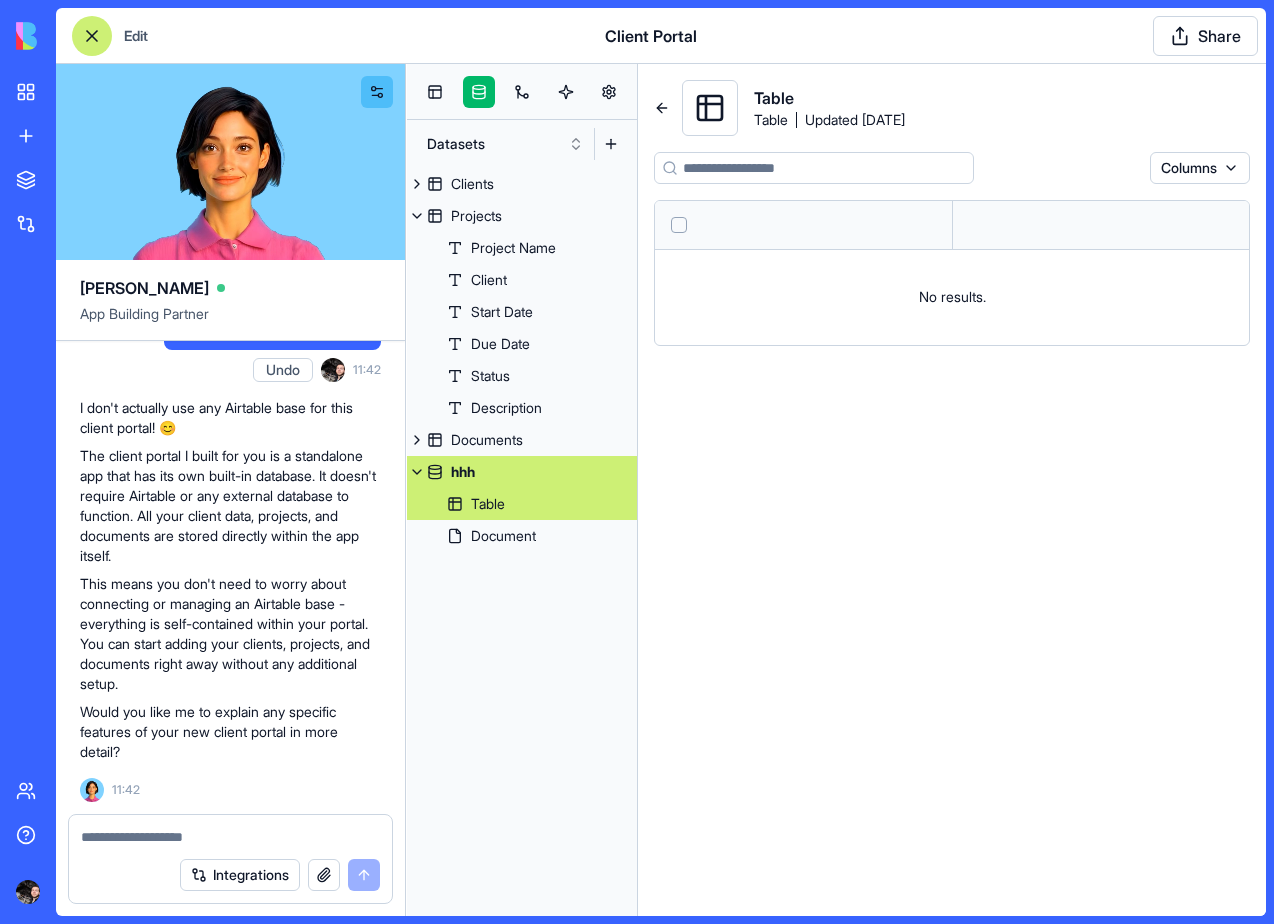 click on "hhh" at bounding box center (463, 472) 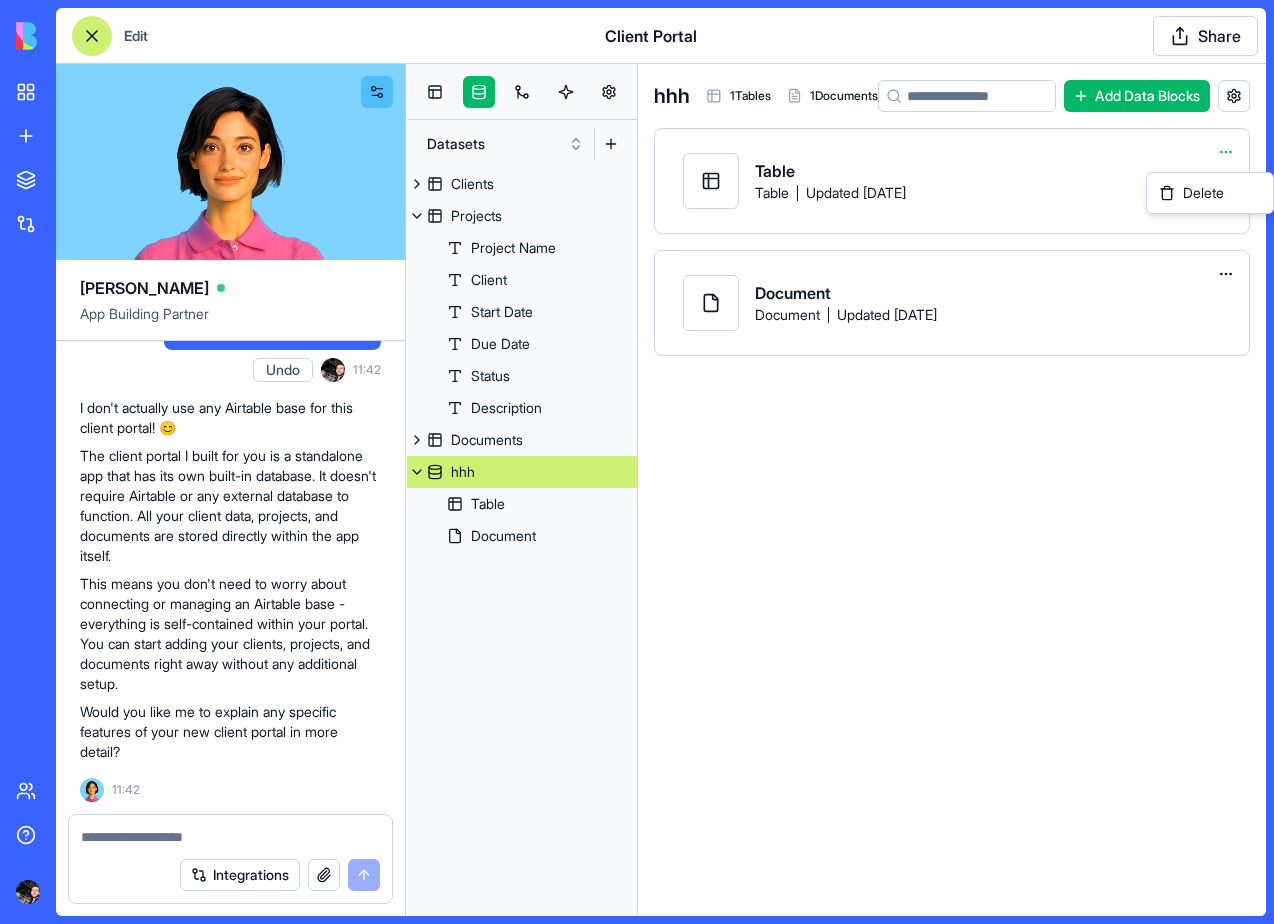 click on "My workspace New App
To pick up a draggable item, press the space bar.
While dragging, use the arrow keys to move the item.
Press space again to drop the item in its new position, or press escape to cancel.
Marketplace Integrations Team Help Edit Client Portal Share [PERSON_NAME] App Building Partner make me a portal for my client
Undo 11:29 I'll check if we have the Airtable integration connected before building your client portal. Let me verify that for you. airtable  is connected Oops! It looks like the Airtable integration isn't connected yet. 🔌
Before I can build your client portal, you'll need to connect your Airtable account. Please click the "Connect Integration" button for Airtable, and once that's done, come back and we can continue building your awesome client portal! 🚀 Client Portal Coming Right Up!
I'm [PERSON_NAME], and I'll build you a sleek client portal where you can manage all your client information in one place. Let's make this happen!
Setting up your data structure" at bounding box center (637, 462) 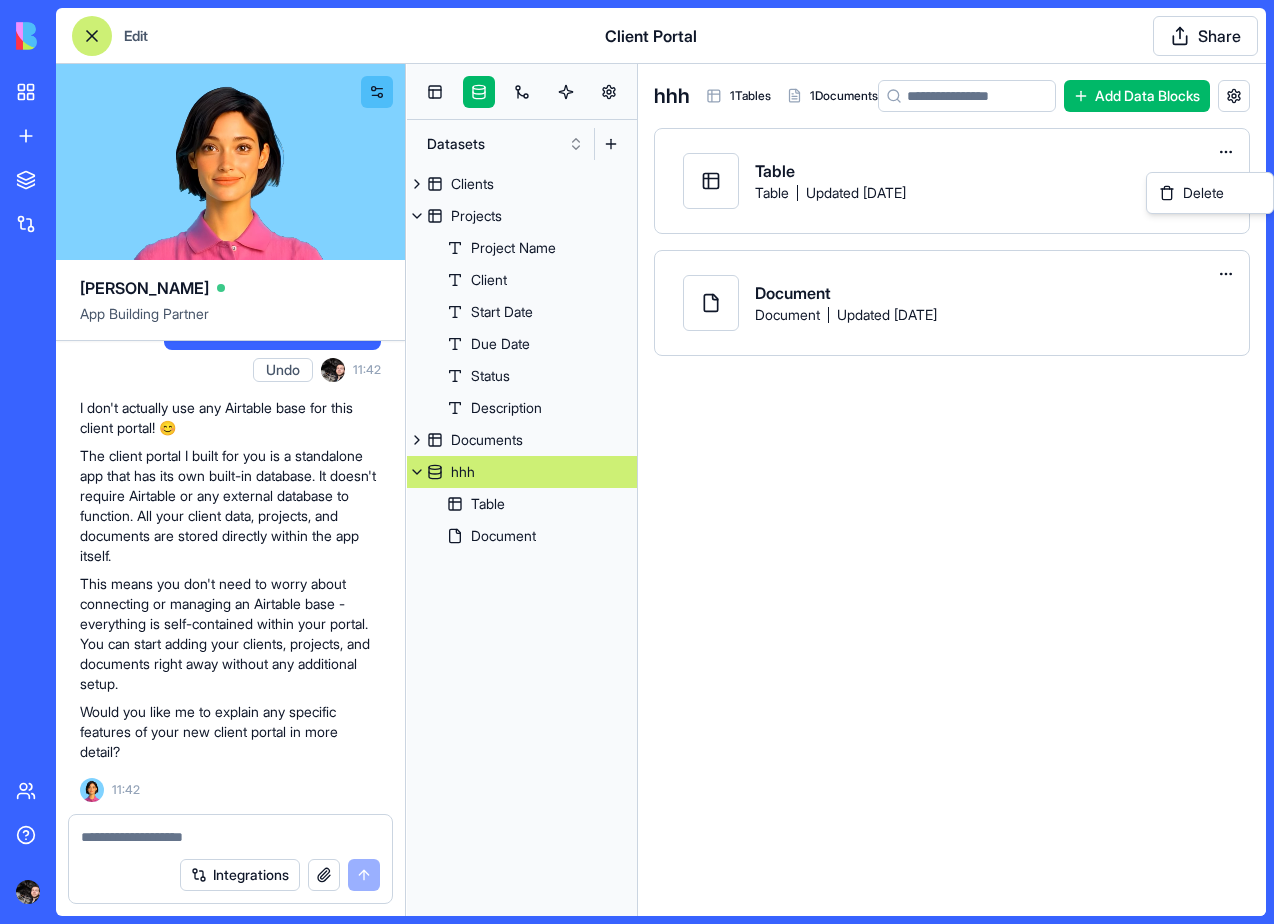 click on "My workspace New App
To pick up a draggable item, press the space bar.
While dragging, use the arrow keys to move the item.
Press space again to drop the item in its new position, or press escape to cancel.
Marketplace Integrations Team Help Edit Client Portal Share [PERSON_NAME] App Building Partner make me a portal for my client
Undo 11:29 I'll check if we have the Airtable integration connected before building your client portal. Let me verify that for you. airtable  is connected Oops! It looks like the Airtable integration isn't connected yet. 🔌
Before I can build your client portal, you'll need to connect your Airtable account. Please click the "Connect Integration" button for Airtable, and once that's done, come back and we can continue building your awesome client portal! 🚀 Client Portal Coming Right Up!
I'm [PERSON_NAME], and I'll build you a sleek client portal where you can manage all your client information in one place. Let's make this happen!
Setting up your data structure" at bounding box center [637, 462] 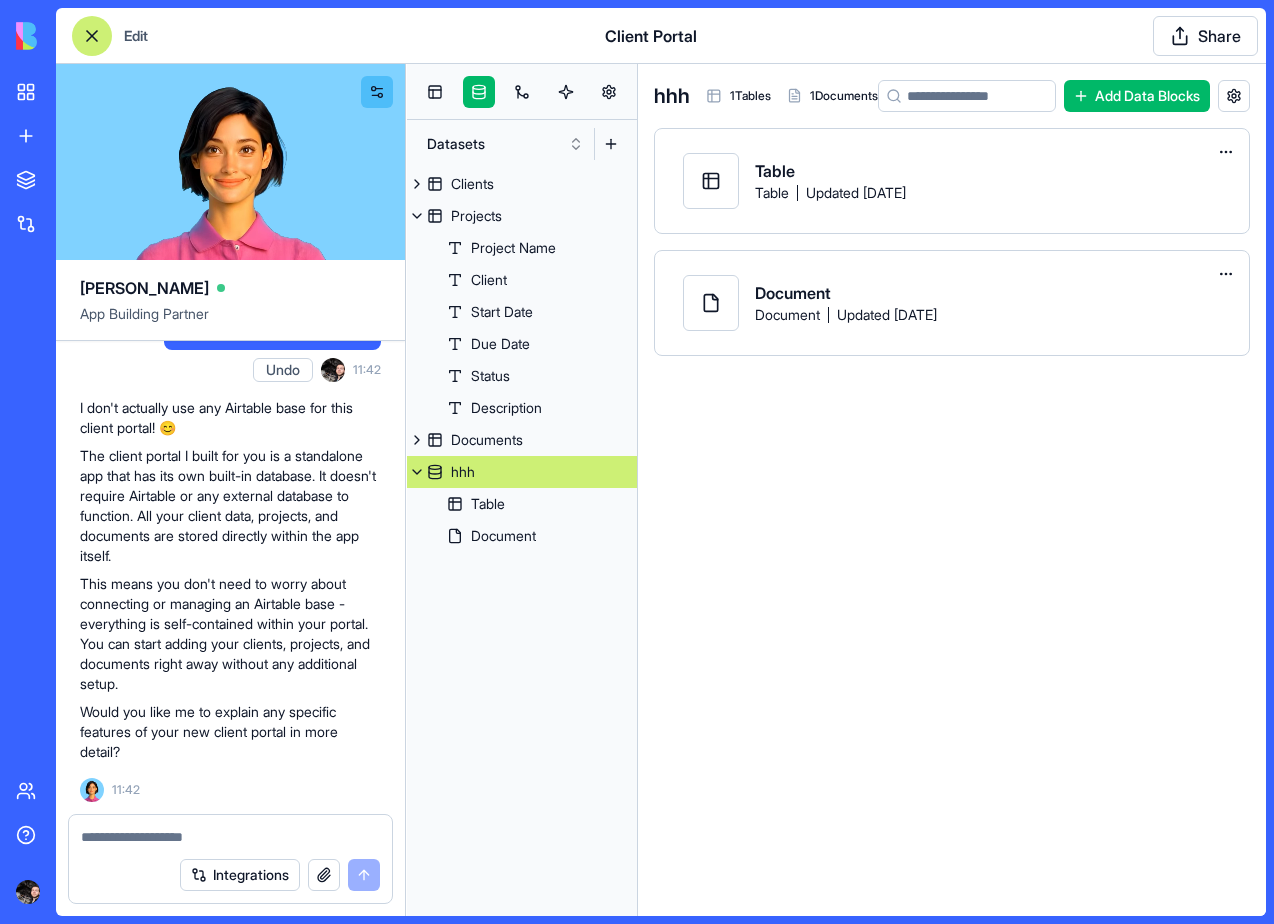 click at bounding box center [1234, 96] 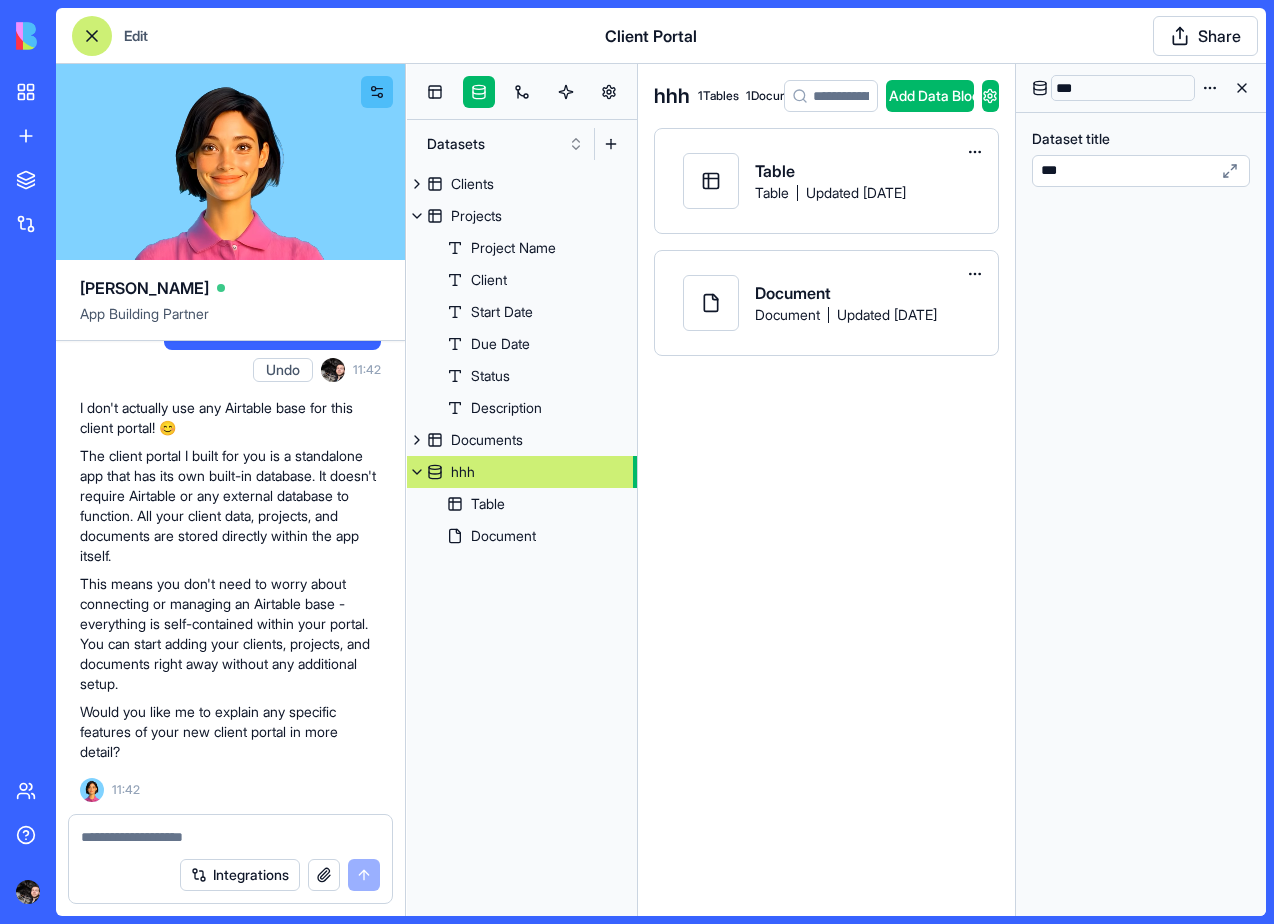 click on "***" at bounding box center [1123, 88] 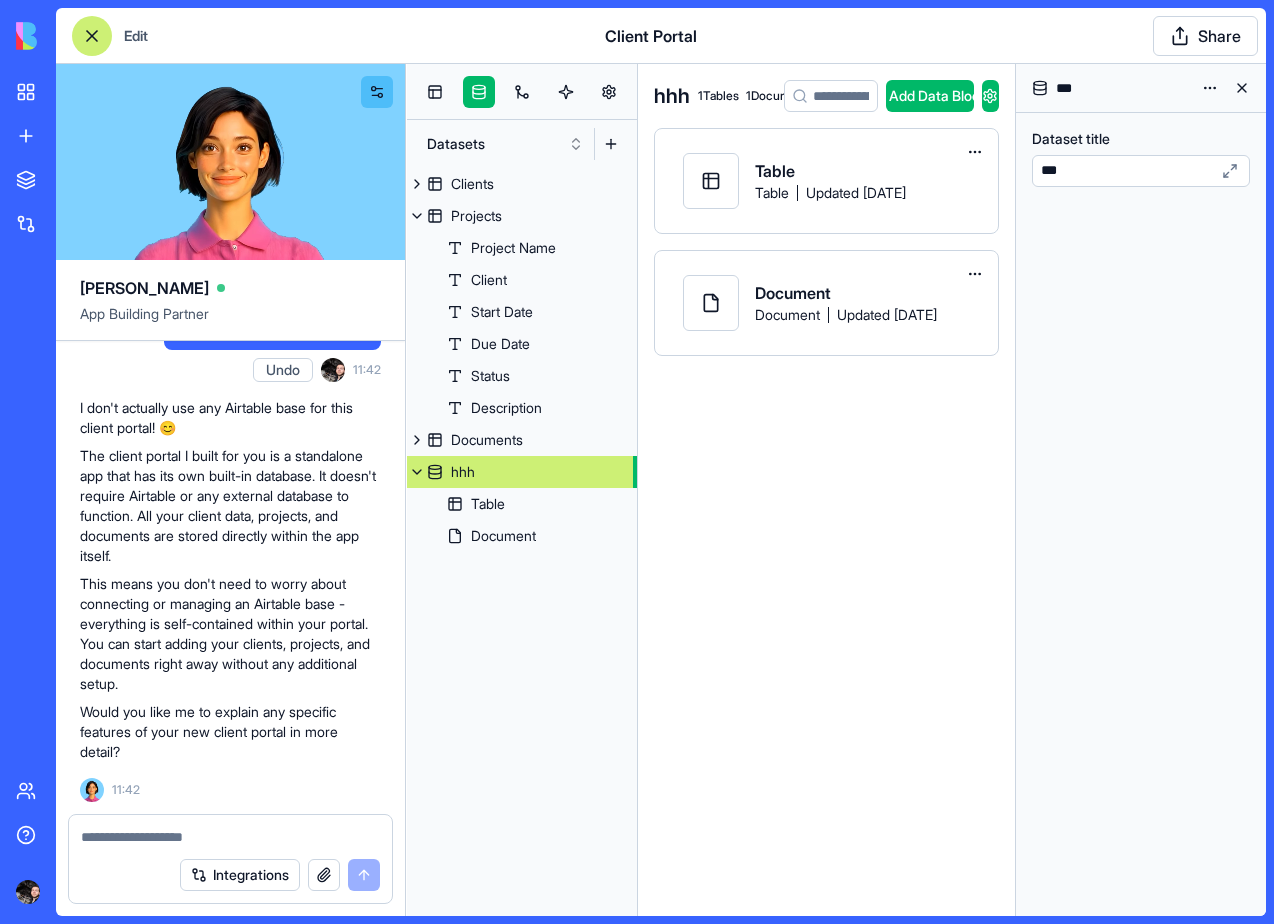 click on "Dataset title ***" at bounding box center [1141, 158] 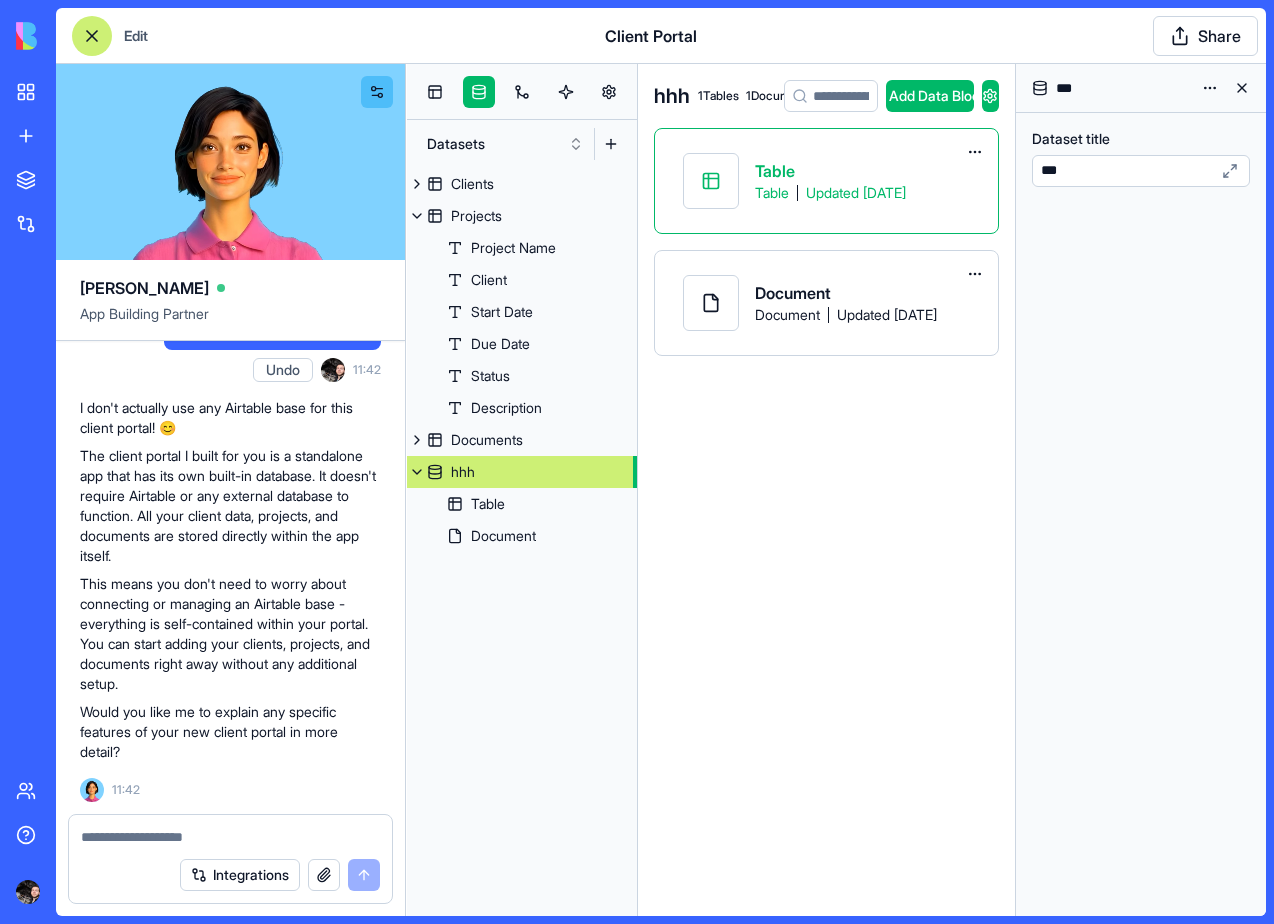 click on "Table Table Updated [DATE]" at bounding box center [830, 181] 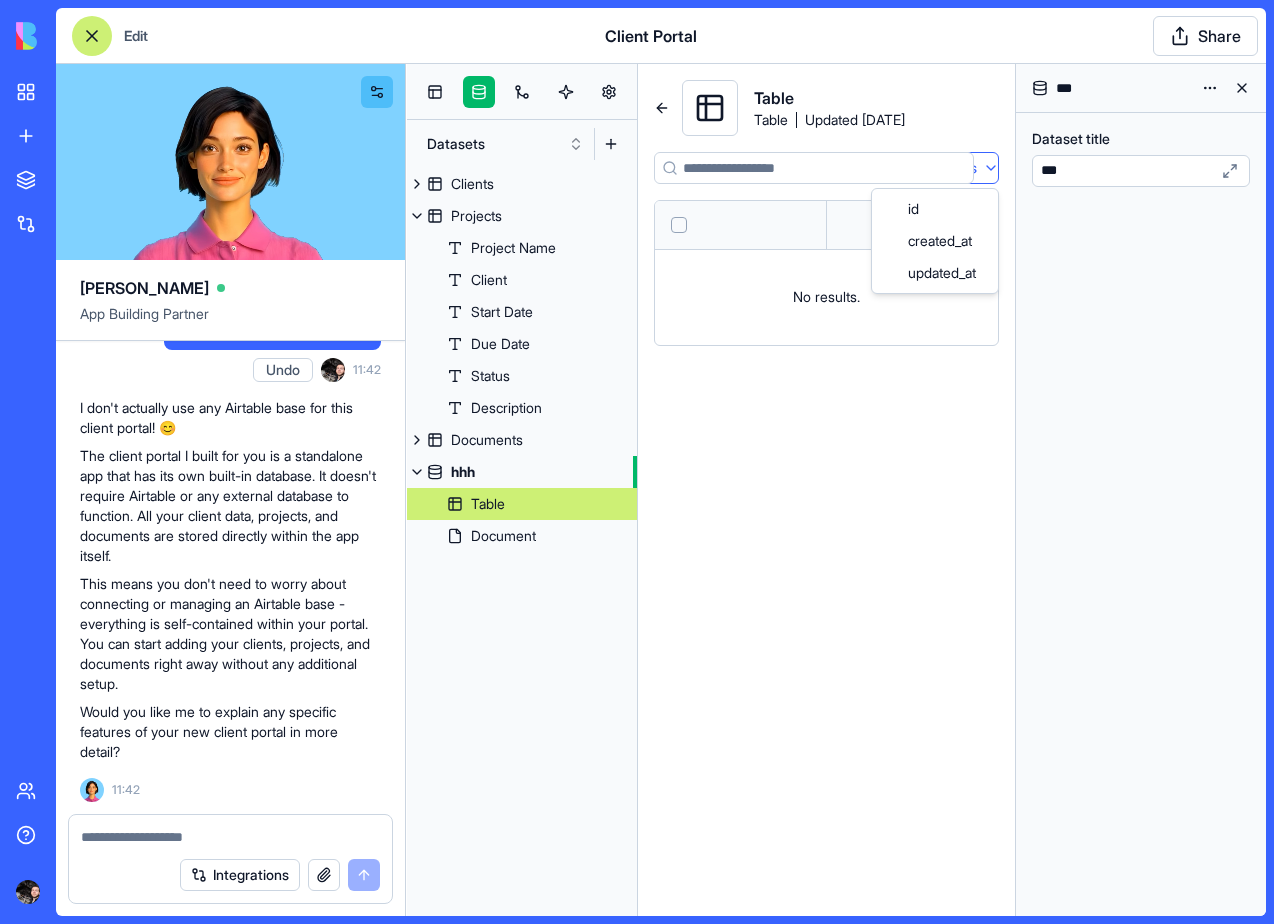 click on "My workspace New App
To pick up a draggable item, press the space bar.
While dragging, use the arrow keys to move the item.
Press space again to drop the item in its new position, or press escape to cancel.
Marketplace Integrations Team Help Edit Client Portal Share [PERSON_NAME] App Building Partner make me a portal for my client
Undo 11:29 I'll check if we have the Airtable integration connected before building your client portal. Let me verify that for you. airtable  is connected Oops! It looks like the Airtable integration isn't connected yet. 🔌
Before I can build your client portal, you'll need to connect your Airtable account. Please click the "Connect Integration" button for Airtable, and once that's done, come back and we can continue building your awesome client portal! 🚀 Client Portal Coming Right Up!
I'm [PERSON_NAME], and I'll build you a sleek client portal where you can manage all your client information in one place. Let's make this happen!
Setting up your data structure" at bounding box center (637, 462) 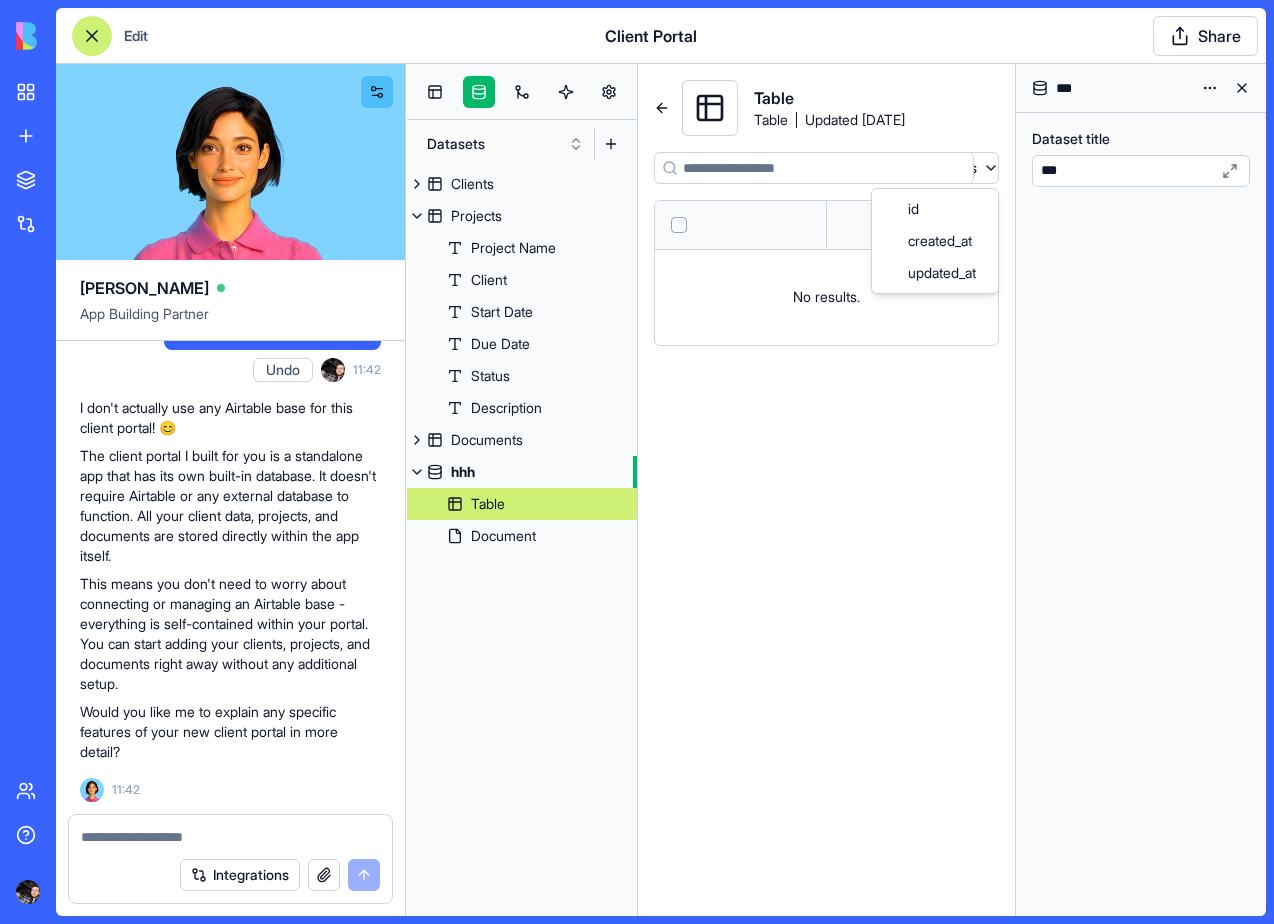 click on "My workspace New App
To pick up a draggable item, press the space bar.
While dragging, use the arrow keys to move the item.
Press space again to drop the item in its new position, or press escape to cancel.
Marketplace Integrations Team Help Edit Client Portal Share [PERSON_NAME] App Building Partner make me a portal for my client
Undo 11:29 I'll check if we have the Airtable integration connected before building your client portal. Let me verify that for you. airtable  is connected Oops! It looks like the Airtable integration isn't connected yet. 🔌
Before I can build your client portal, you'll need to connect your Airtable account. Please click the "Connect Integration" button for Airtable, and once that's done, come back and we can continue building your awesome client portal! 🚀 Client Portal Coming Right Up!
I'm [PERSON_NAME], and I'll build you a sleek client portal where you can manage all your client information in one place. Let's make this happen!
Setting up your data structure" at bounding box center [637, 462] 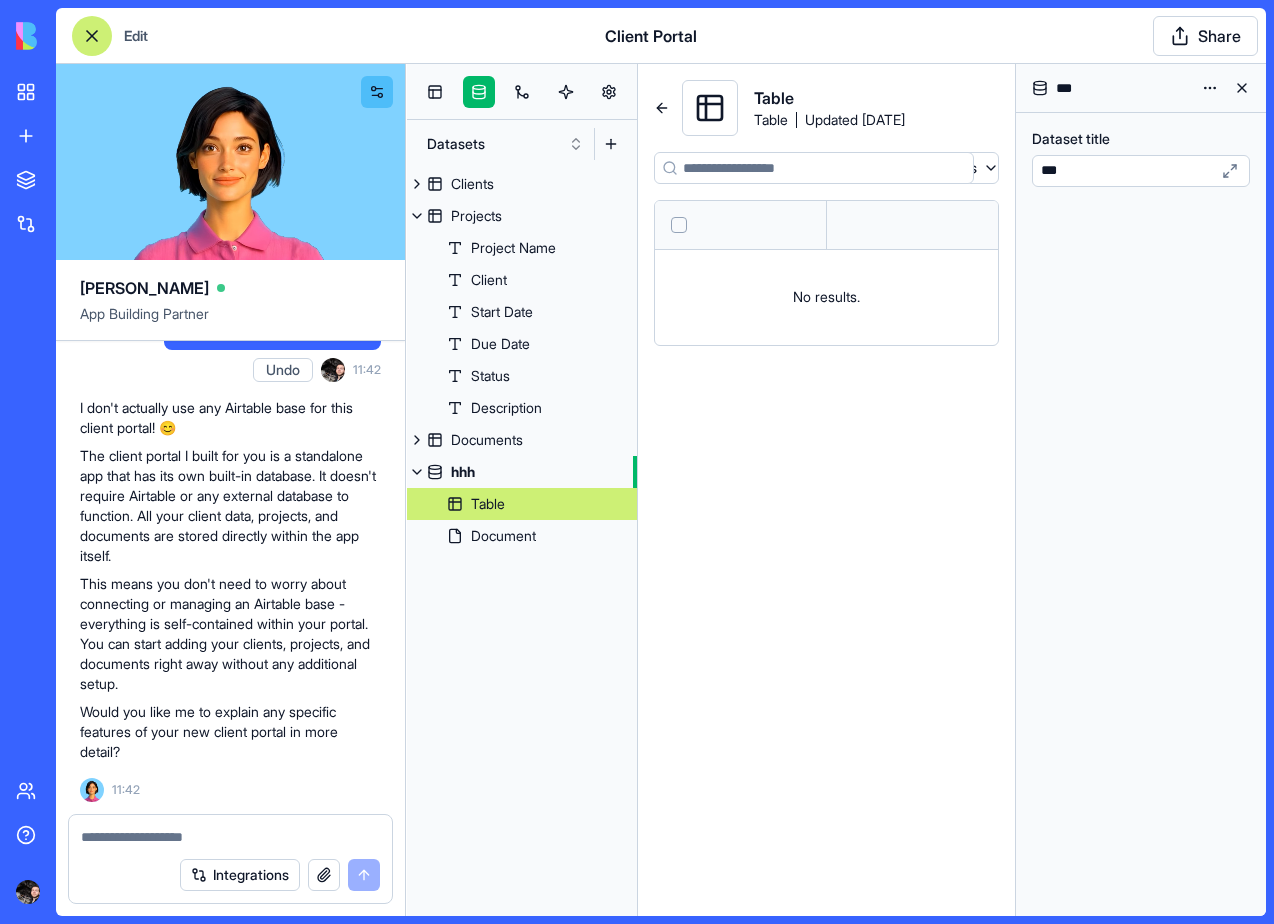 click at bounding box center (1242, 88) 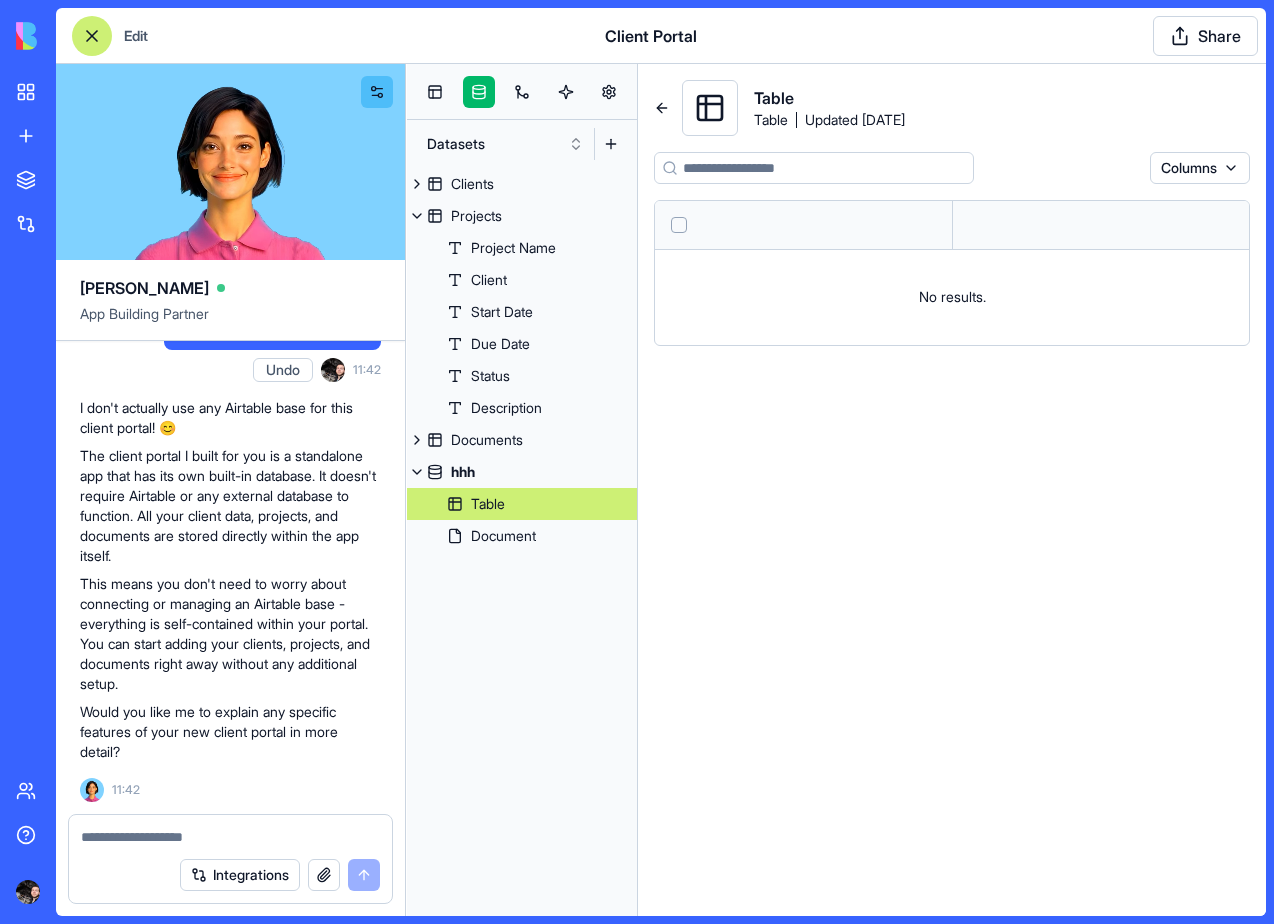 click at bounding box center [814, 168] 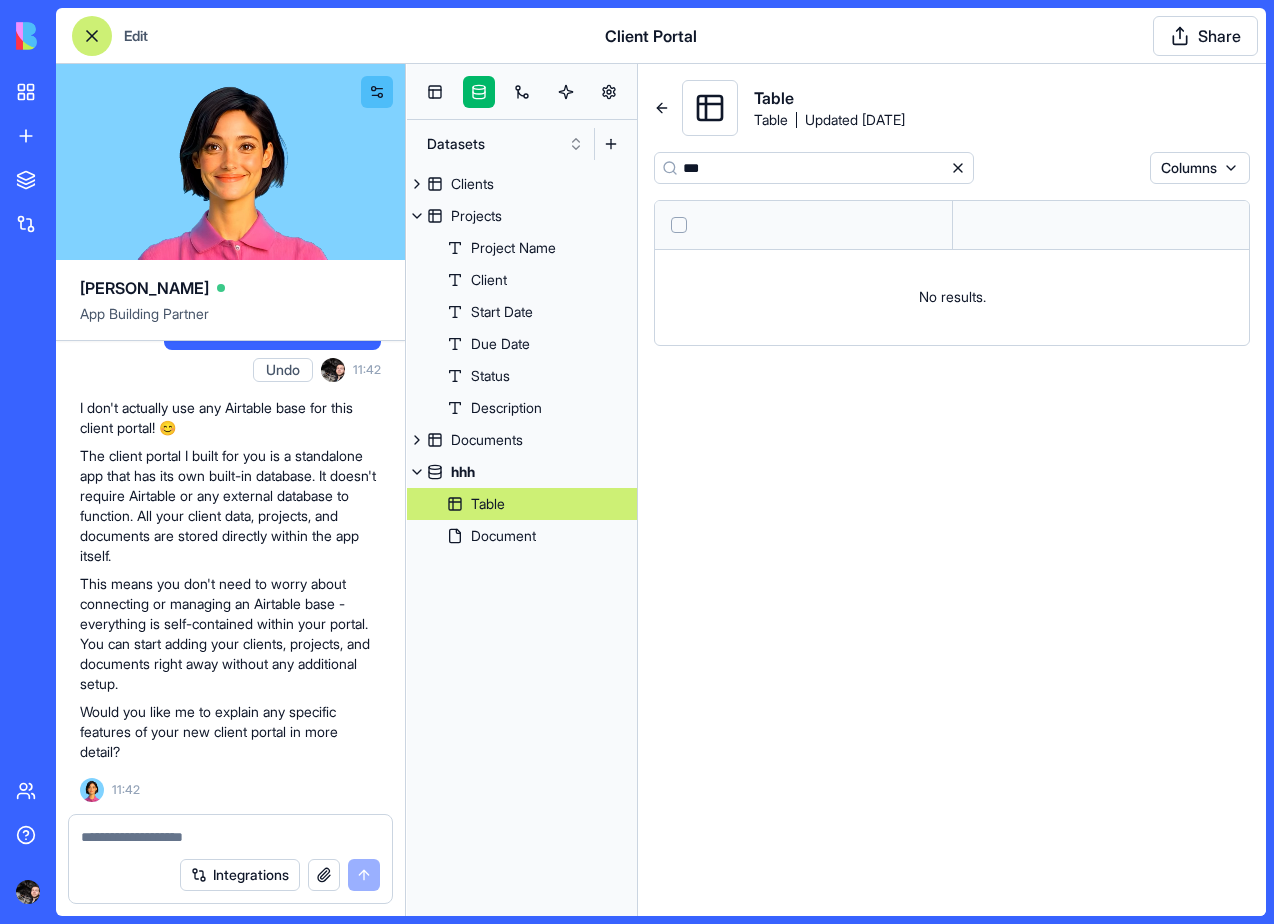 type on "***" 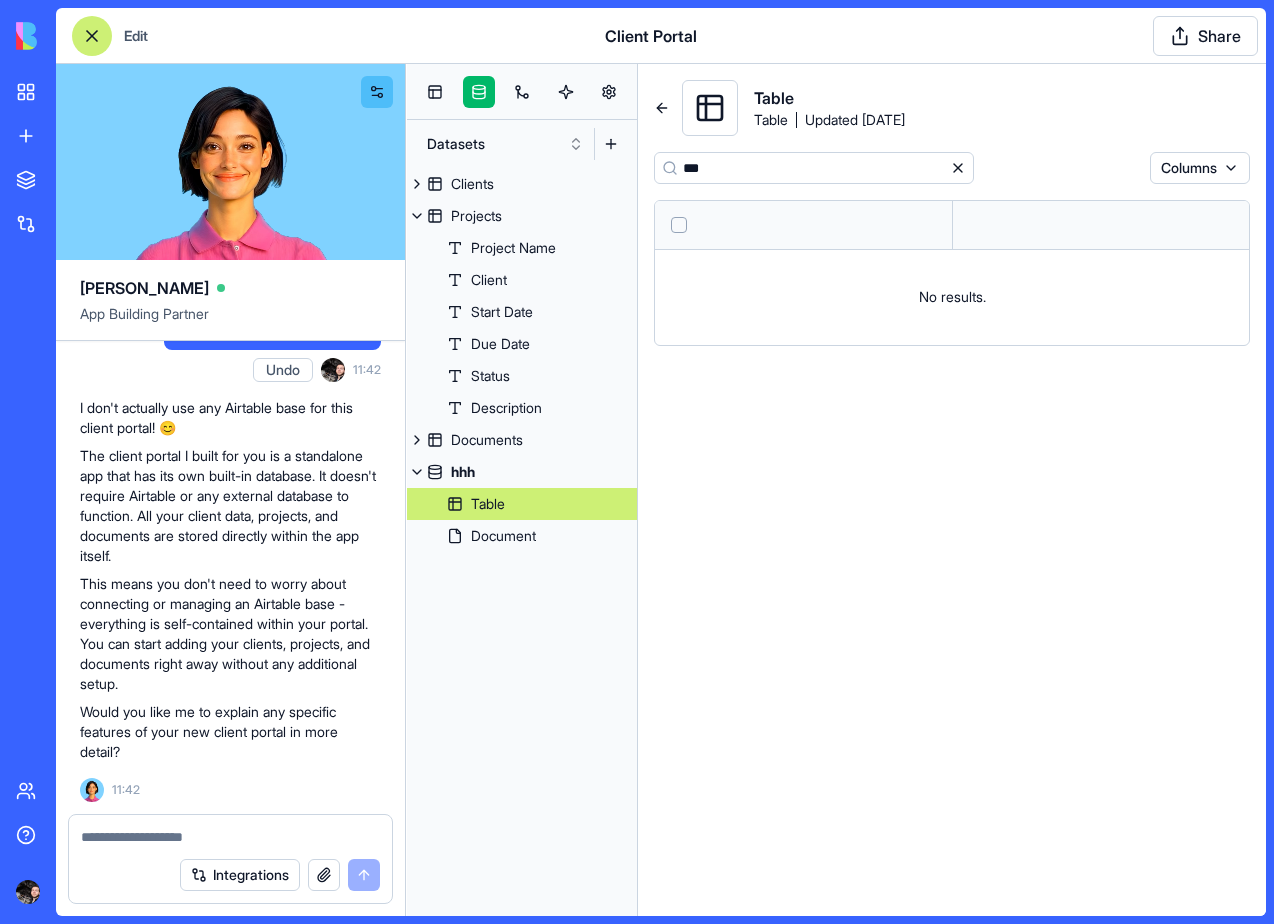 click on "Clear" at bounding box center (958, 168) 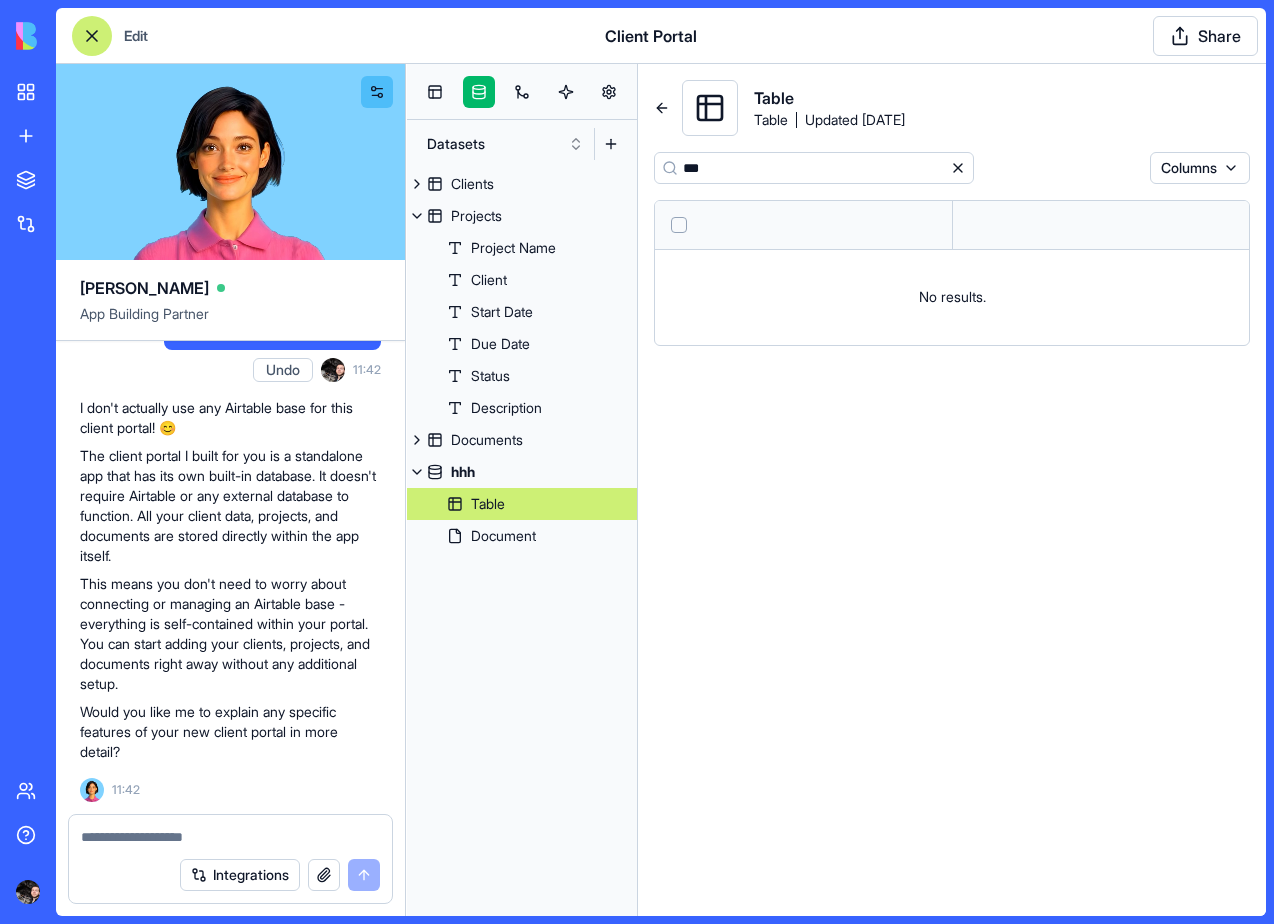 type 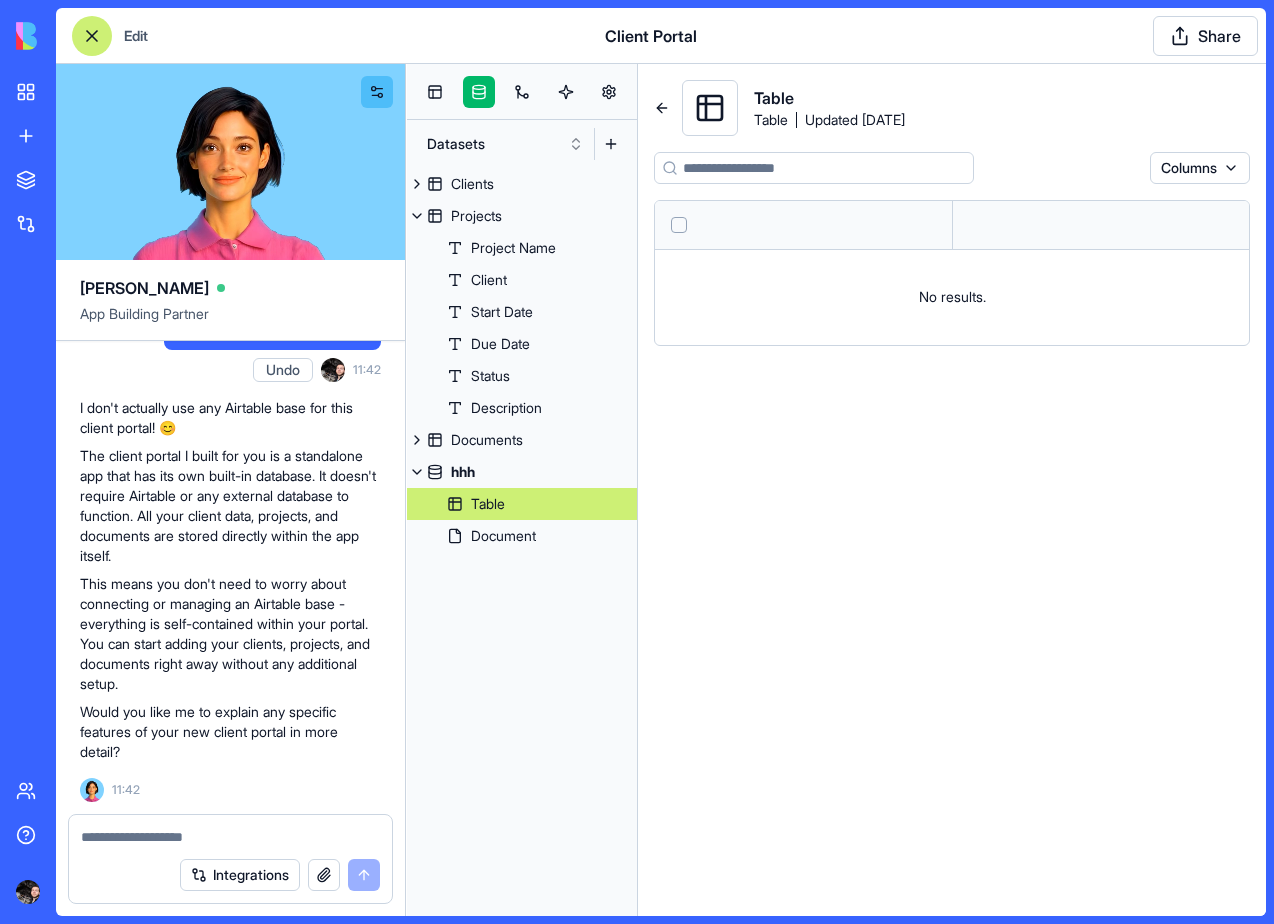 click on "Clients Projects Project Name Client Start Date Due Date Status Description Documents hhh Table Document" at bounding box center [522, 542] 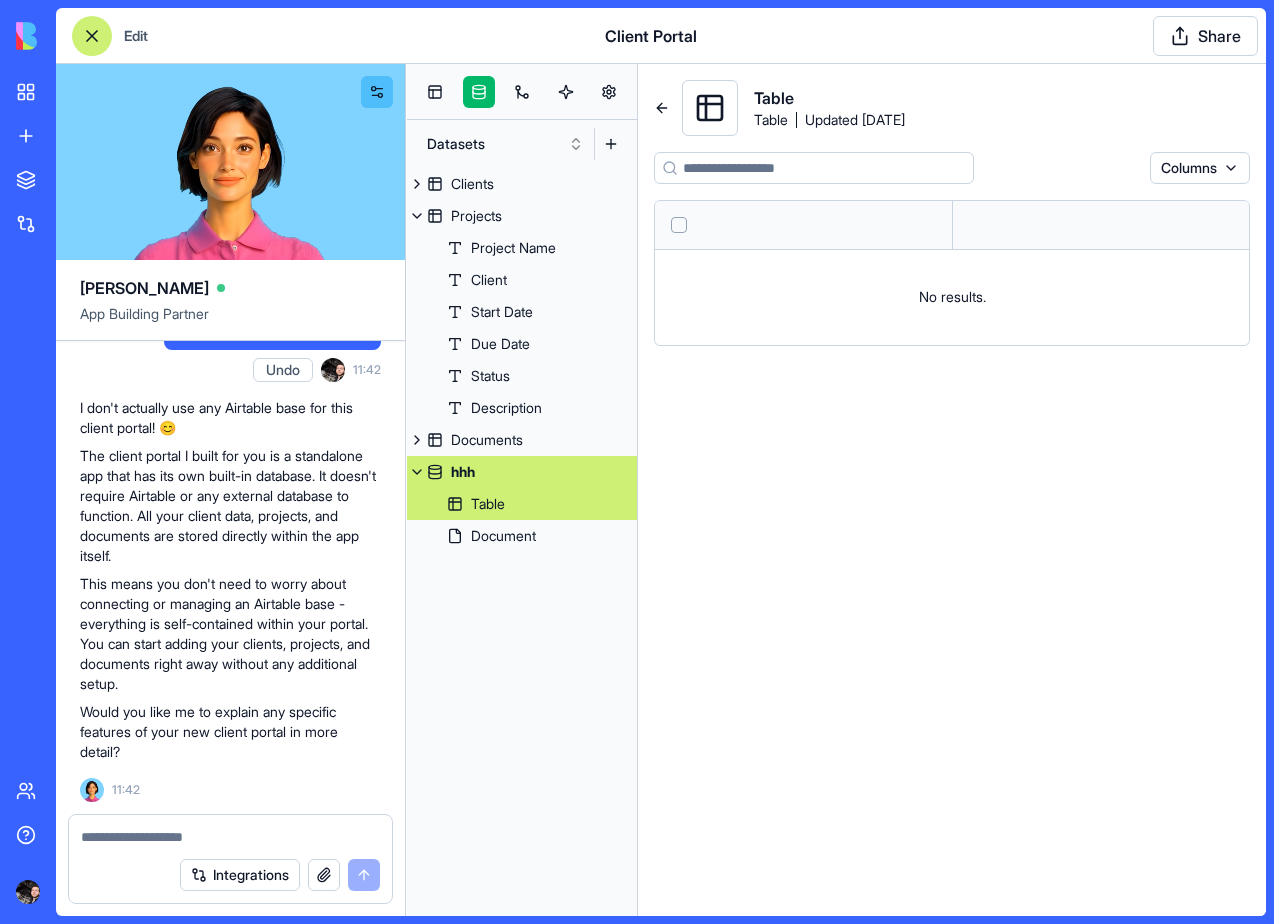 click on "hhh" at bounding box center [522, 472] 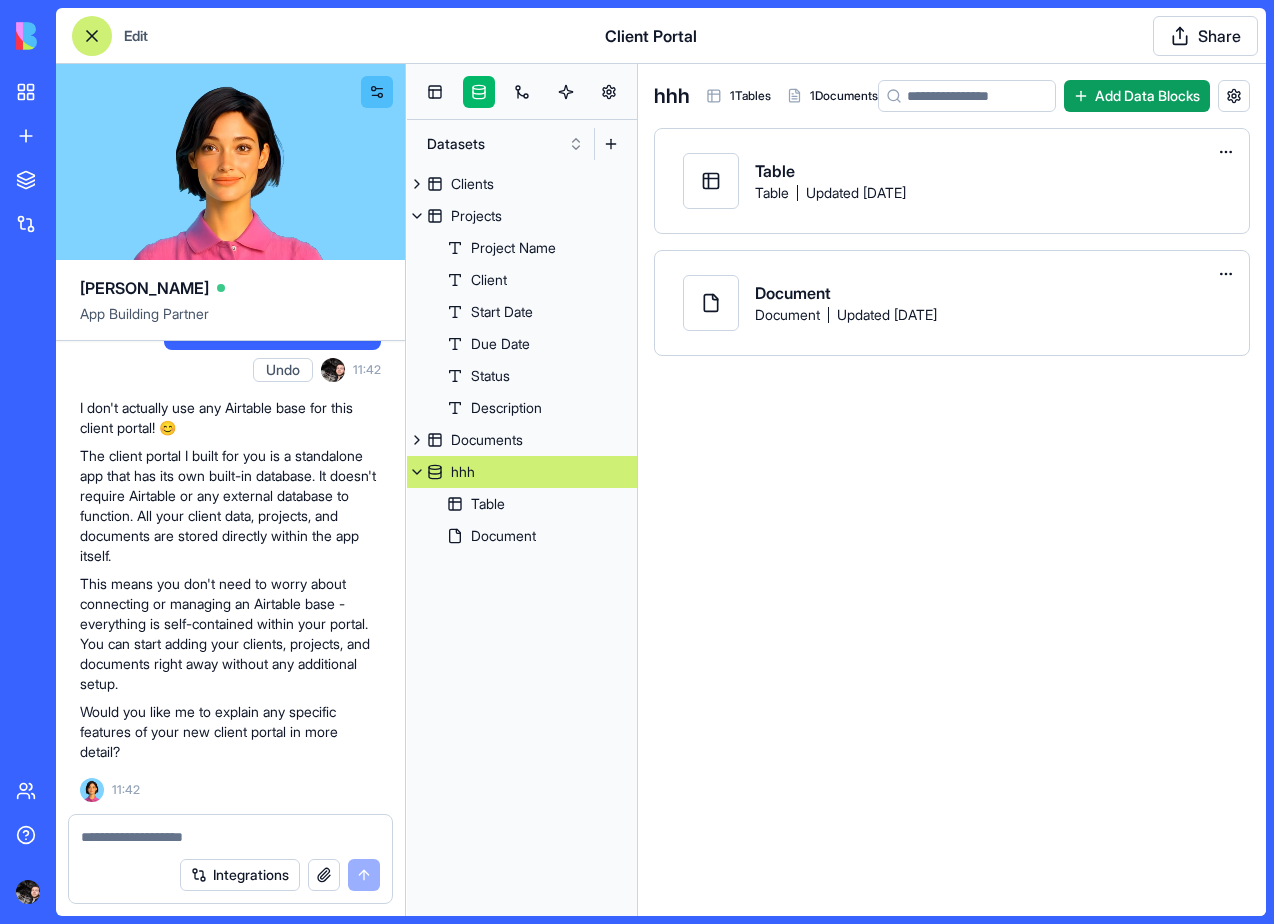 click on "Add Data Blocks" at bounding box center (1137, 96) 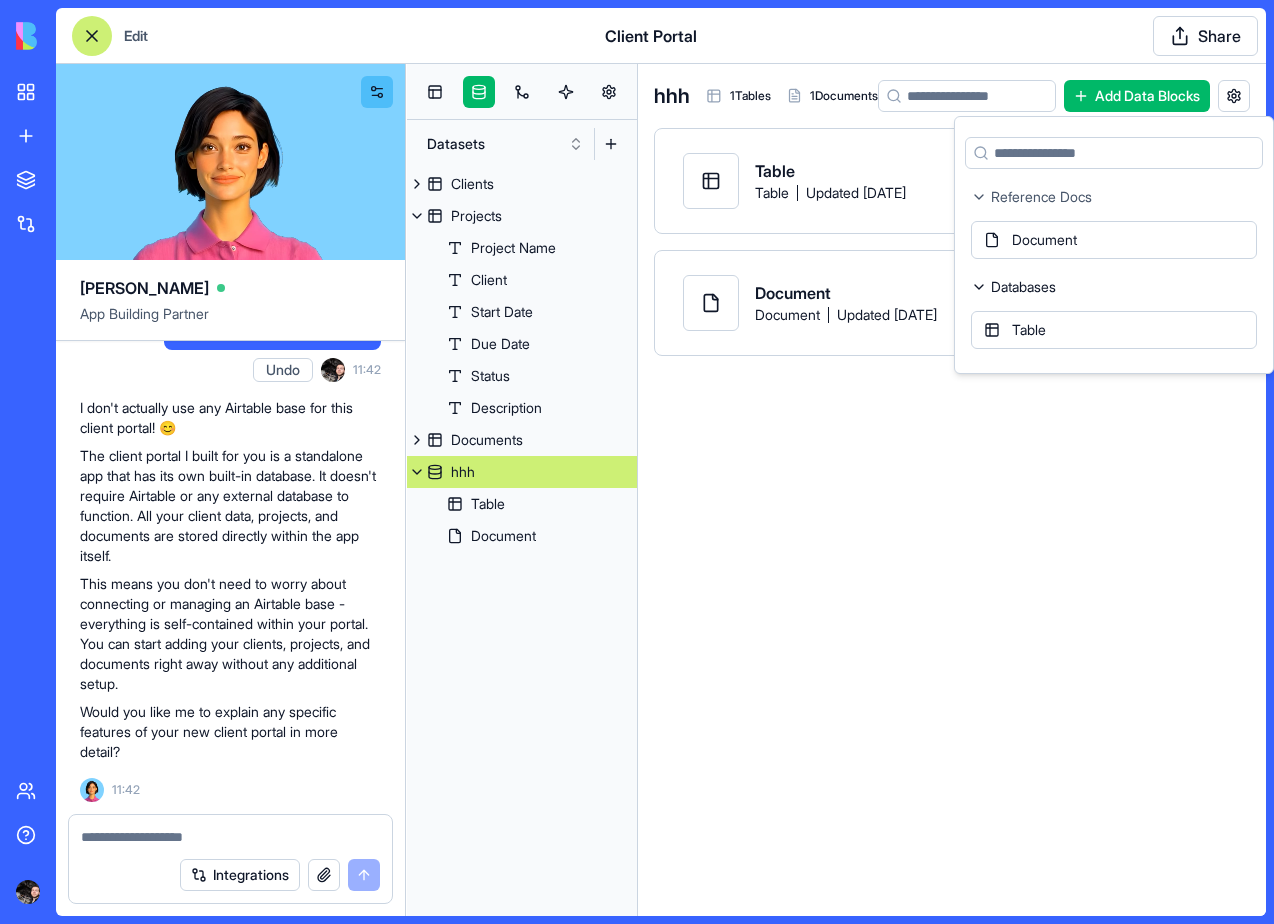 click on "Databases" at bounding box center [1114, 287] 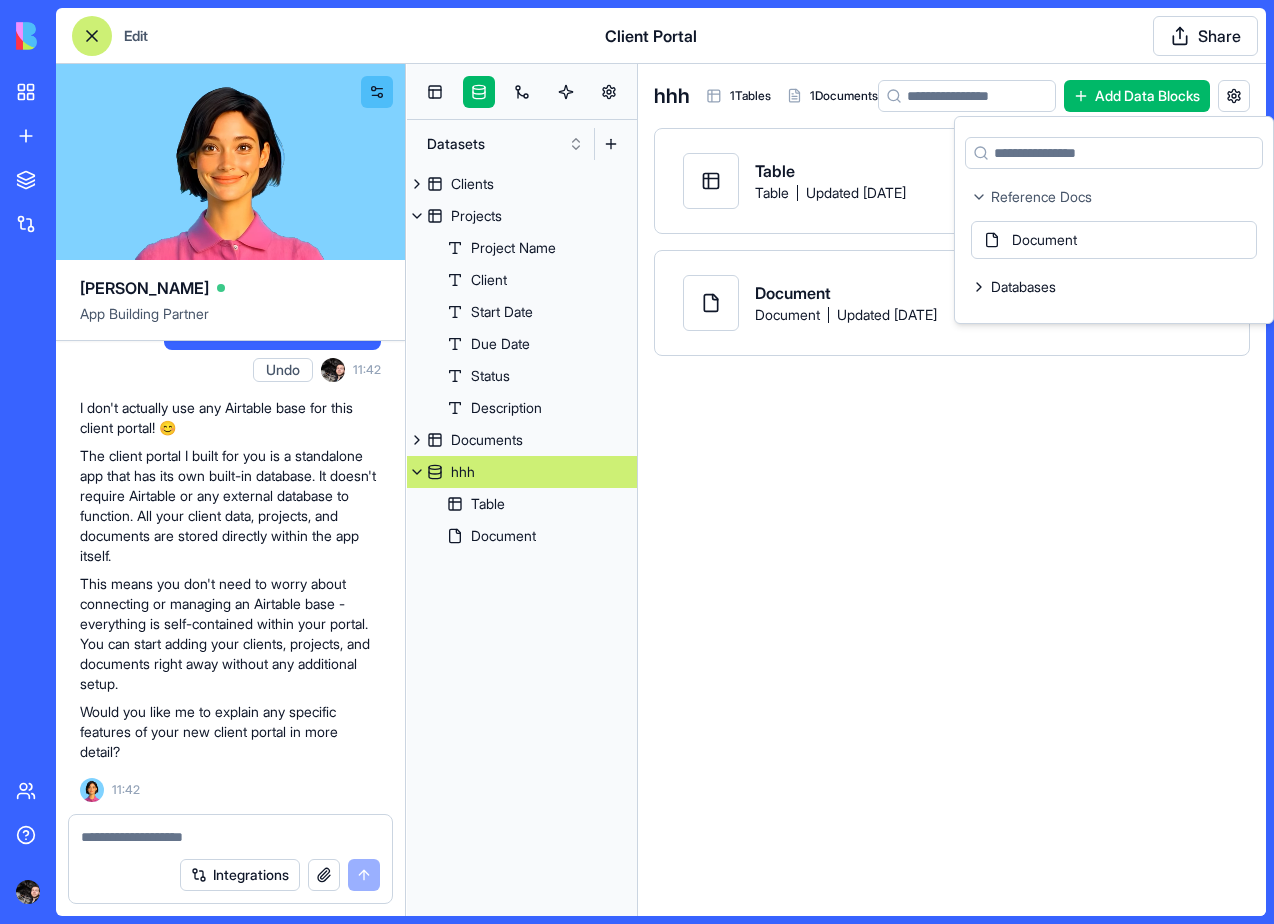click on "Databases" at bounding box center [1114, 287] 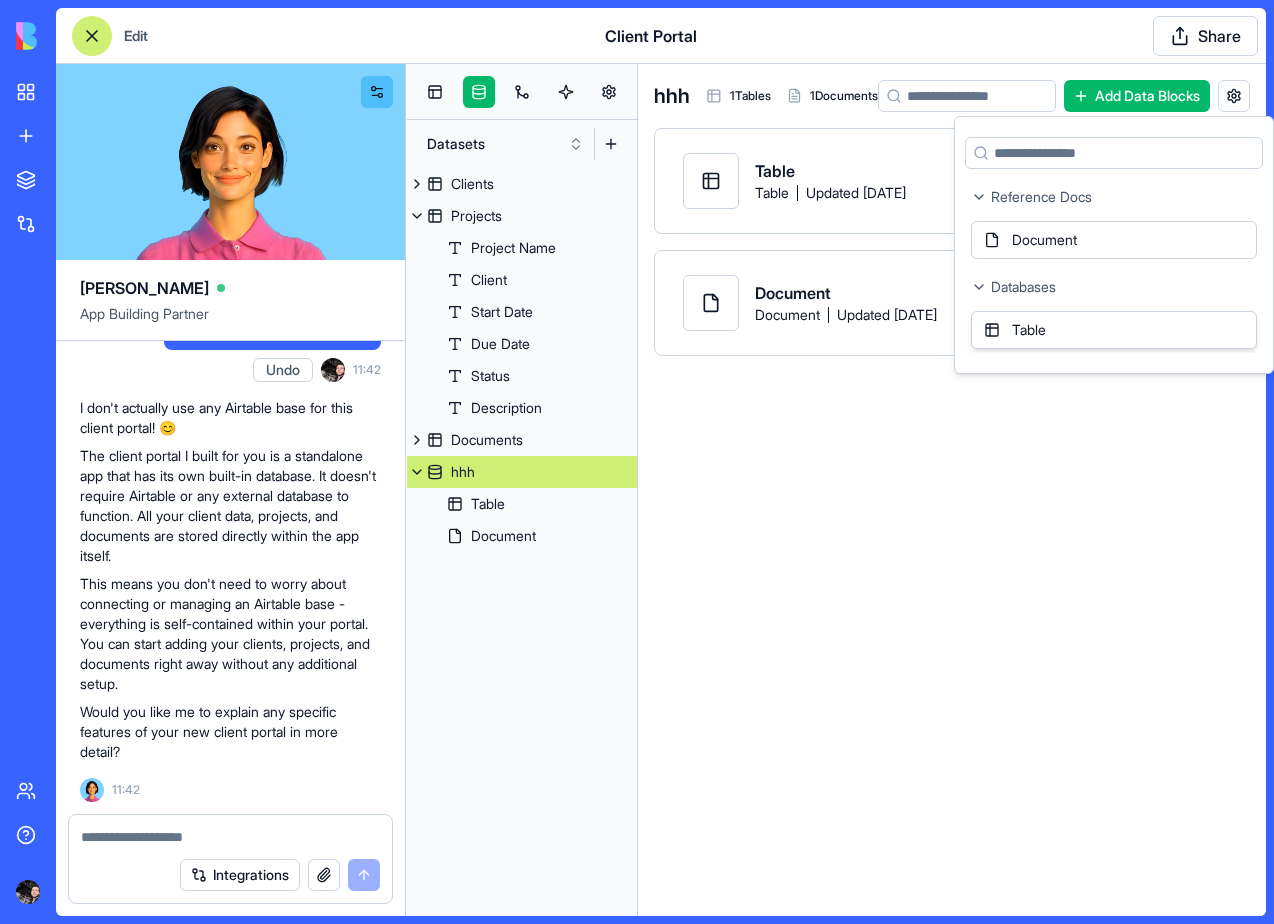 click 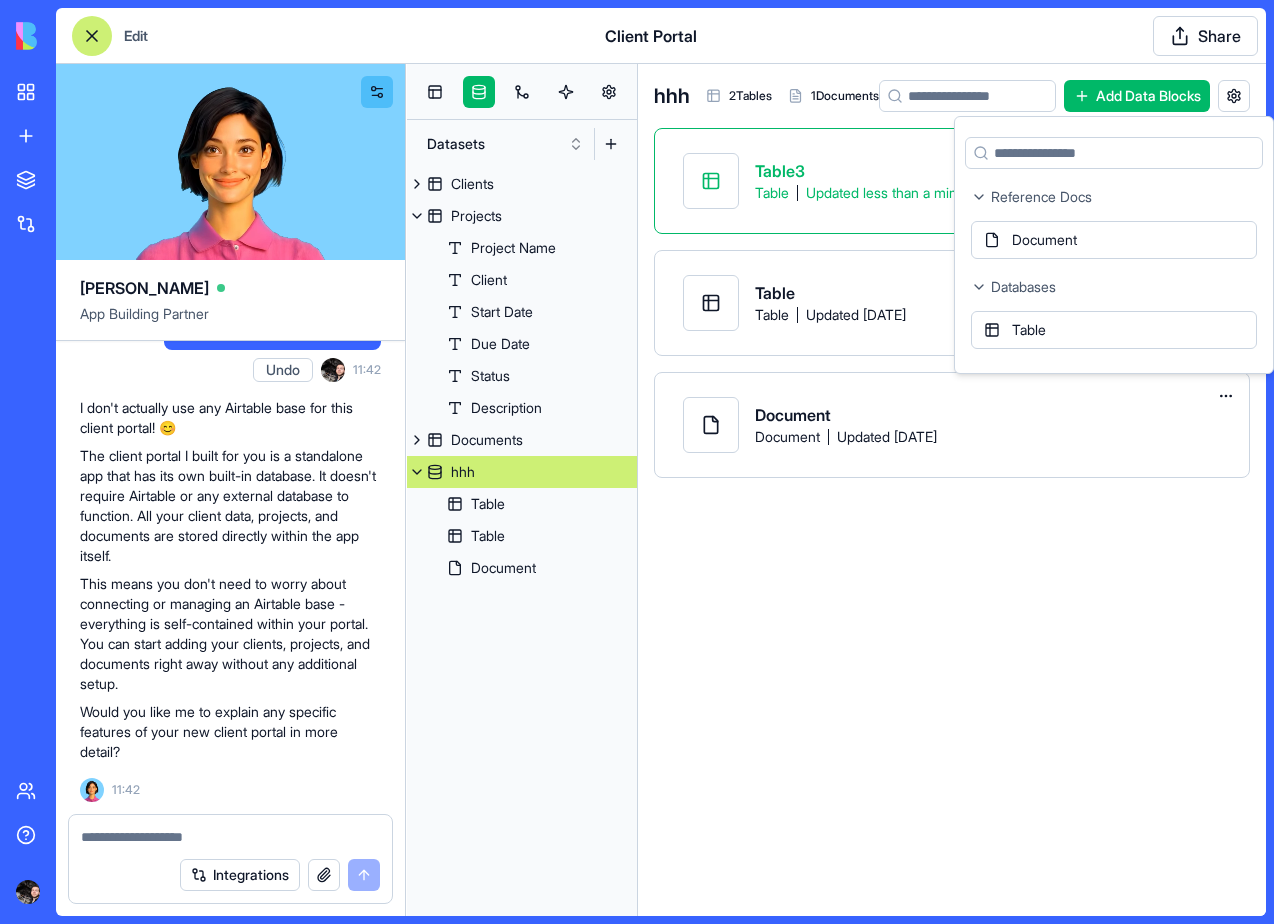 click on "Table3 Table Updated less than a minute ago" at bounding box center [952, 181] 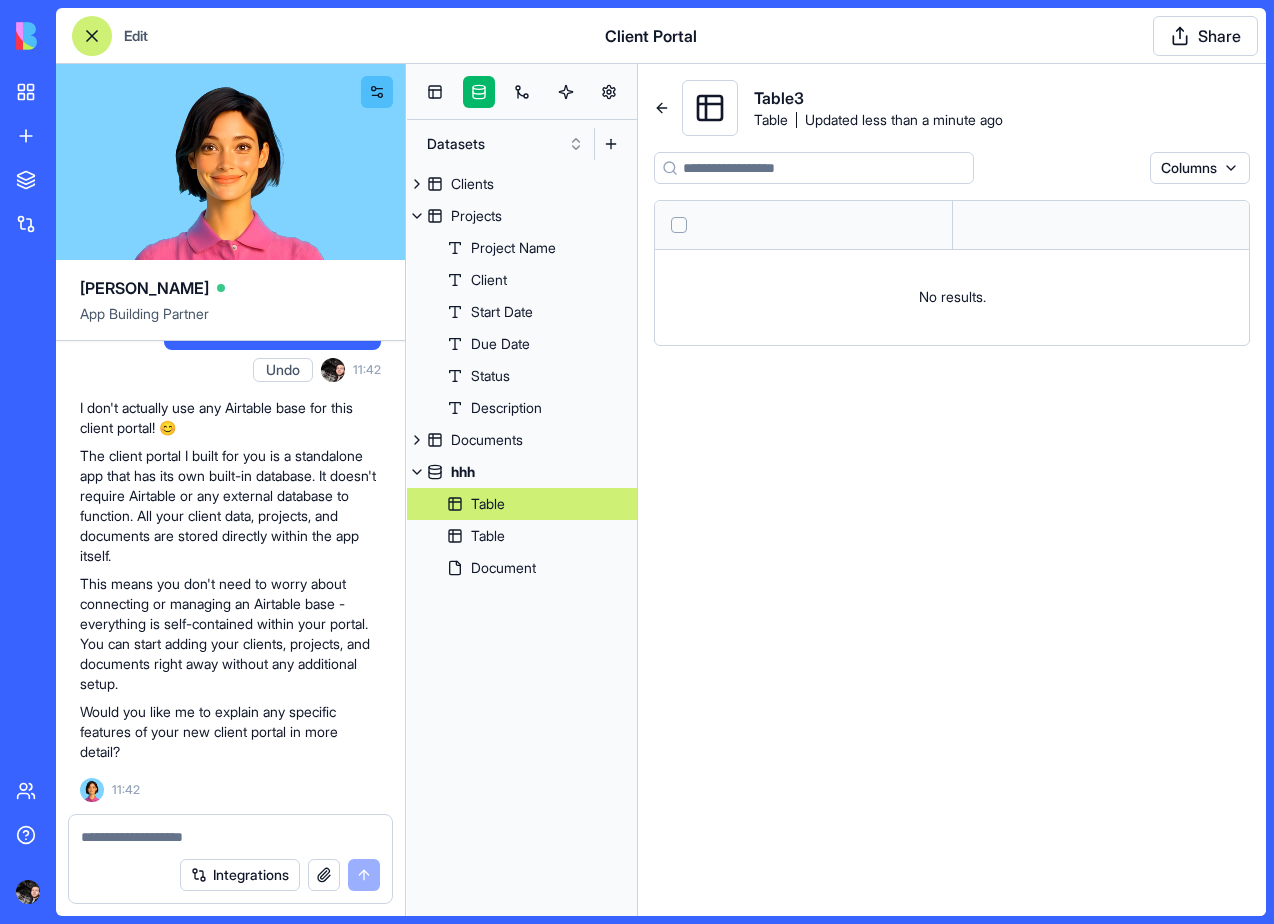 click on "Table Updated less than a minute ago" at bounding box center (878, 120) 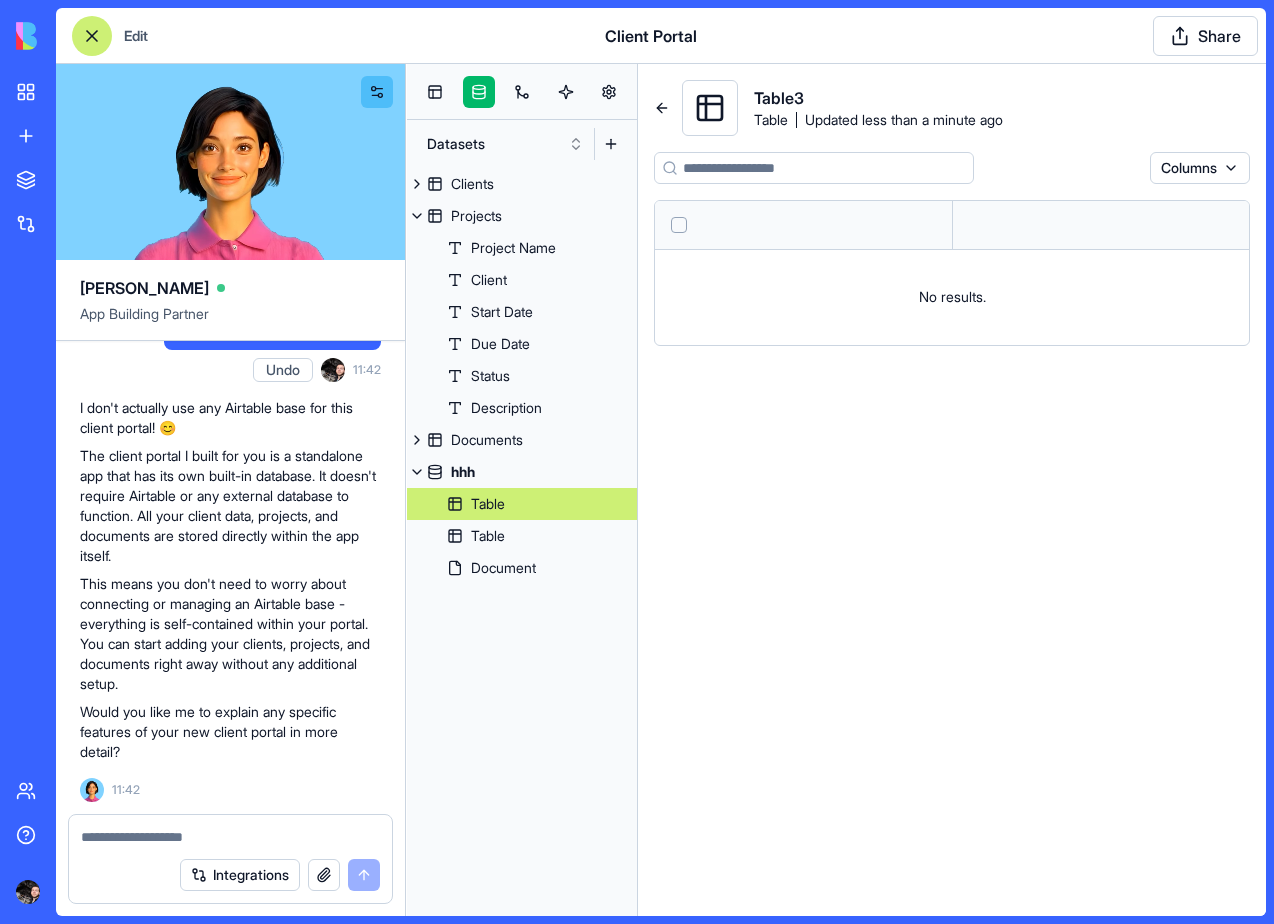 click at bounding box center (662, 108) 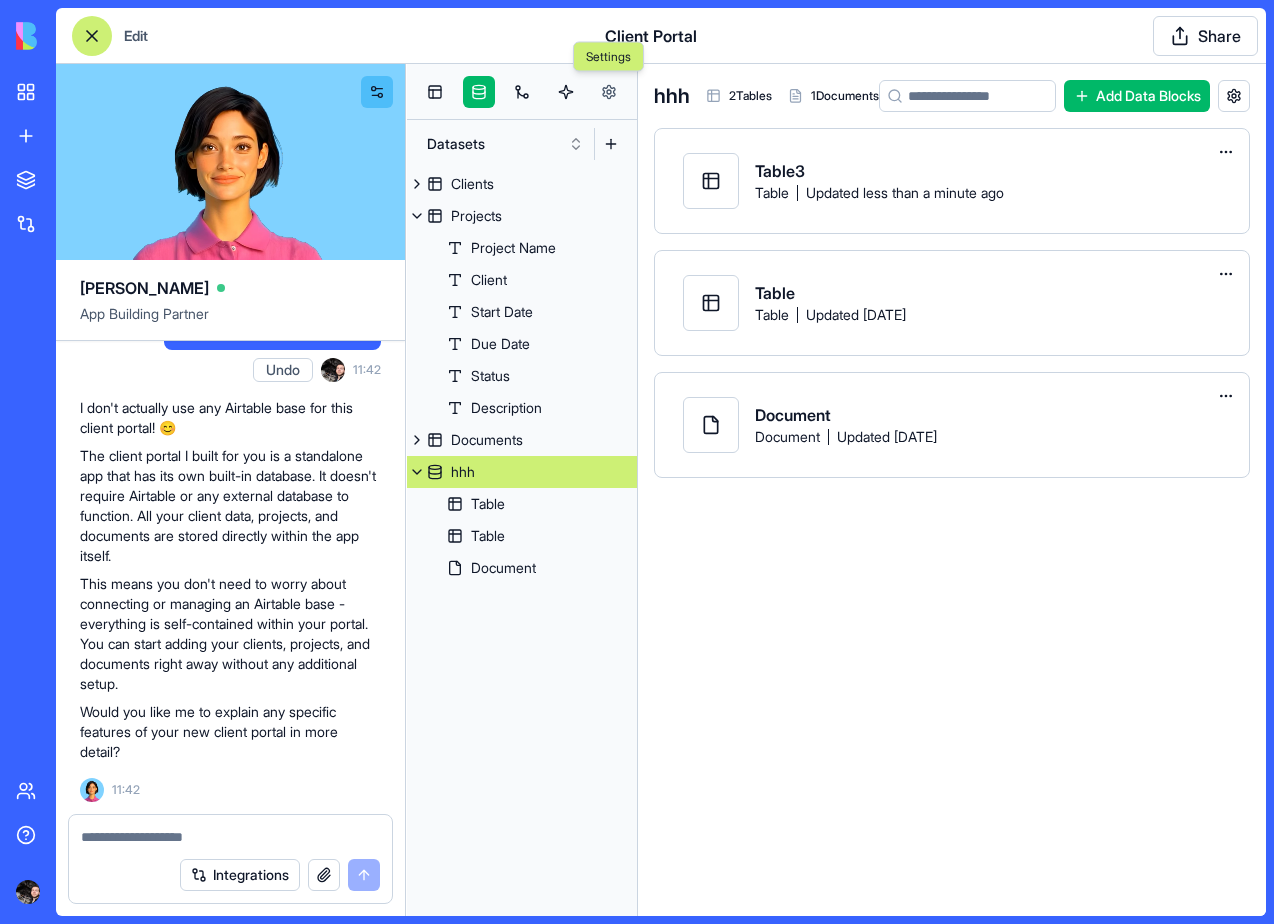 click at bounding box center (609, 92) 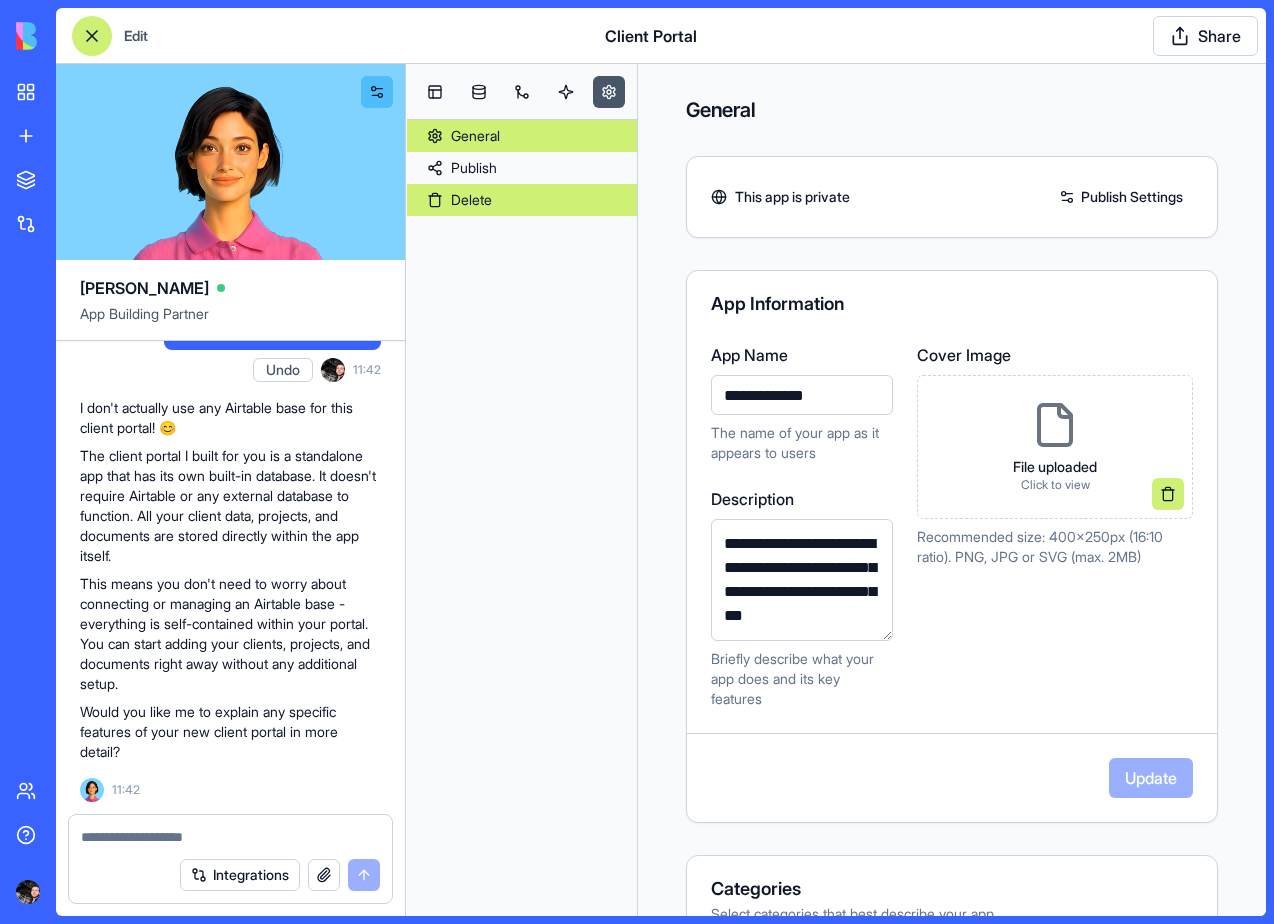 click on "Delete" at bounding box center [522, 200] 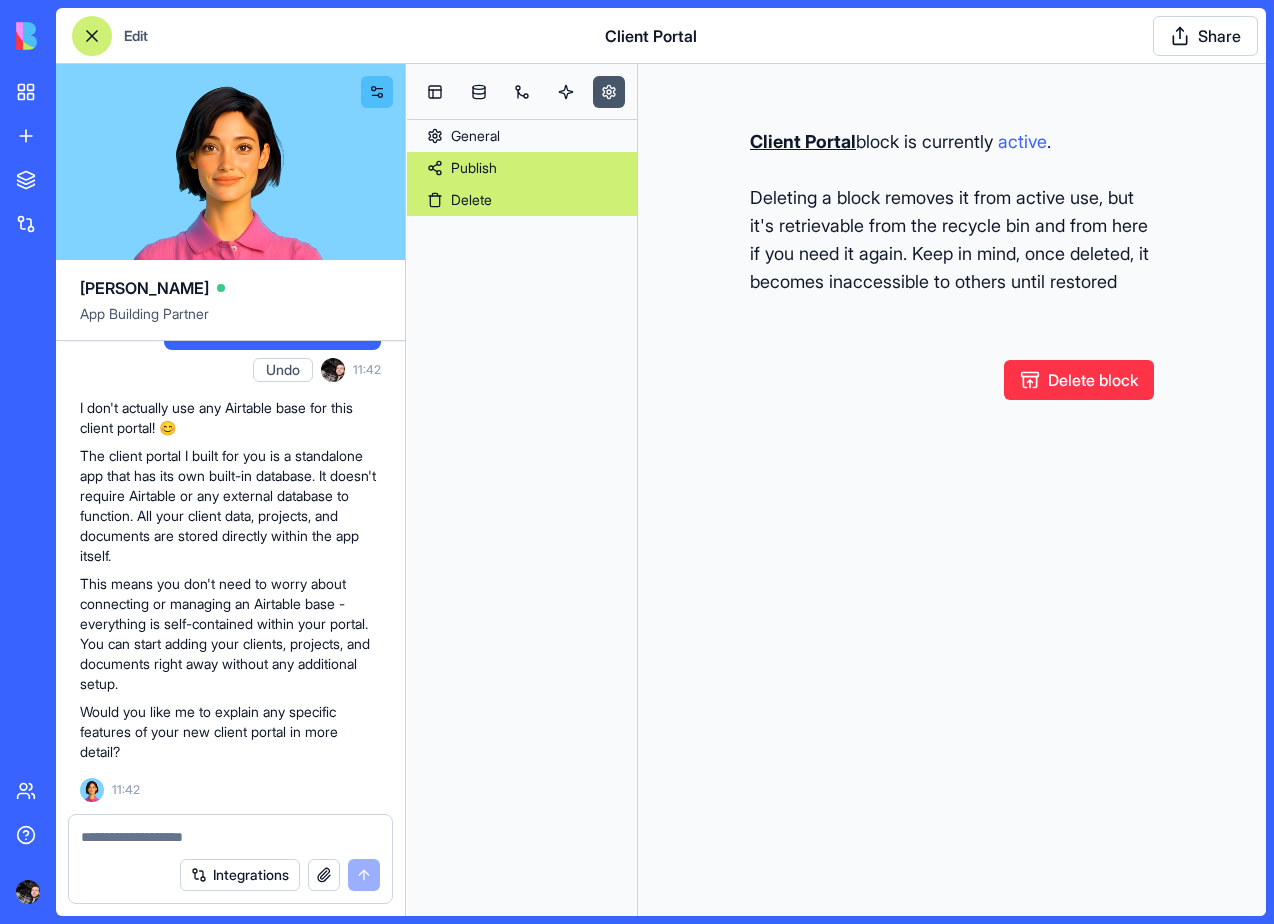 click on "Publish" at bounding box center [522, 168] 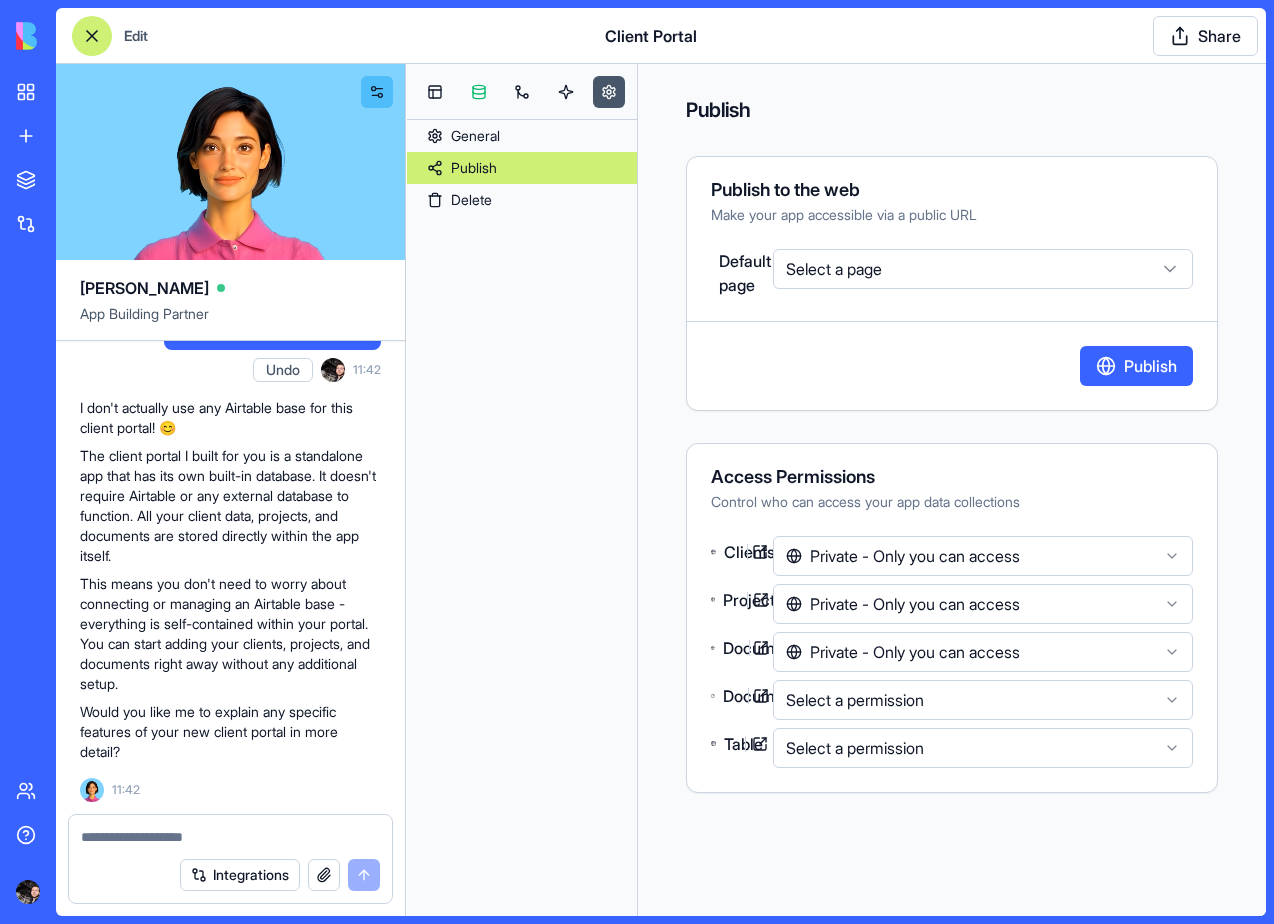 click at bounding box center (479, 92) 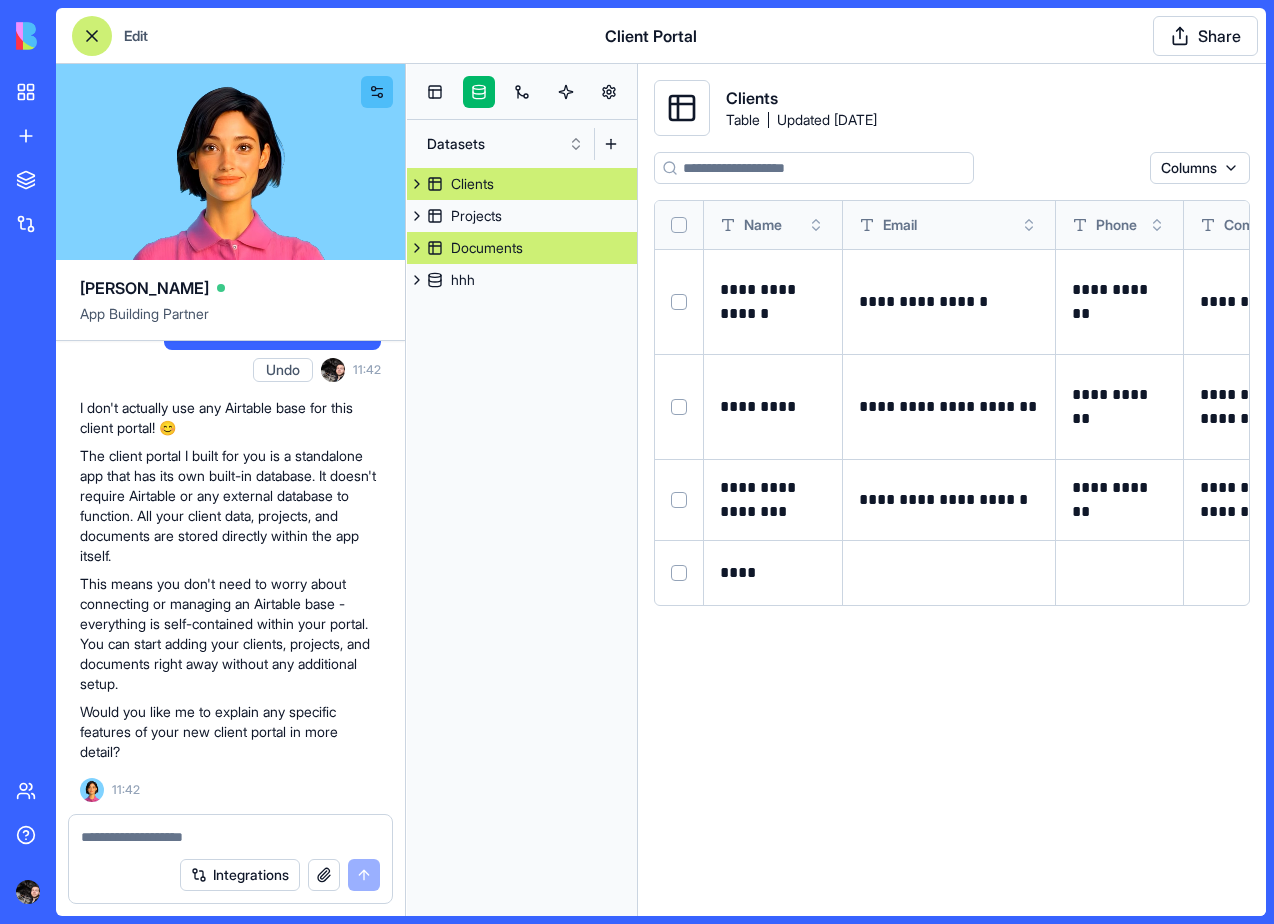 click on "Documents" at bounding box center [522, 248] 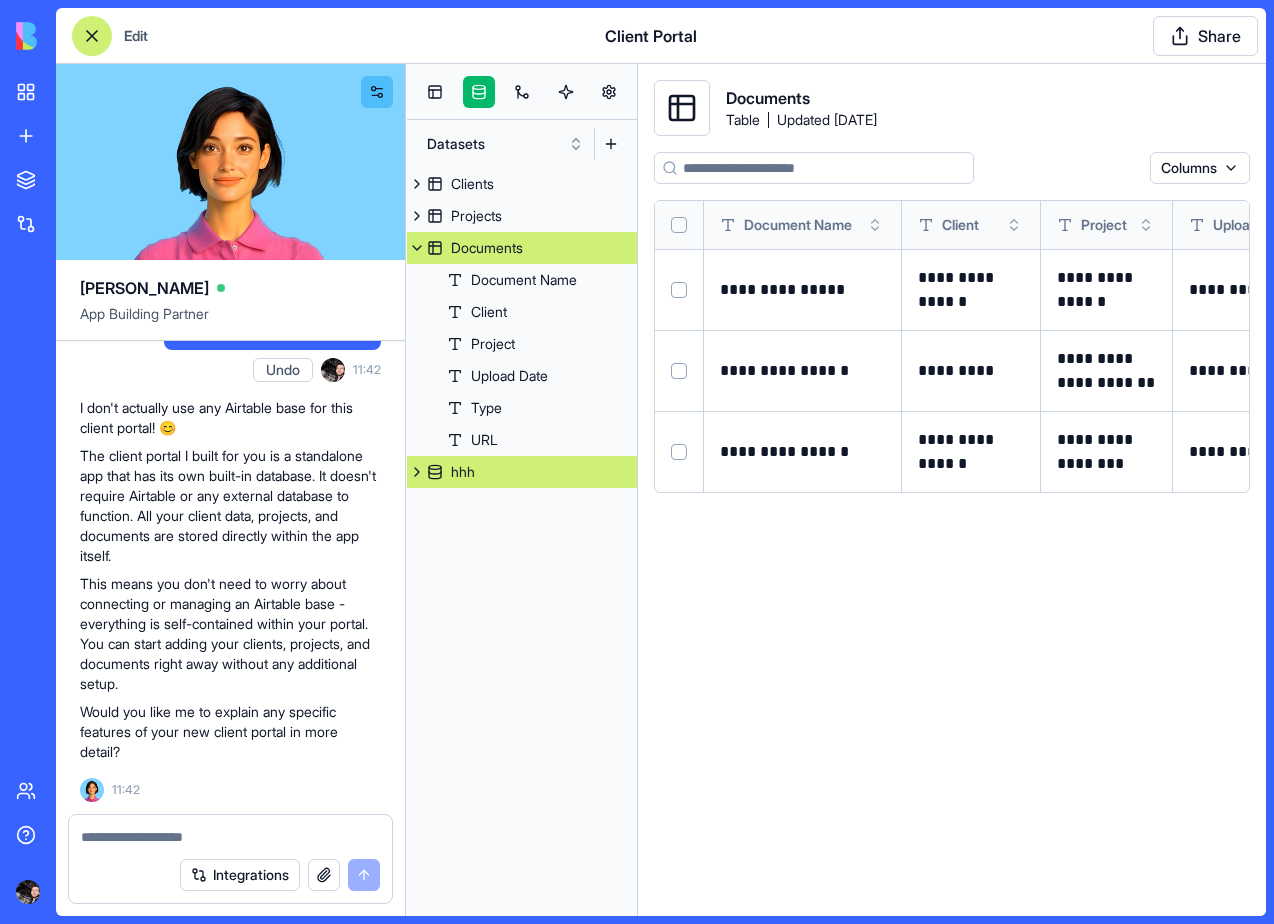 click at bounding box center (417, 472) 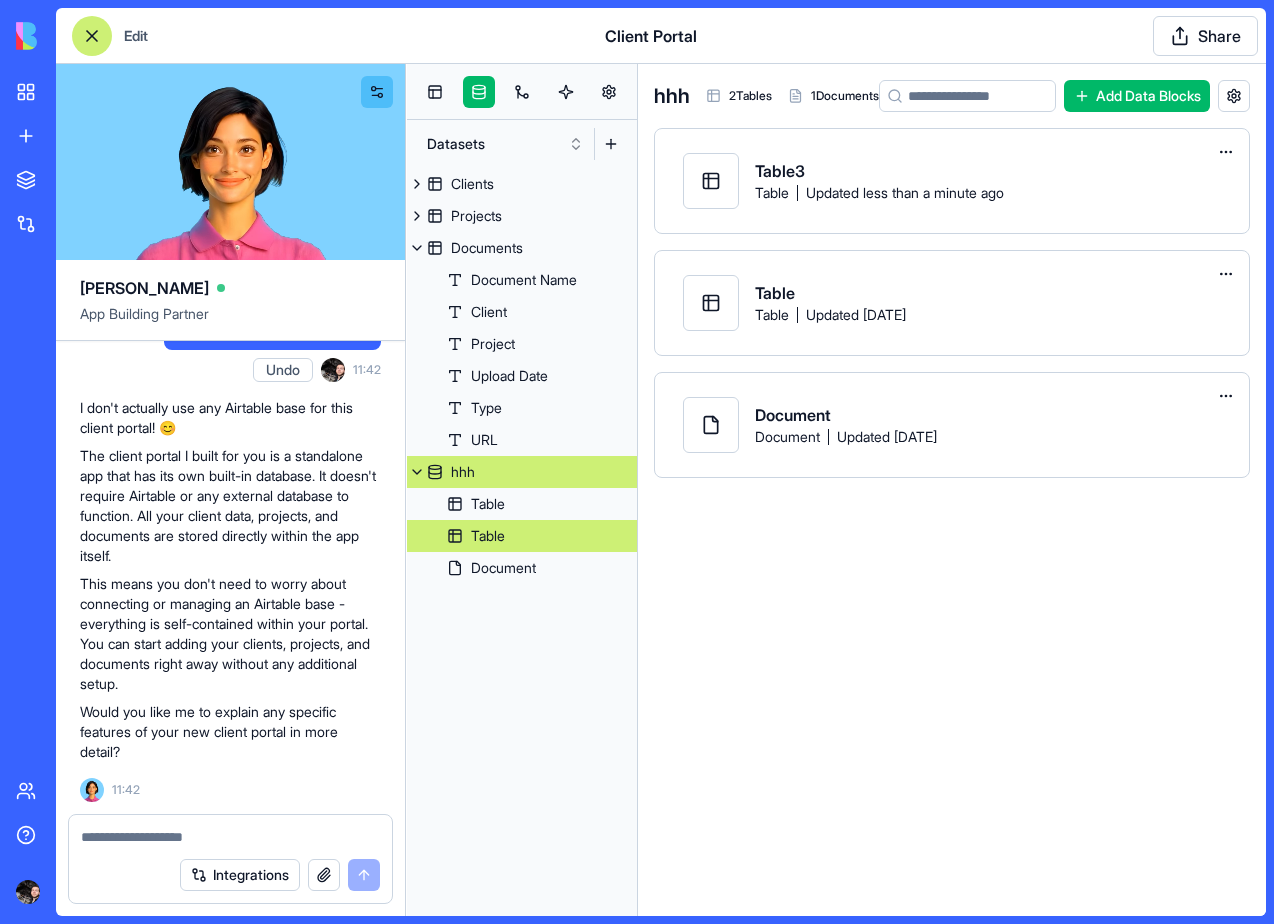 click on "Table" at bounding box center (488, 536) 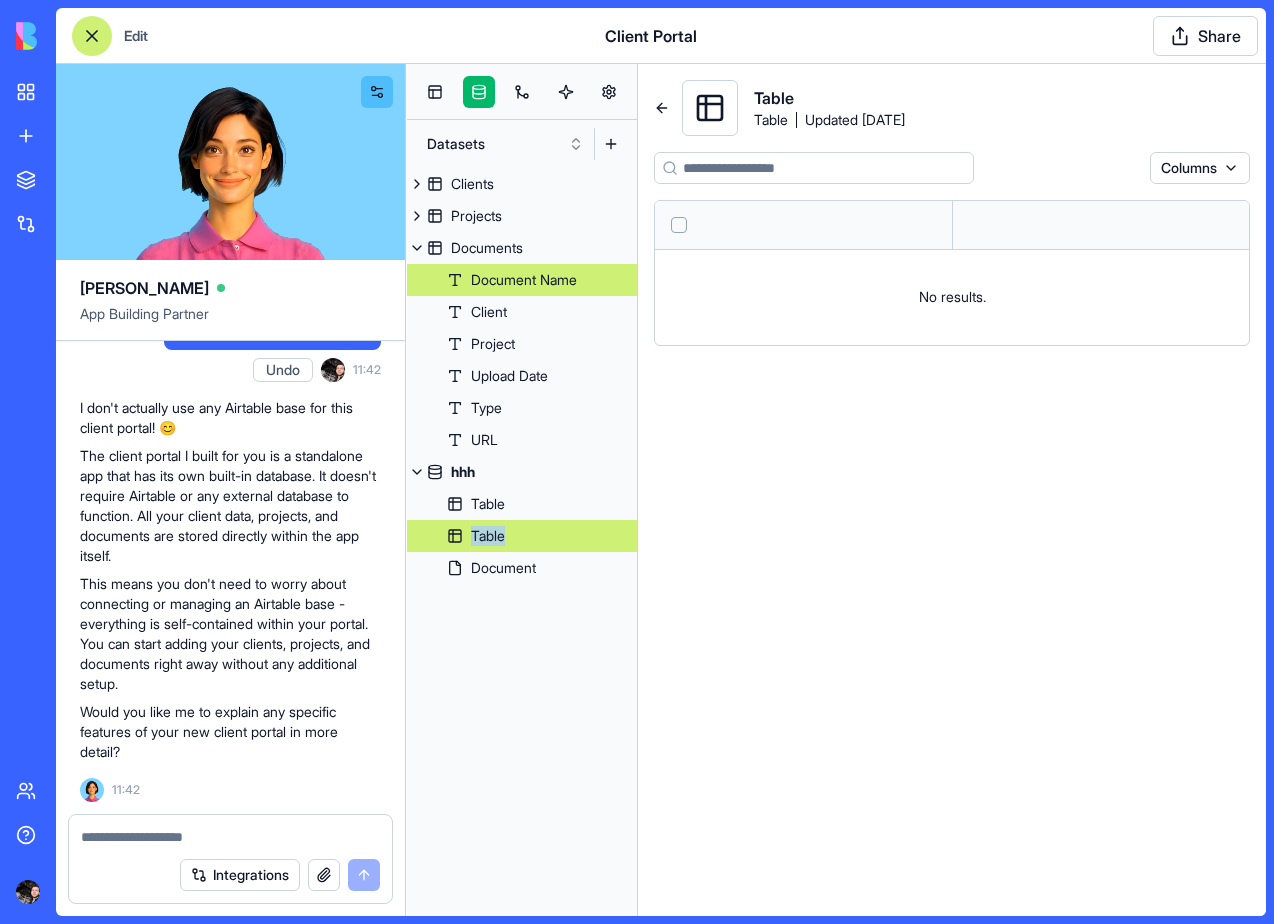 click on "Document Name" at bounding box center (524, 280) 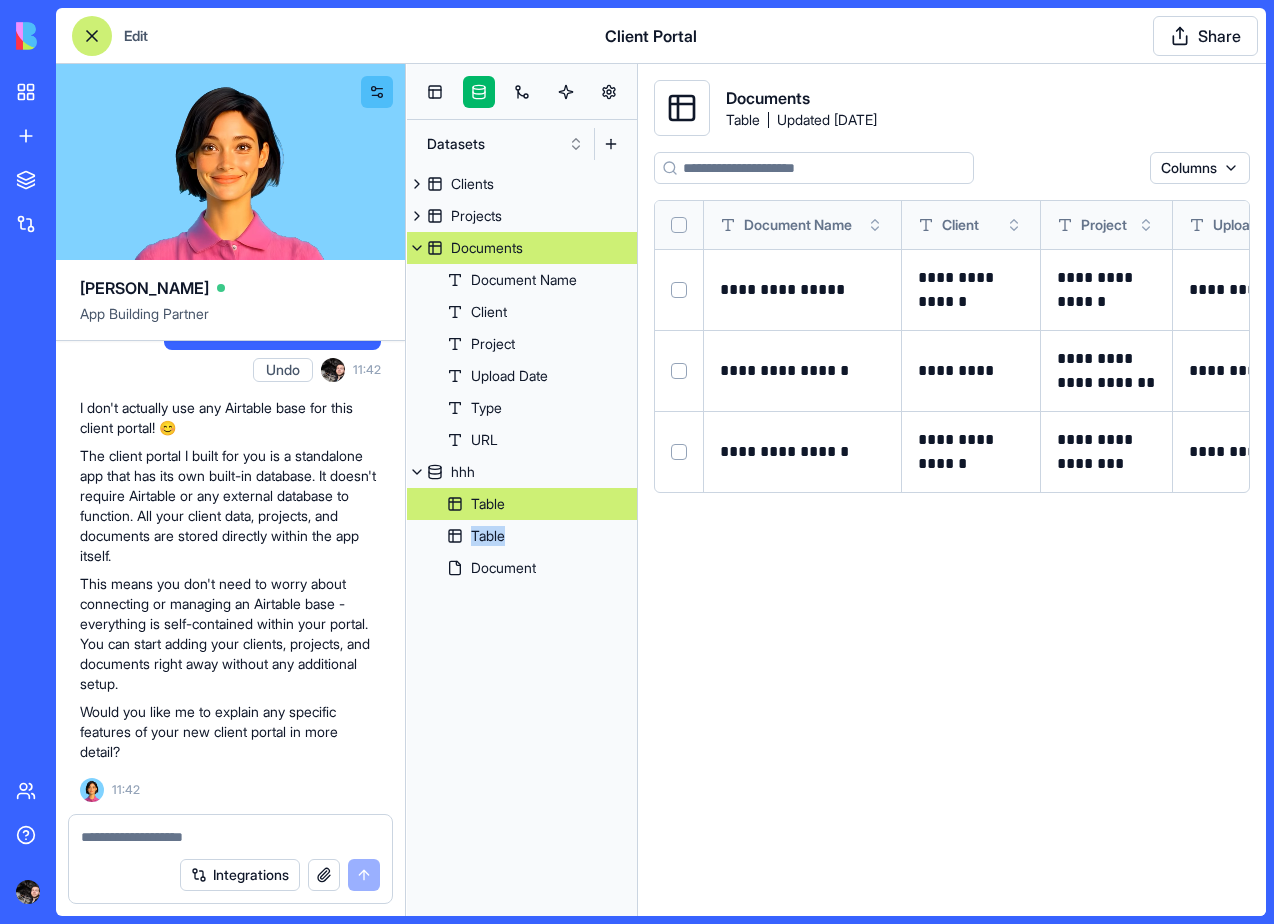 click on "Table" at bounding box center [488, 504] 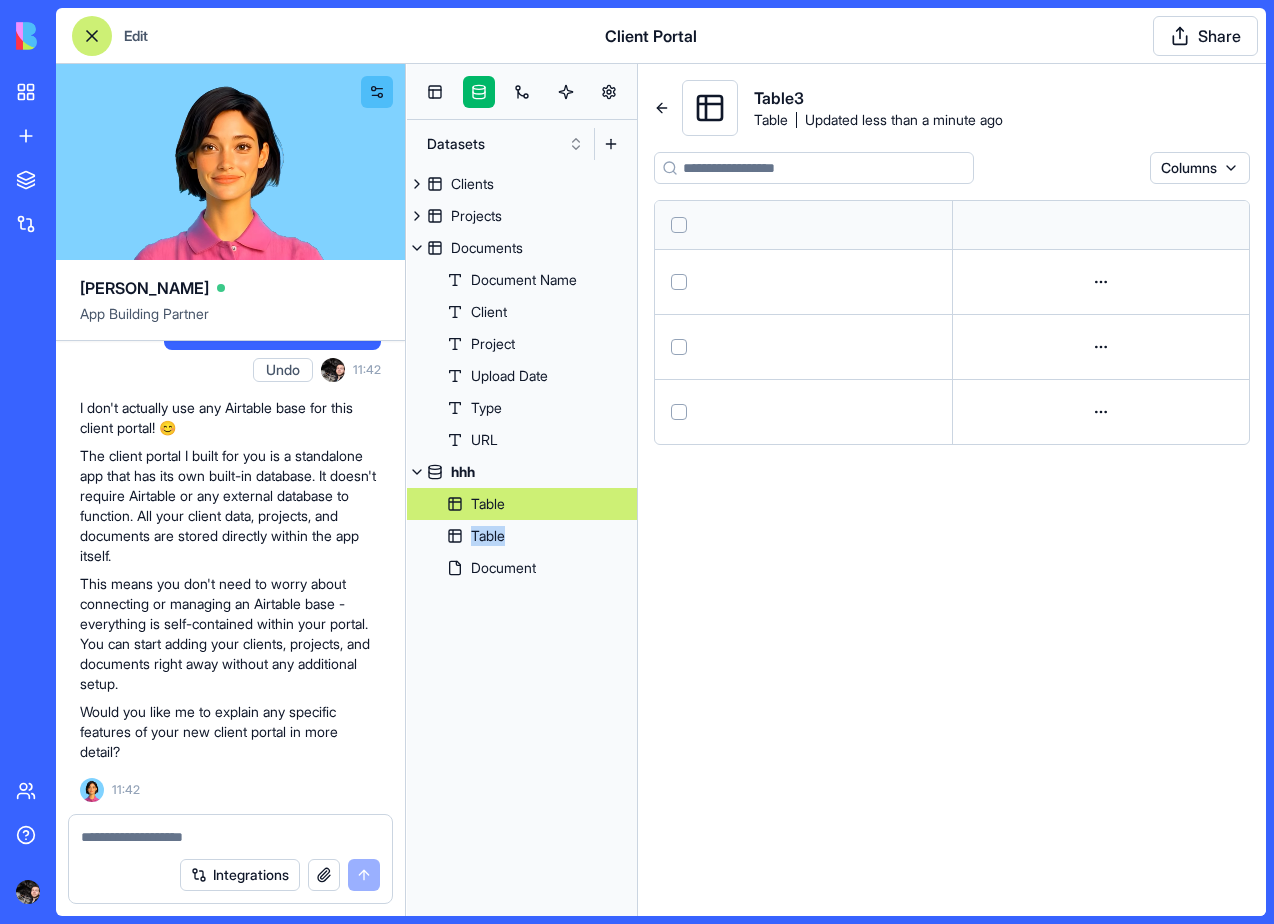 click on "Table" at bounding box center (522, 504) 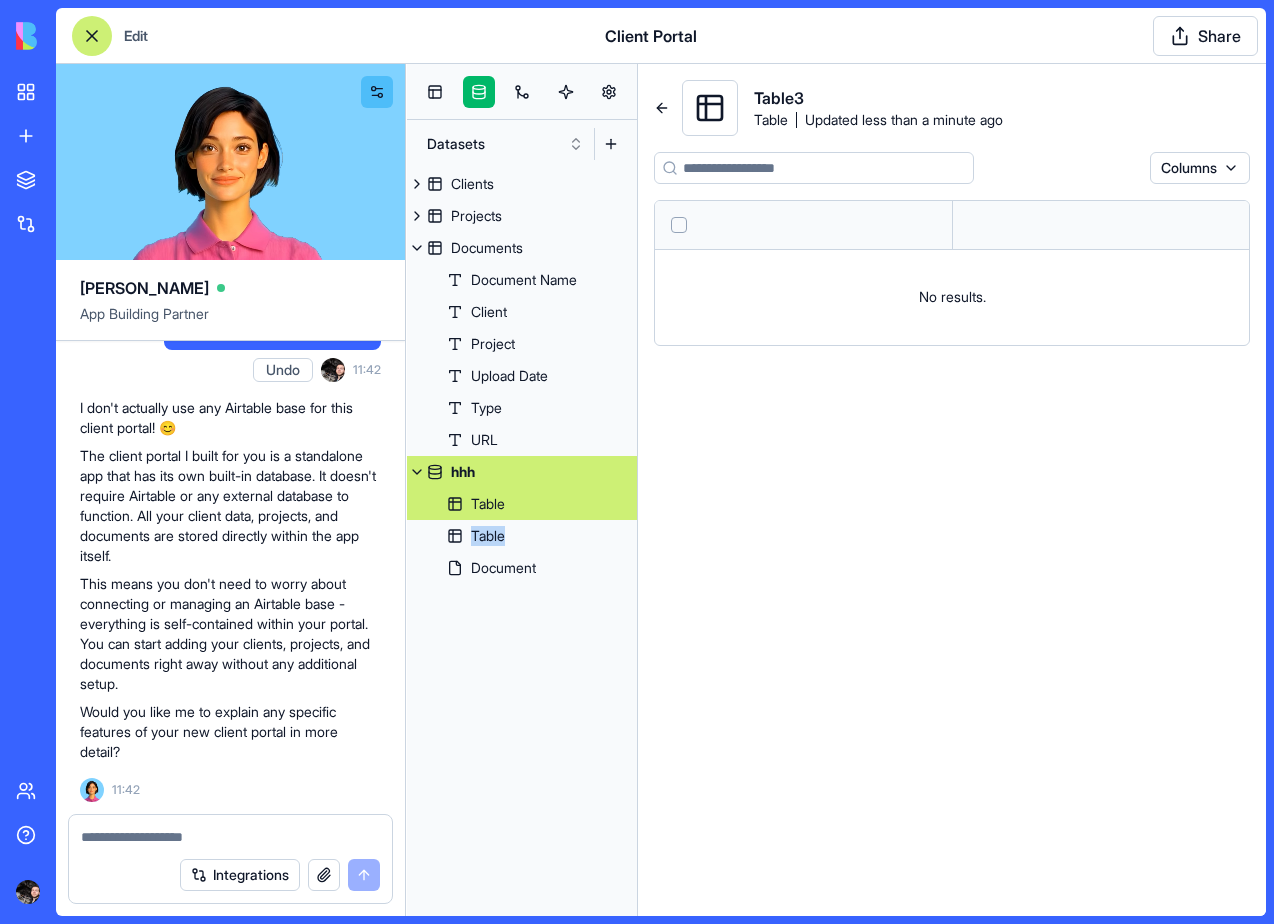 click on "hhh" at bounding box center [522, 472] 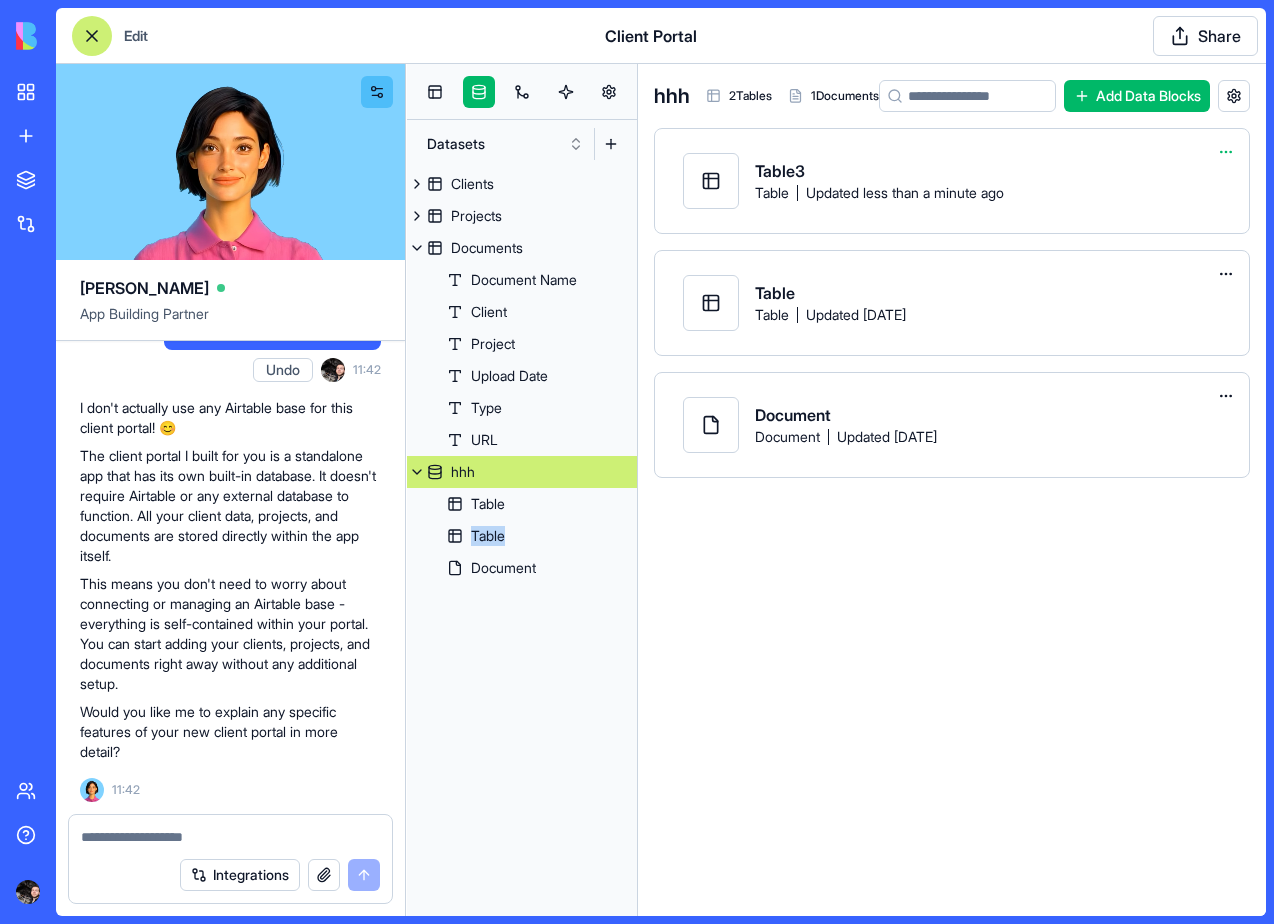 click on "My workspace New App
To pick up a draggable item, press the space bar.
While dragging, use the arrow keys to move the item.
Press space again to drop the item in its new position, or press escape to cancel.
Marketplace Integrations Team Help Edit Client Portal Share [PERSON_NAME] App Building Partner make me a portal for my client
Undo 11:29 I'll check if we have the Airtable integration connected before building your client portal. Let me verify that for you. airtable  is connected Oops! It looks like the Airtable integration isn't connected yet. 🔌
Before I can build your client portal, you'll need to connect your Airtable account. Please click the "Connect Integration" button for Airtable, and once that's done, come back and we can continue building your awesome client portal! 🚀 Client Portal Coming Right Up!
I'm [PERSON_NAME], and I'll build you a sleek client portal where you can manage all your client information in one place. Let's make this happen!
Setting up your data structure" at bounding box center (637, 462) 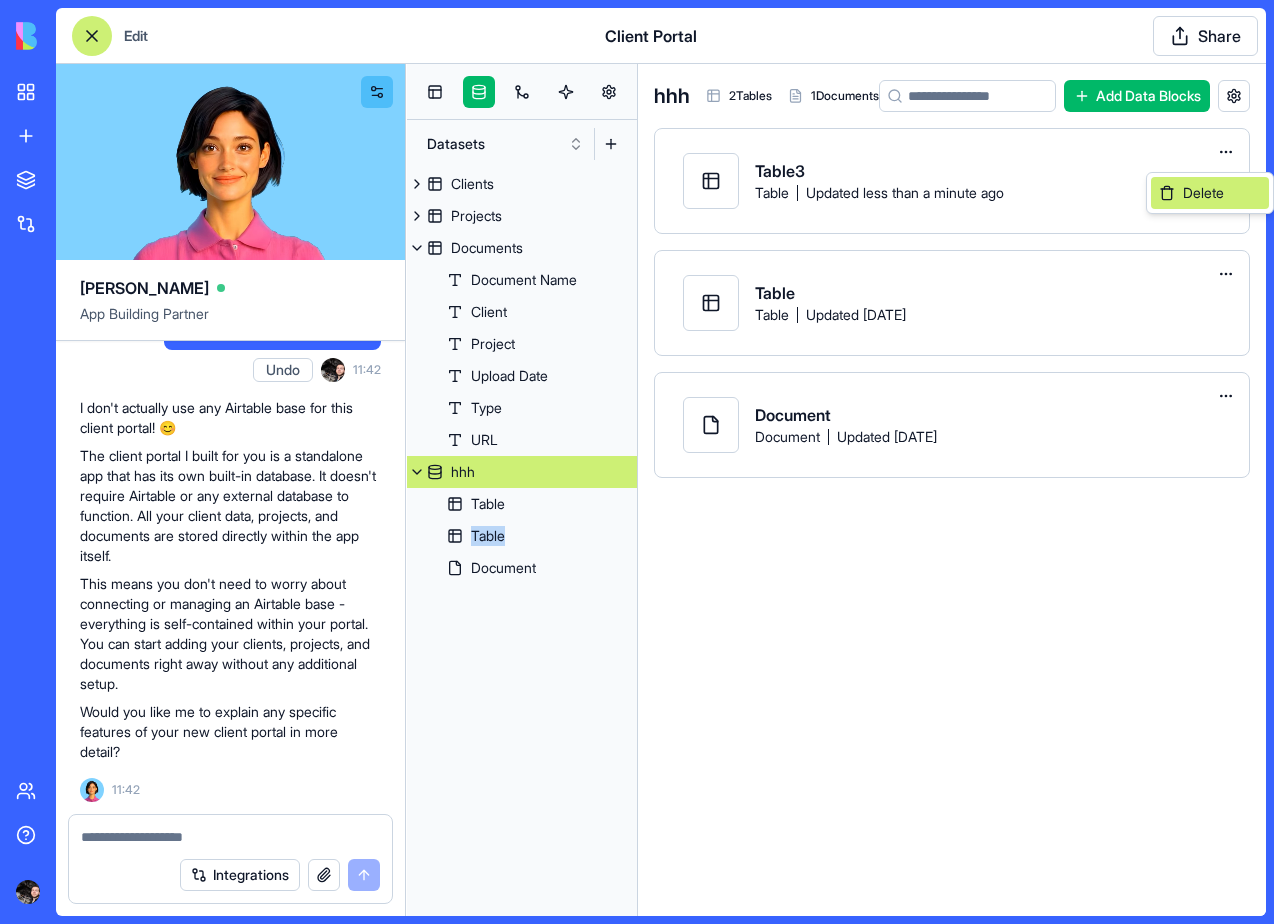 click on "Delete" at bounding box center [1203, 193] 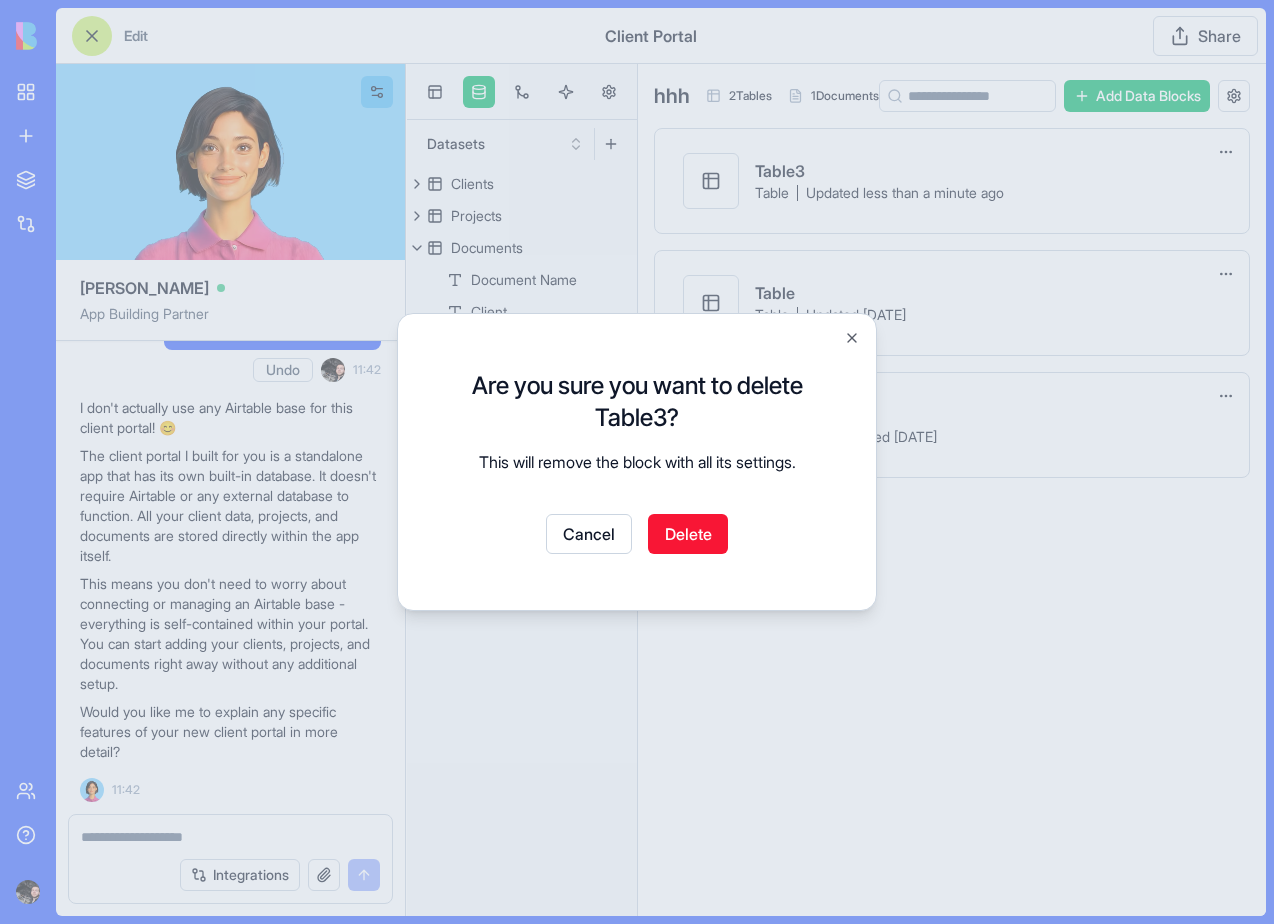 click on "Delete" at bounding box center (688, 534) 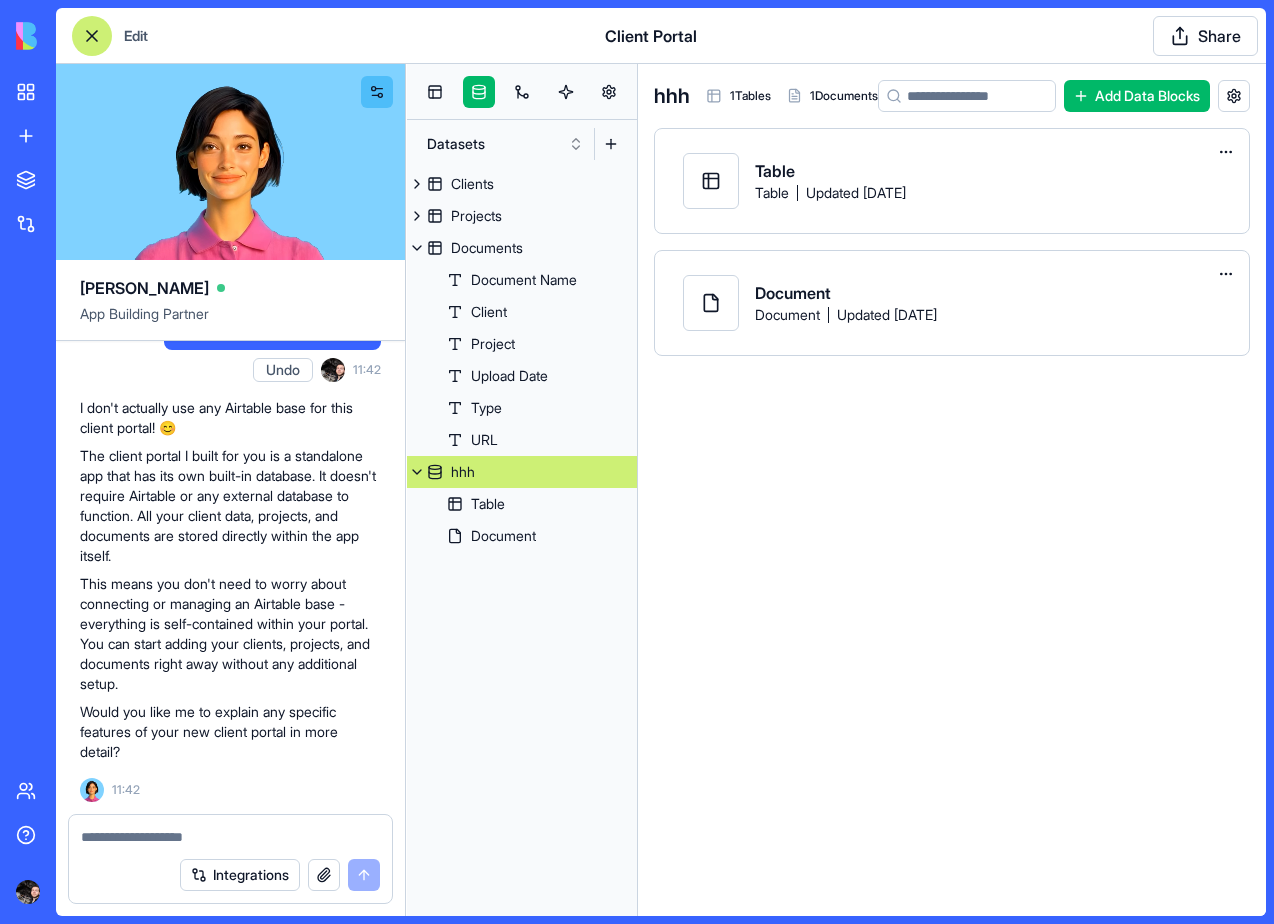 click on "My workspace New App
To pick up a draggable item, press the space bar.
While dragging, use the arrow keys to move the item.
Press space again to drop the item in its new position, or press escape to cancel.
Marketplace Integrations Team Help Edit Client Portal Share [PERSON_NAME] App Building Partner make me a portal for my client
Undo 11:29 I'll check if we have the Airtable integration connected before building your client portal. Let me verify that for you. airtable  is connected Oops! It looks like the Airtable integration isn't connected yet. 🔌
Before I can build your client portal, you'll need to connect your Airtable account. Please click the "Connect Integration" button for Airtable, and once that's done, come back and we can continue building your awesome client portal! 🚀 Client Portal Coming Right Up!
I'm [PERSON_NAME], and I'll build you a sleek client portal where you can manage all your client information in one place. Let's make this happen!
Setting up your data structure" at bounding box center (637, 462) 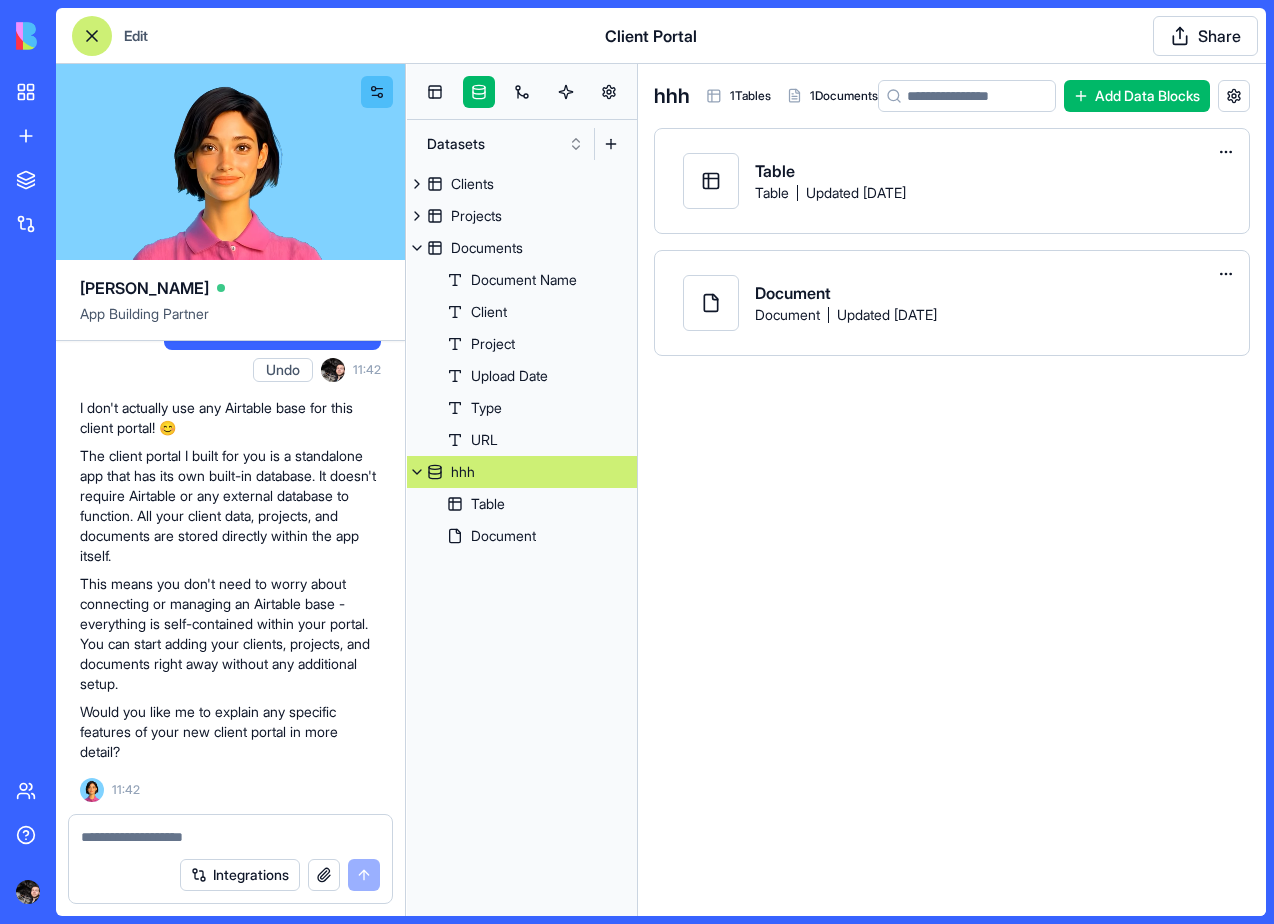 click on "My workspace New App
To pick up a draggable item, press the space bar.
While dragging, use the arrow keys to move the item.
Press space again to drop the item in its new position, or press escape to cancel.
Marketplace Integrations Team Help Edit Client Portal Share [PERSON_NAME] App Building Partner make me a portal for my client
Undo 11:29 I'll check if we have the Airtable integration connected before building your client portal. Let me verify that for you. airtable  is connected Oops! It looks like the Airtable integration isn't connected yet. 🔌
Before I can build your client portal, you'll need to connect your Airtable account. Please click the "Connect Integration" button for Airtable, and once that's done, come back and we can continue building your awesome client portal! 🚀 Client Portal Coming Right Up!
I'm [PERSON_NAME], and I'll build you a sleek client portal where you can manage all your client information in one place. Let's make this happen!
Setting up your data structure" at bounding box center (637, 462) 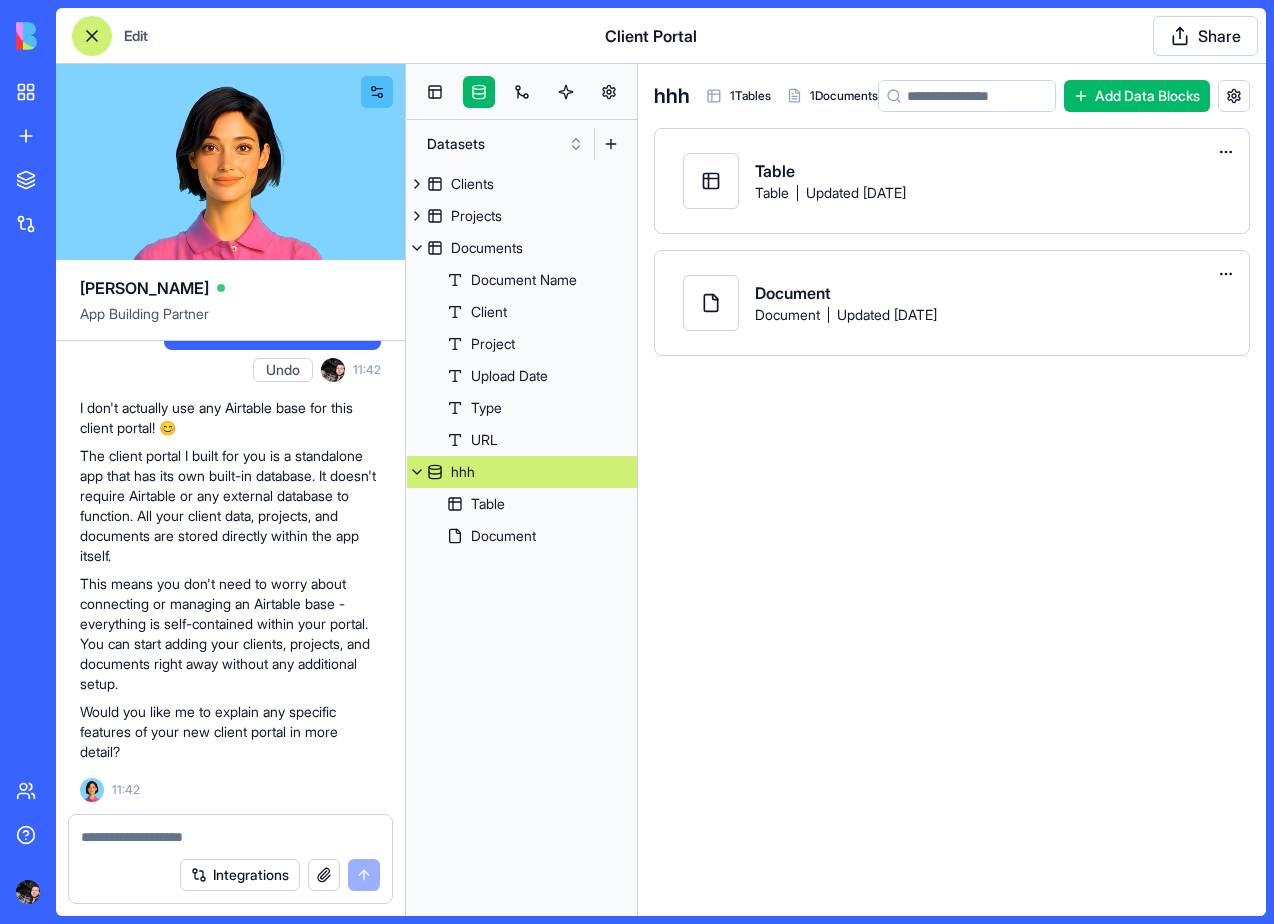 click on "My workspace New App
To pick up a draggable item, press the space bar.
While dragging, use the arrow keys to move the item.
Press space again to drop the item in its new position, or press escape to cancel.
Marketplace Integrations Team Help Edit Client Portal Share [PERSON_NAME] App Building Partner make me a portal for my client
Undo 11:29 I'll check if we have the Airtable integration connected before building your client portal. Let me verify that for you. airtable  is connected Oops! It looks like the Airtable integration isn't connected yet. 🔌
Before I can build your client portal, you'll need to connect your Airtable account. Please click the "Connect Integration" button for Airtable, and once that's done, come back and we can continue building your awesome client portal! 🚀 Client Portal Coming Right Up!
I'm [PERSON_NAME], and I'll build you a sleek client portal where you can manage all your client information in one place. Let's make this happen!
Setting up your data structure" at bounding box center [637, 462] 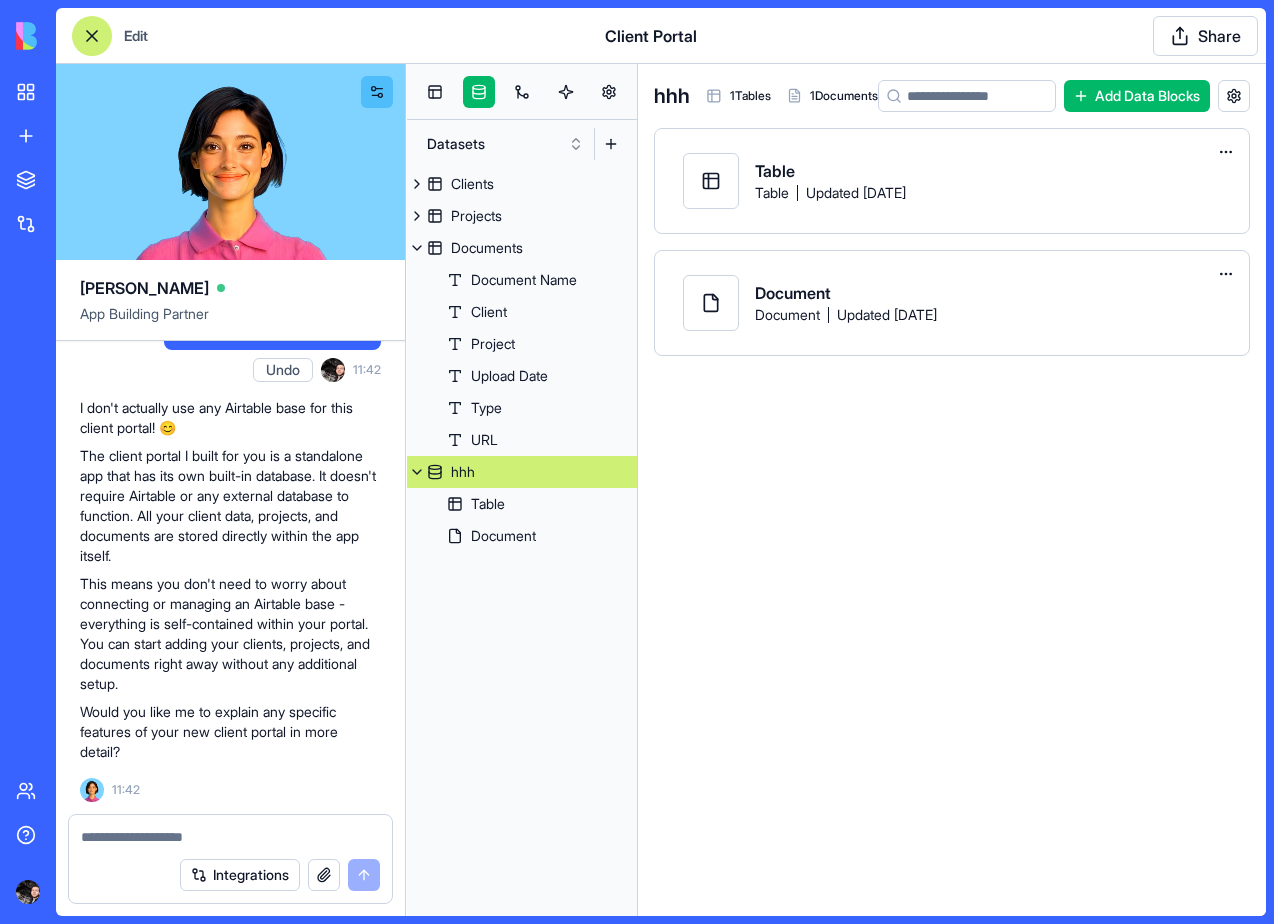click on "My workspace New App
To pick up a draggable item, press the space bar.
While dragging, use the arrow keys to move the item.
Press space again to drop the item in its new position, or press escape to cancel.
Marketplace Integrations Team Help Edit Client Portal Share [PERSON_NAME] App Building Partner make me a portal for my client
Undo 11:29 I'll check if we have the Airtable integration connected before building your client portal. Let me verify that for you. airtable  is connected Oops! It looks like the Airtable integration isn't connected yet. 🔌
Before I can build your client portal, you'll need to connect your Airtable account. Please click the "Connect Integration" button for Airtable, and once that's done, come back and we can continue building your awesome client portal! 🚀 Client Portal Coming Right Up!
I'm [PERSON_NAME], and I'll build you a sleek client portal where you can manage all your client information in one place. Let's make this happen!
Setting up your data structure" at bounding box center [637, 462] 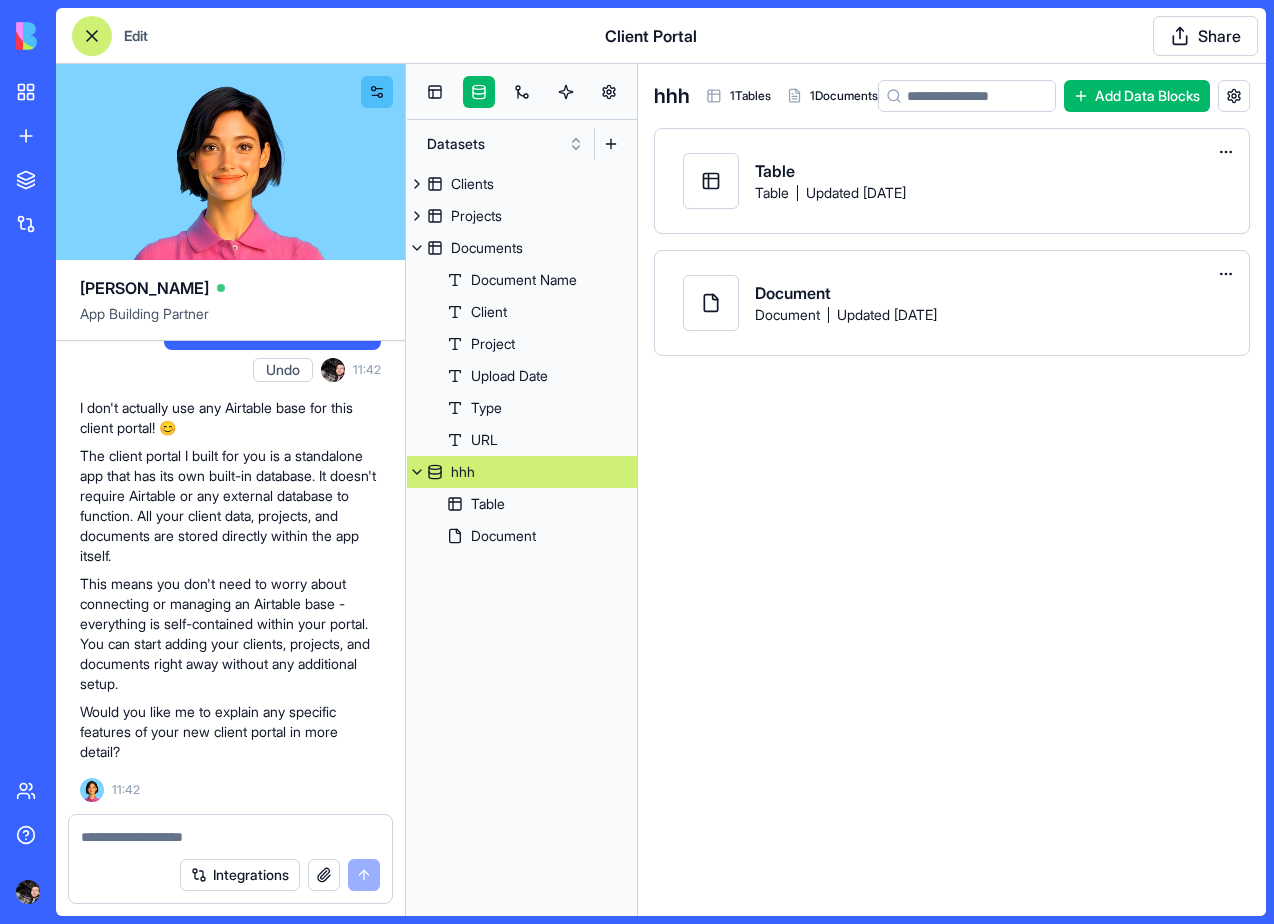 click on "My workspace New App
To pick up a draggable item, press the space bar.
While dragging, use the arrow keys to move the item.
Press space again to drop the item in its new position, or press escape to cancel.
Marketplace Integrations Team Help Edit Client Portal Share [PERSON_NAME] App Building Partner make me a portal for my client
Undo 11:29 I'll check if we have the Airtable integration connected before building your client portal. Let me verify that for you. airtable  is connected Oops! It looks like the Airtable integration isn't connected yet. 🔌
Before I can build your client portal, you'll need to connect your Airtable account. Please click the "Connect Integration" button for Airtable, and once that's done, come back and we can continue building your awesome client portal! 🚀 Client Portal Coming Right Up!
I'm [PERSON_NAME], and I'll build you a sleek client portal where you can manage all your client information in one place. Let's make this happen!
Setting up your data structure" at bounding box center [637, 462] 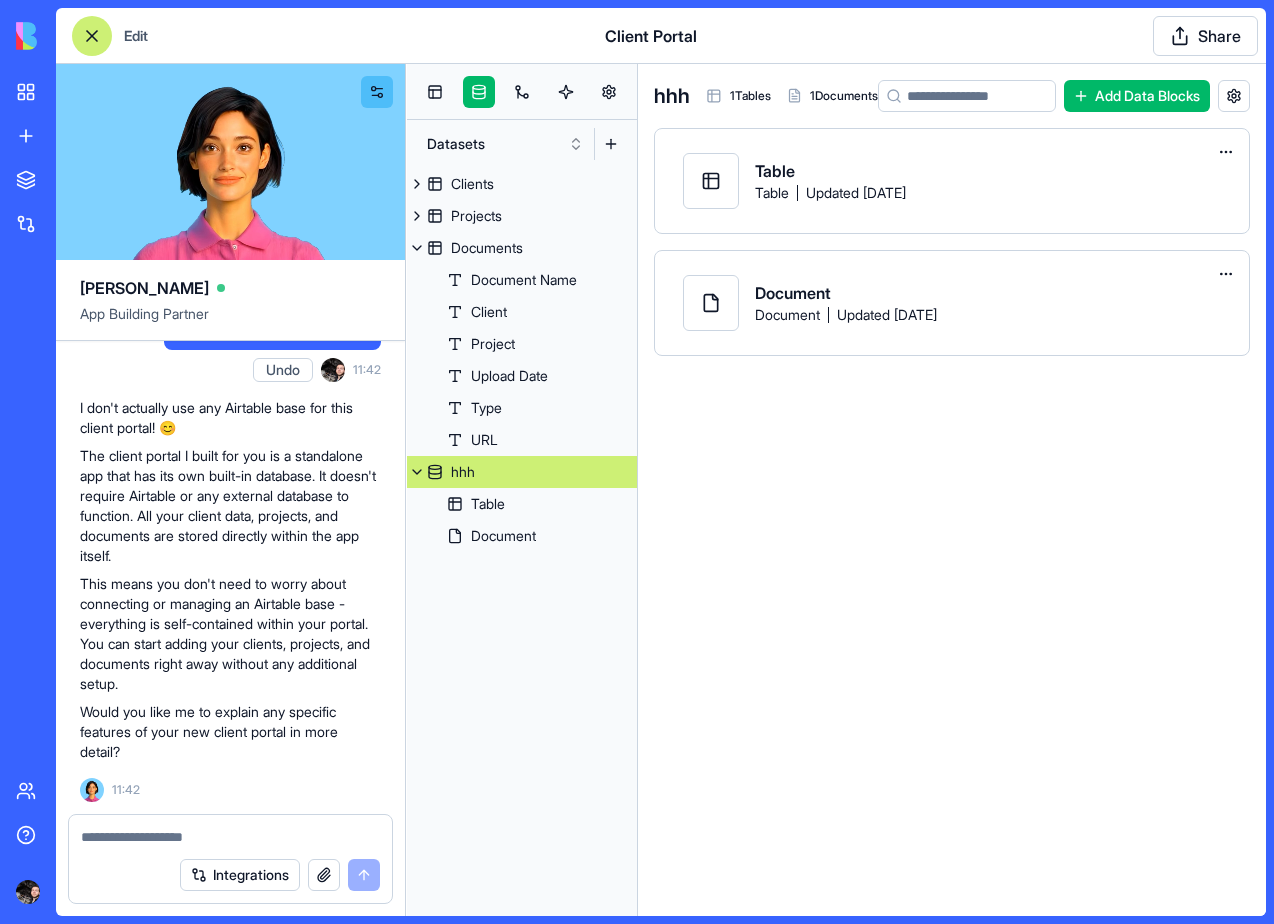 click on "My workspace New App
To pick up a draggable item, press the space bar.
While dragging, use the arrow keys to move the item.
Press space again to drop the item in its new position, or press escape to cancel.
Marketplace Integrations Team Help Edit Client Portal Share [PERSON_NAME] App Building Partner make me a portal for my client
Undo 11:29 I'll check if we have the Airtable integration connected before building your client portal. Let me verify that for you. airtable  is connected Oops! It looks like the Airtable integration isn't connected yet. 🔌
Before I can build your client portal, you'll need to connect your Airtable account. Please click the "Connect Integration" button for Airtable, and once that's done, come back and we can continue building your awesome client portal! 🚀 Client Portal Coming Right Up!
I'm [PERSON_NAME], and I'll build you a sleek client portal where you can manage all your client information in one place. Let's make this happen!
Setting up your data structure" at bounding box center [637, 462] 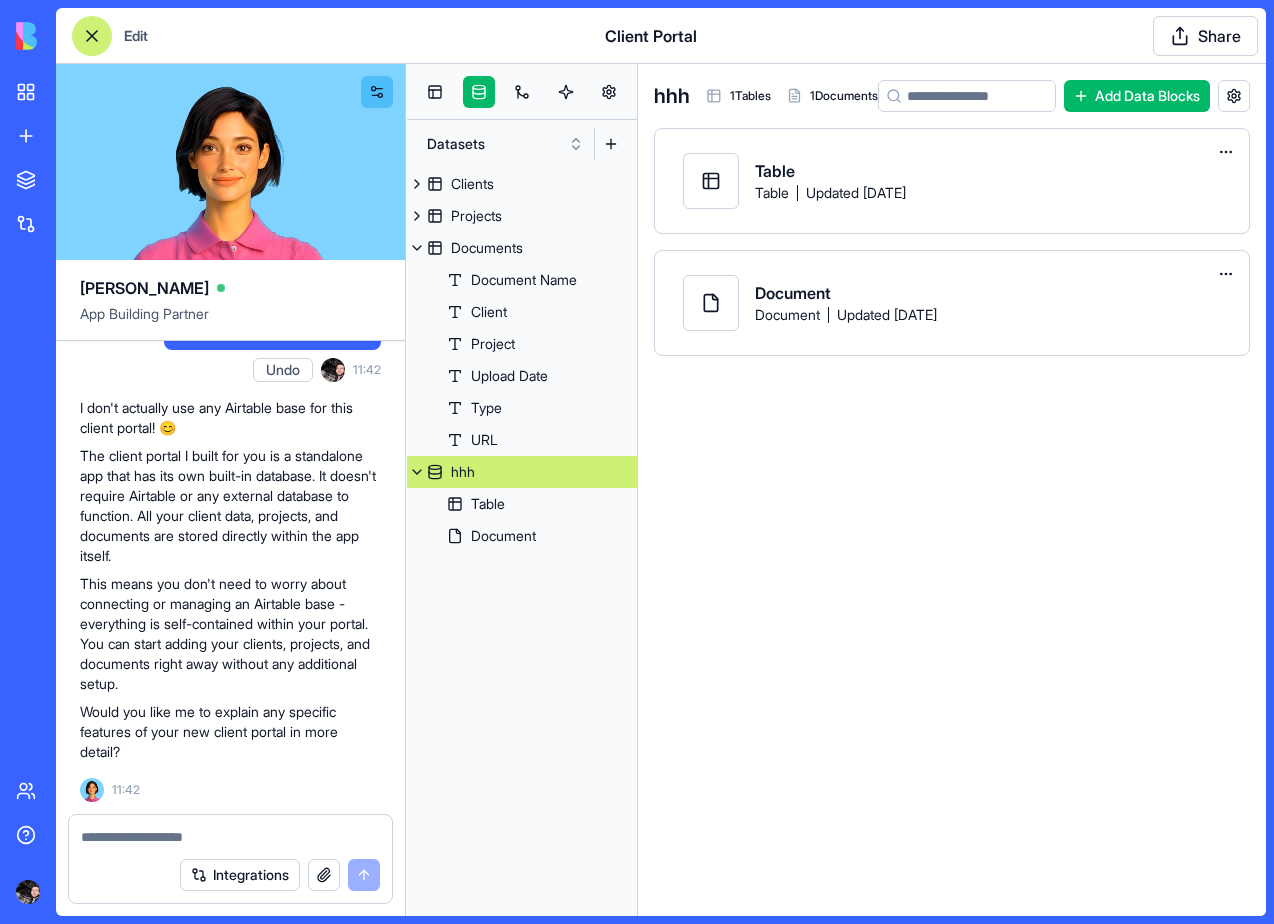 click on "My workspace New App
To pick up a draggable item, press the space bar.
While dragging, use the arrow keys to move the item.
Press space again to drop the item in its new position, or press escape to cancel.
Marketplace Integrations Team Help Edit Client Portal Share [PERSON_NAME] App Building Partner make me a portal for my client
Undo 11:29 I'll check if we have the Airtable integration connected before building your client portal. Let me verify that for you. airtable  is connected Oops! It looks like the Airtable integration isn't connected yet. 🔌
Before I can build your client portal, you'll need to connect your Airtable account. Please click the "Connect Integration" button for Airtable, and once that's done, come back and we can continue building your awesome client portal! 🚀 Client Portal Coming Right Up!
I'm [PERSON_NAME], and I'll build you a sleek client portal where you can manage all your client information in one place. Let's make this happen!
Setting up your data structure" at bounding box center (637, 462) 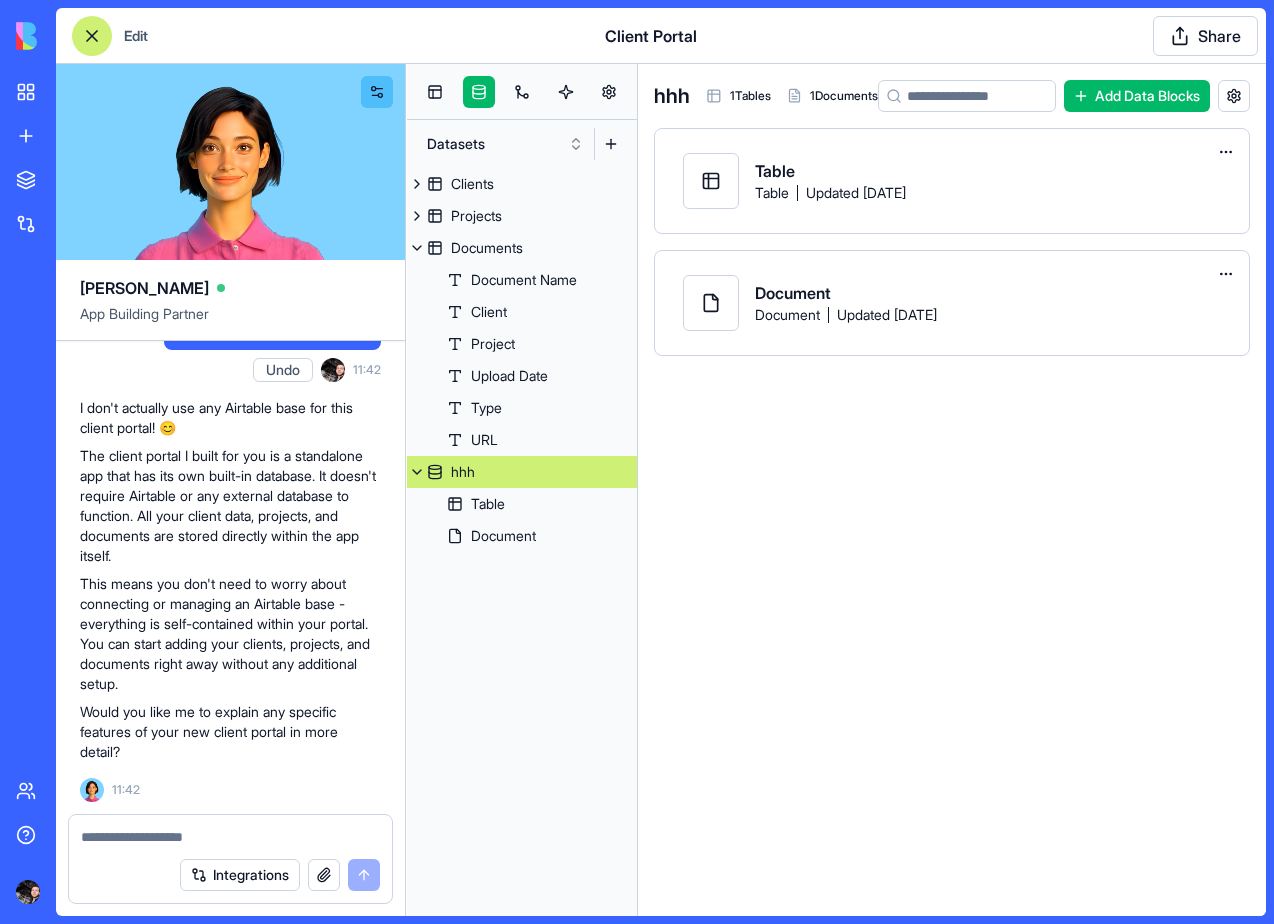 click on "My workspace New App
To pick up a draggable item, press the space bar.
While dragging, use the arrow keys to move the item.
Press space again to drop the item in its new position, or press escape to cancel.
Marketplace Integrations Team Help Edit Client Portal Share [PERSON_NAME] App Building Partner make me a portal for my client
Undo 11:29 I'll check if we have the Airtable integration connected before building your client portal. Let me verify that for you. airtable  is connected Oops! It looks like the Airtable integration isn't connected yet. 🔌
Before I can build your client portal, you'll need to connect your Airtable account. Please click the "Connect Integration" button for Airtable, and once that's done, come back and we can continue building your awesome client portal! 🚀 Client Portal Coming Right Up!
I'm [PERSON_NAME], and I'll build you a sleek client portal where you can manage all your client information in one place. Let's make this happen!
Setting up your data structure" at bounding box center [637, 462] 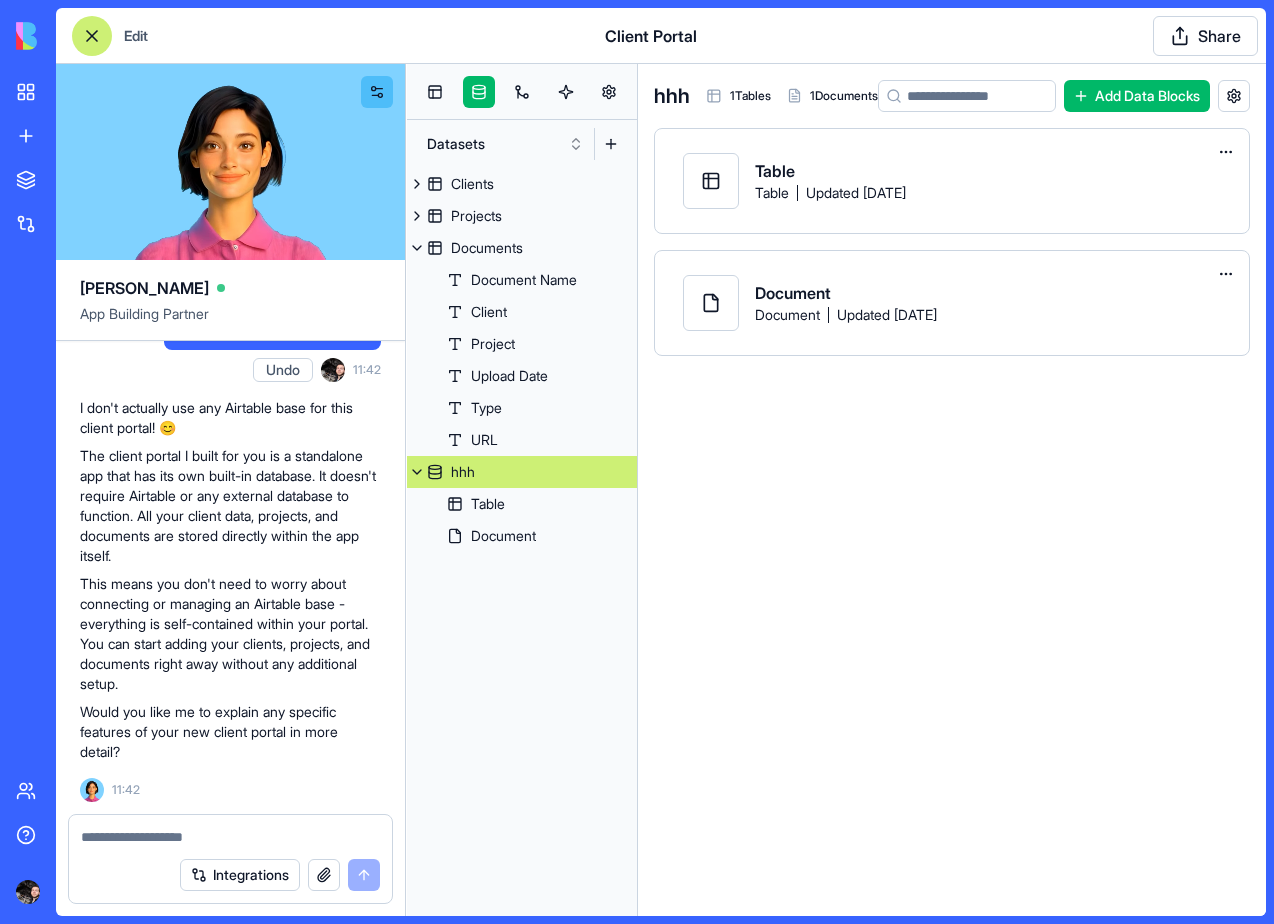 click on "My workspace New App
To pick up a draggable item, press the space bar.
While dragging, use the arrow keys to move the item.
Press space again to drop the item in its new position, or press escape to cancel.
Marketplace Integrations Team Help Edit Client Portal Share [PERSON_NAME] App Building Partner make me a portal for my client
Undo 11:29 I'll check if we have the Airtable integration connected before building your client portal. Let me verify that for you. airtable  is connected Oops! It looks like the Airtable integration isn't connected yet. 🔌
Before I can build your client portal, you'll need to connect your Airtable account. Please click the "Connect Integration" button for Airtable, and once that's done, come back and we can continue building your awesome client portal! 🚀 Client Portal Coming Right Up!
I'm [PERSON_NAME], and I'll build you a sleek client portal where you can manage all your client information in one place. Let's make this happen!
Setting up your data structure" at bounding box center (637, 462) 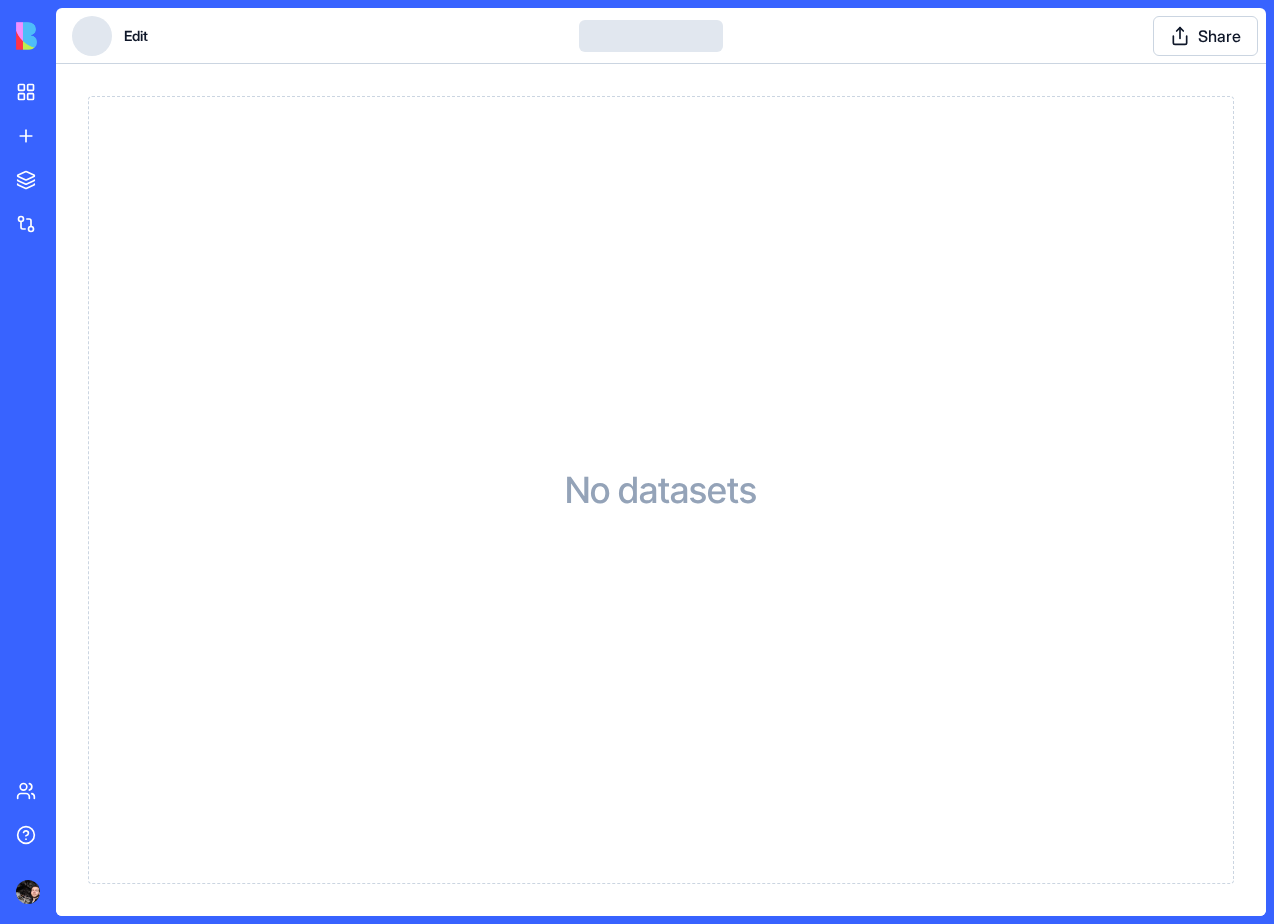 scroll, scrollTop: 0, scrollLeft: 0, axis: both 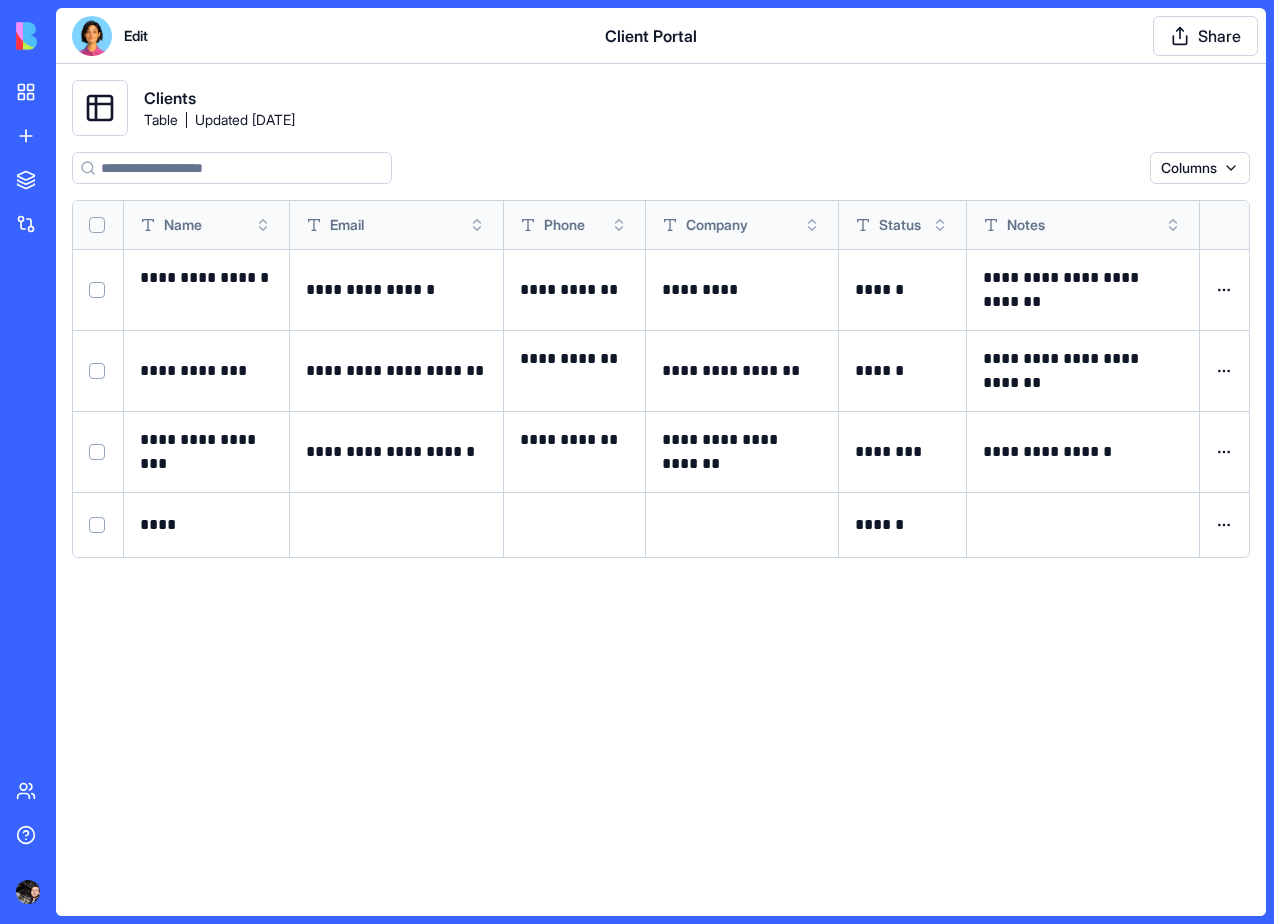 click at bounding box center [92, 36] 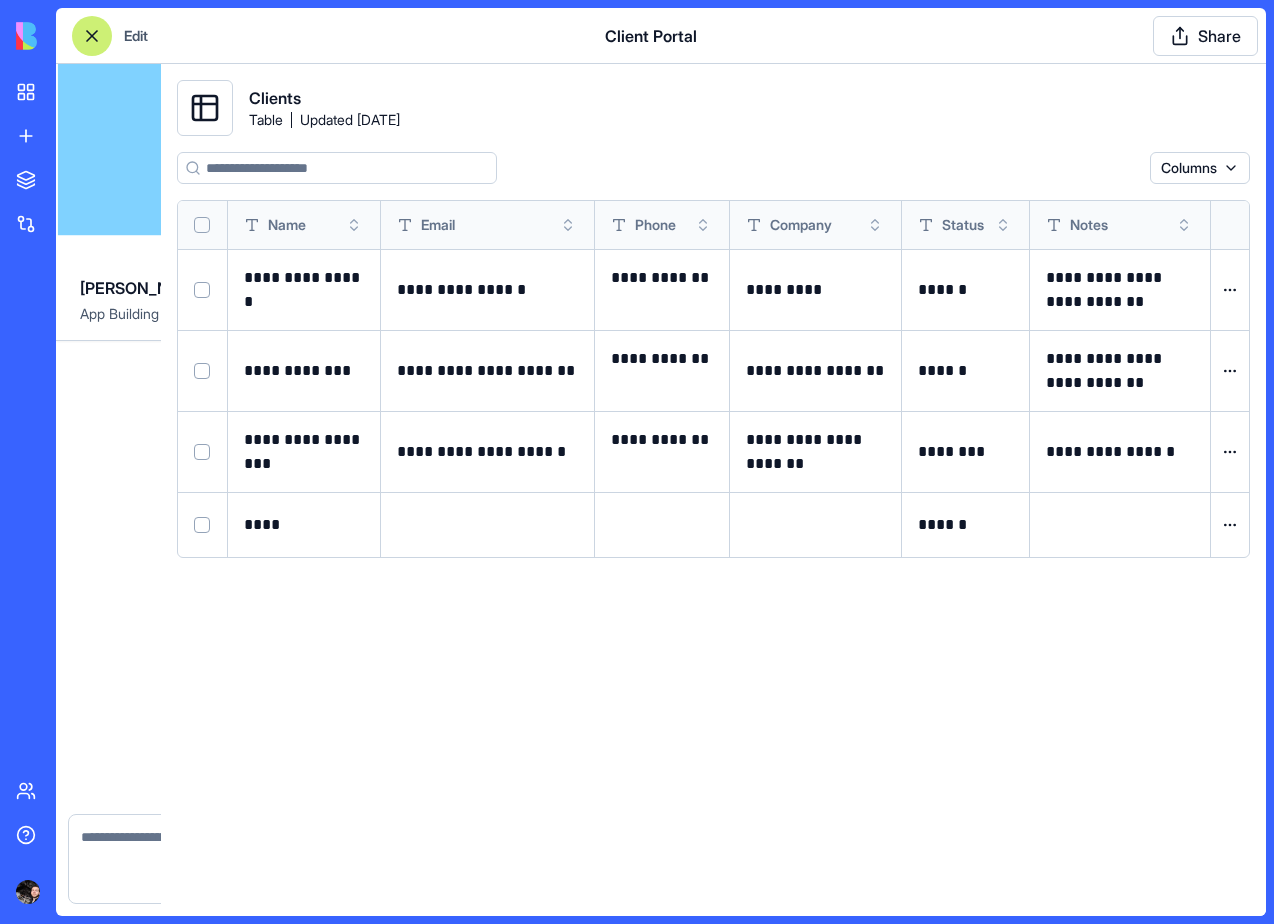 scroll, scrollTop: 1479, scrollLeft: 0, axis: vertical 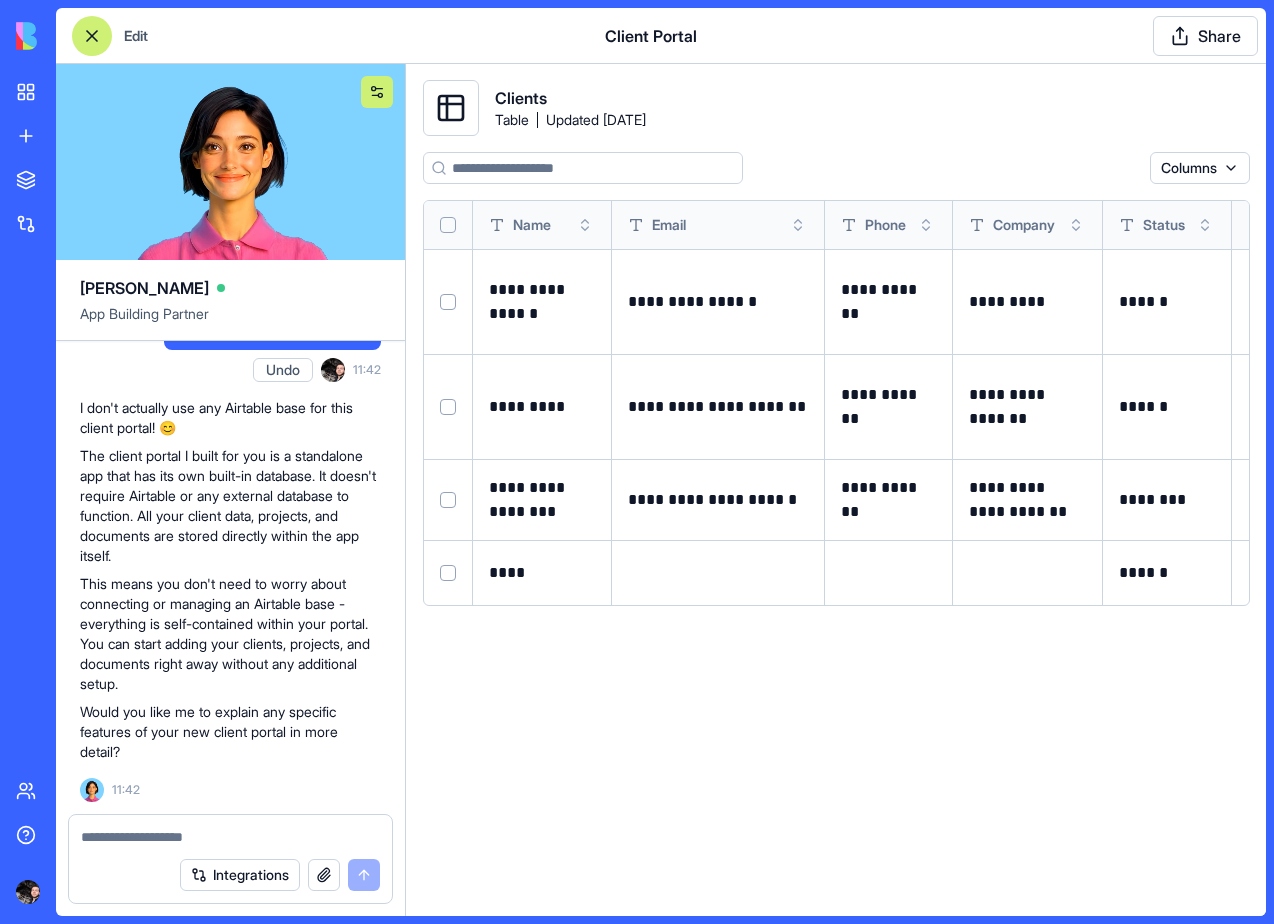 click at bounding box center [377, 92] 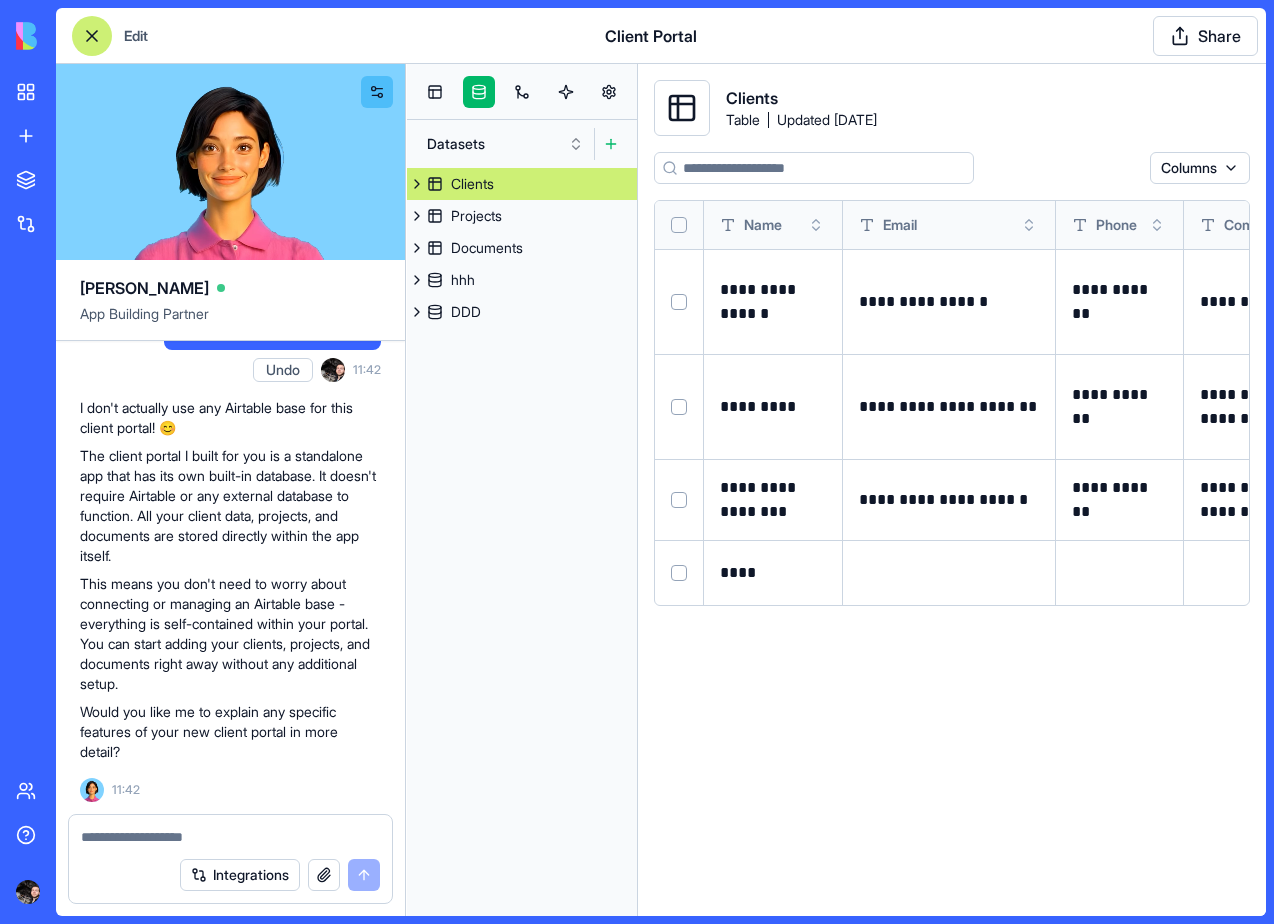 click at bounding box center [611, 144] 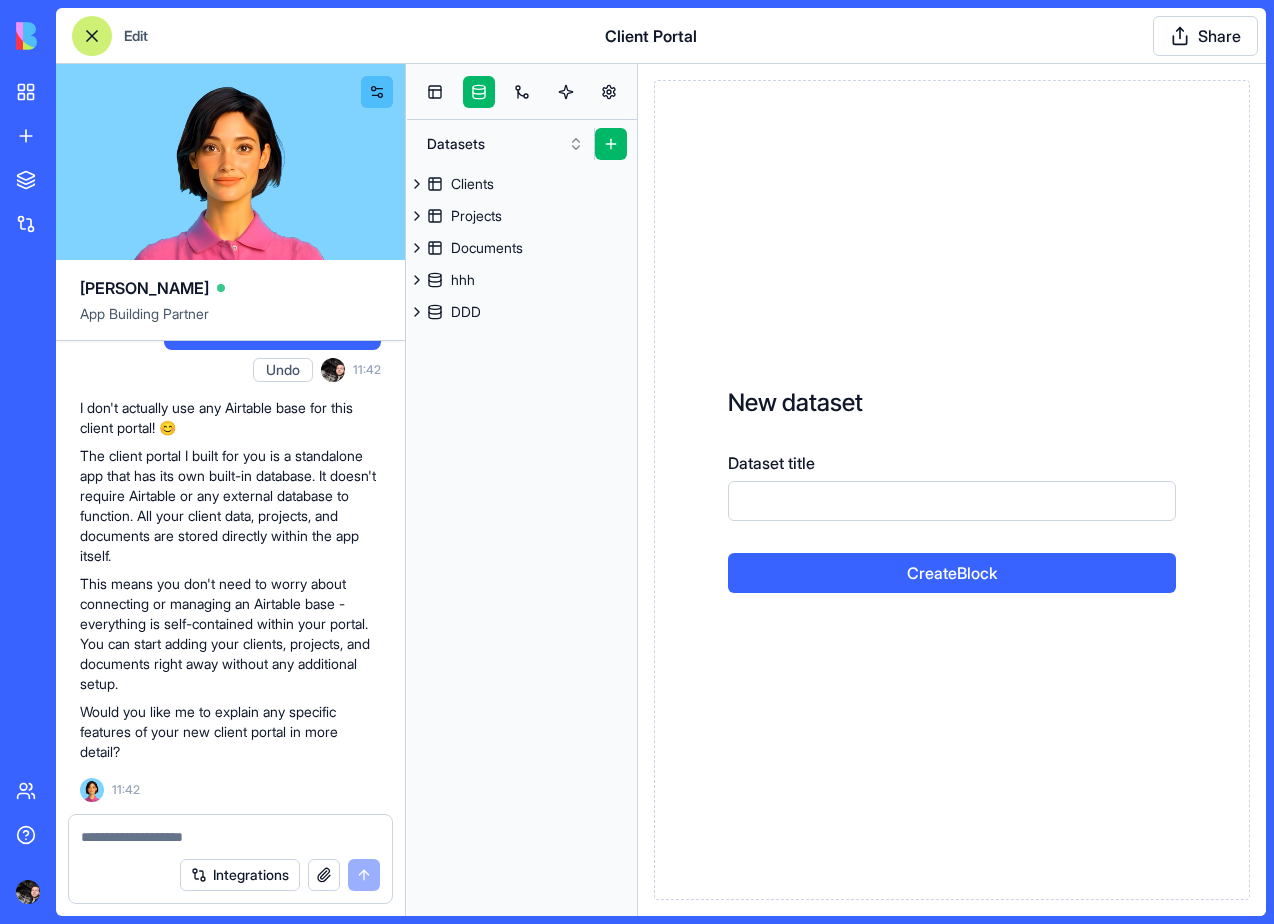 click on "Dataset title" at bounding box center [952, 501] 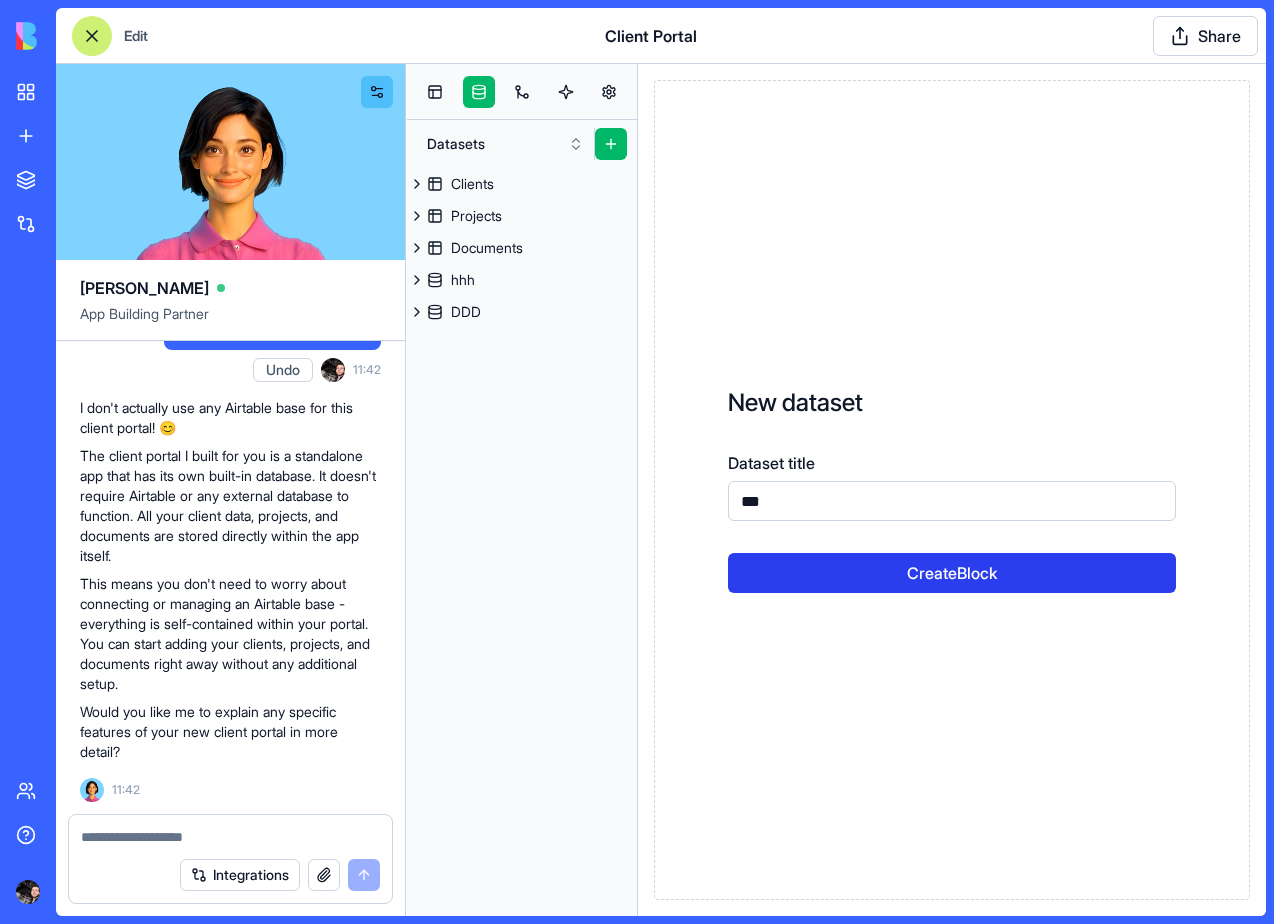 type on "***" 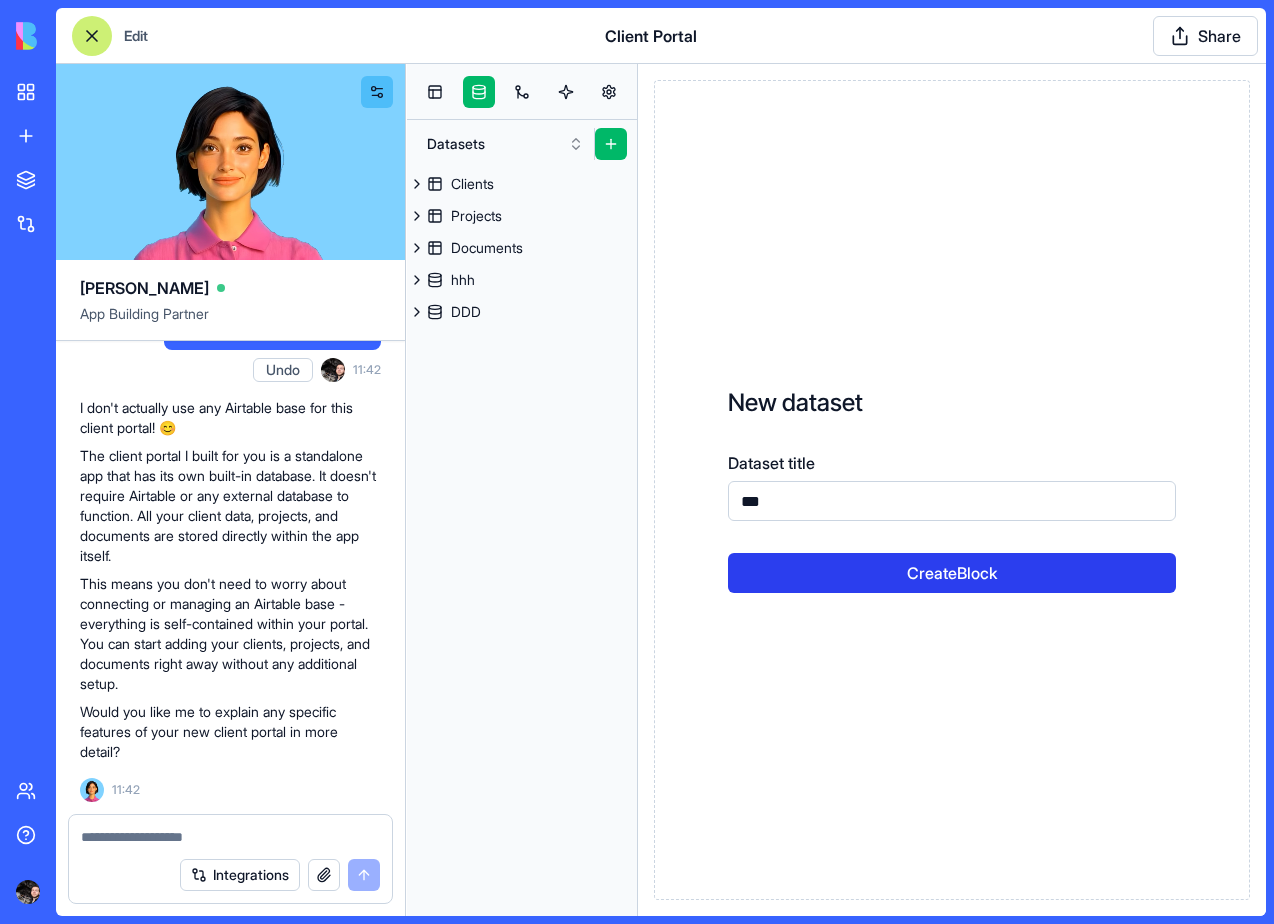 click on "Create  Block" at bounding box center (952, 573) 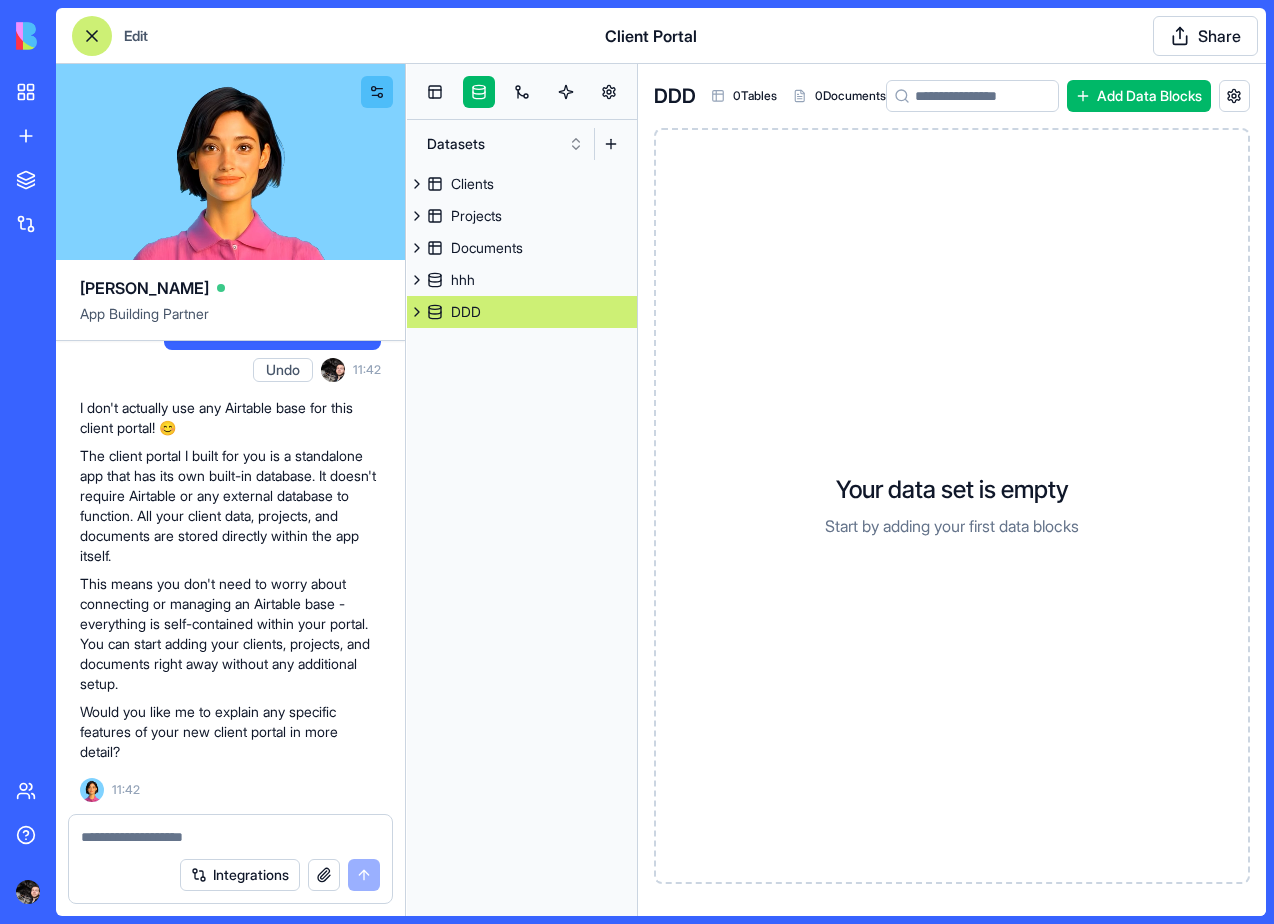 click on "Ella App Building Partner" at bounding box center (230, 300) 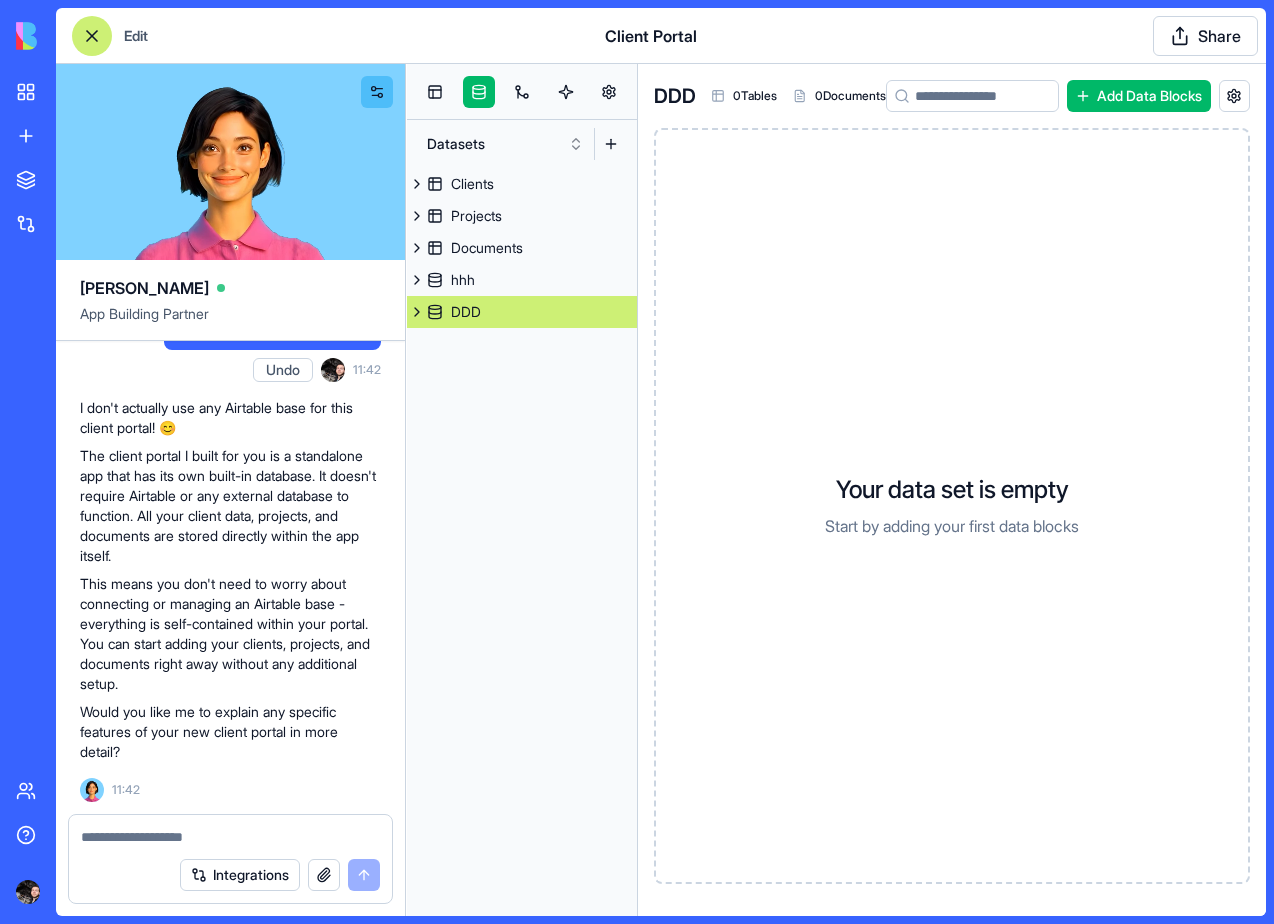 click at bounding box center [417, 312] 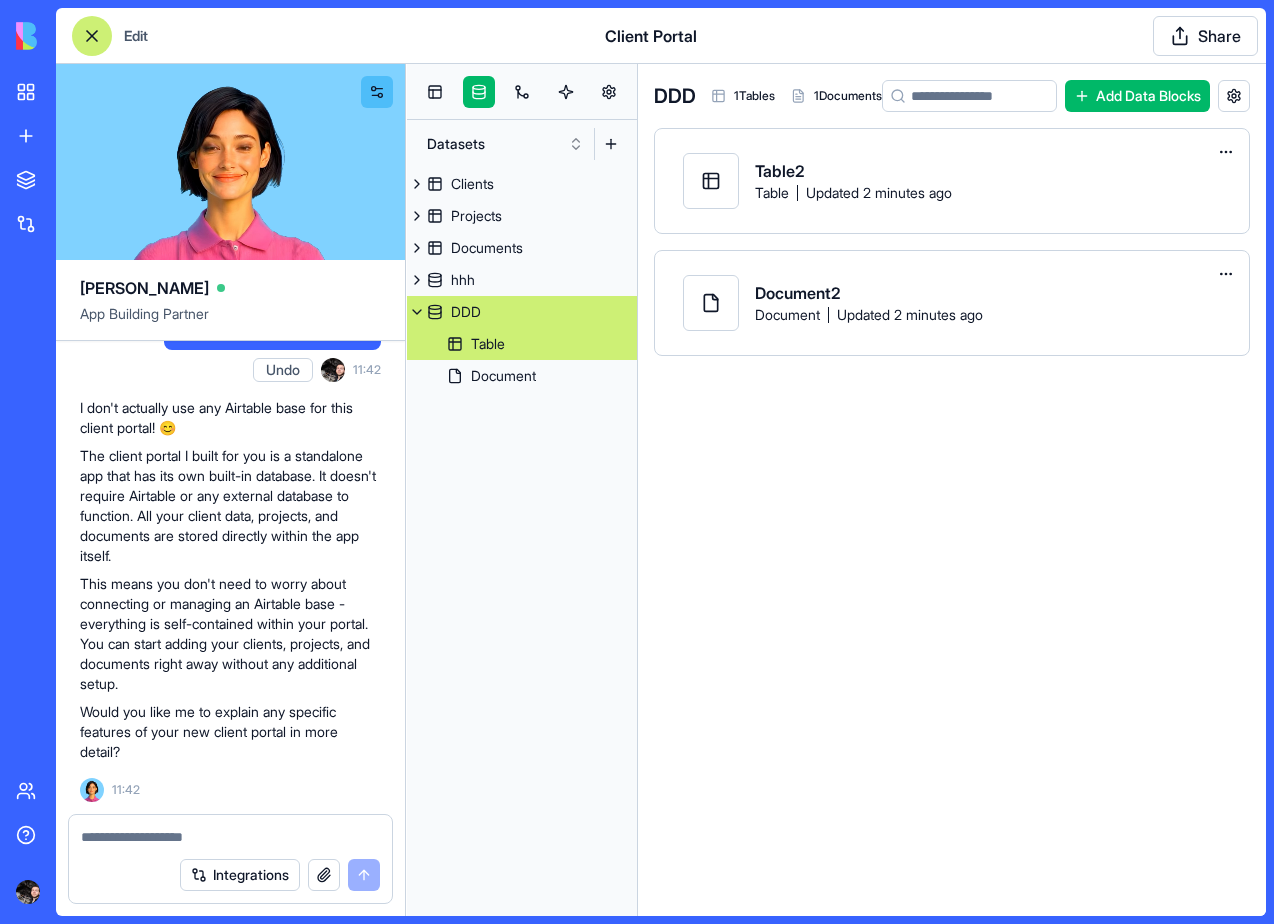 click on "Table" at bounding box center (488, 344) 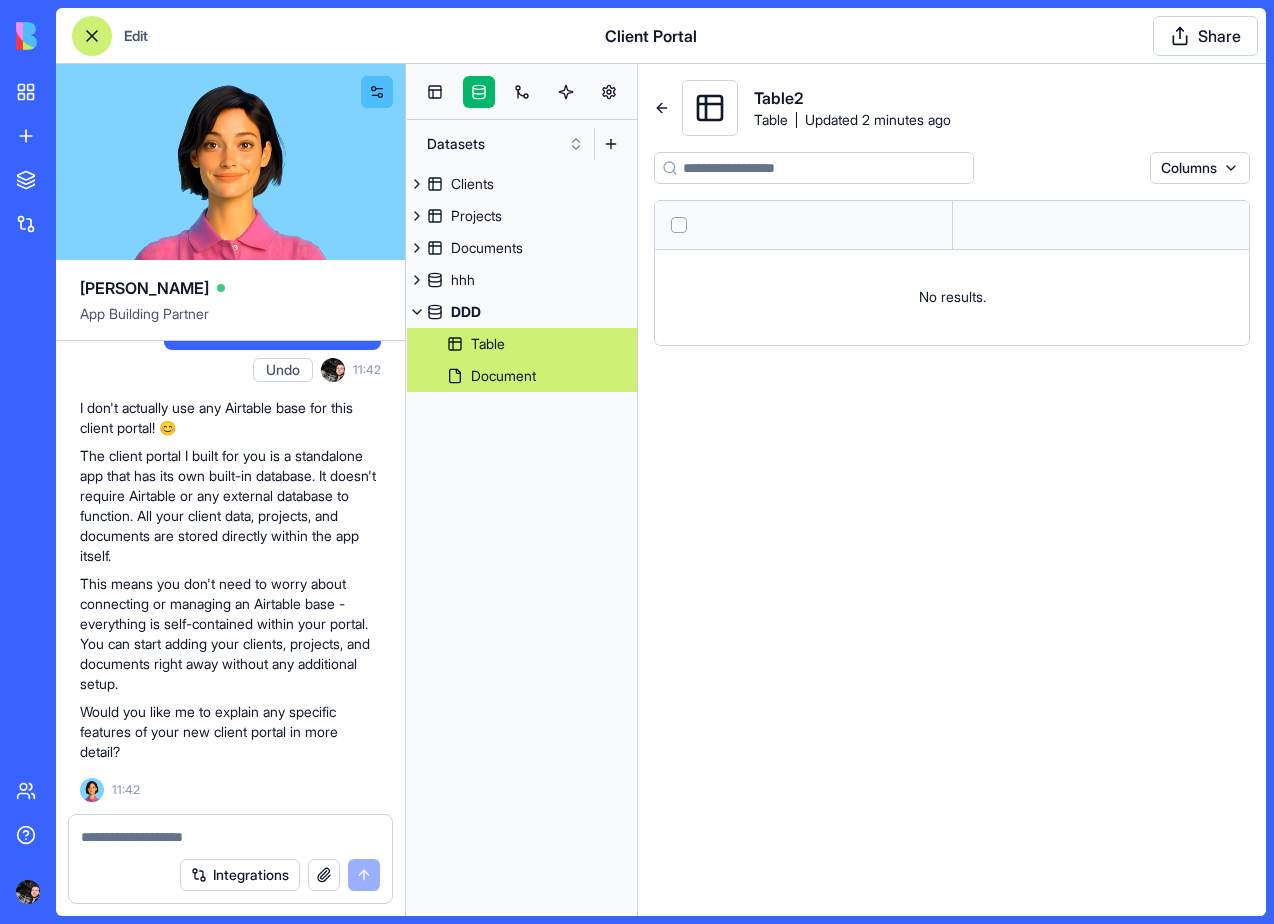 click on "Document" at bounding box center [503, 376] 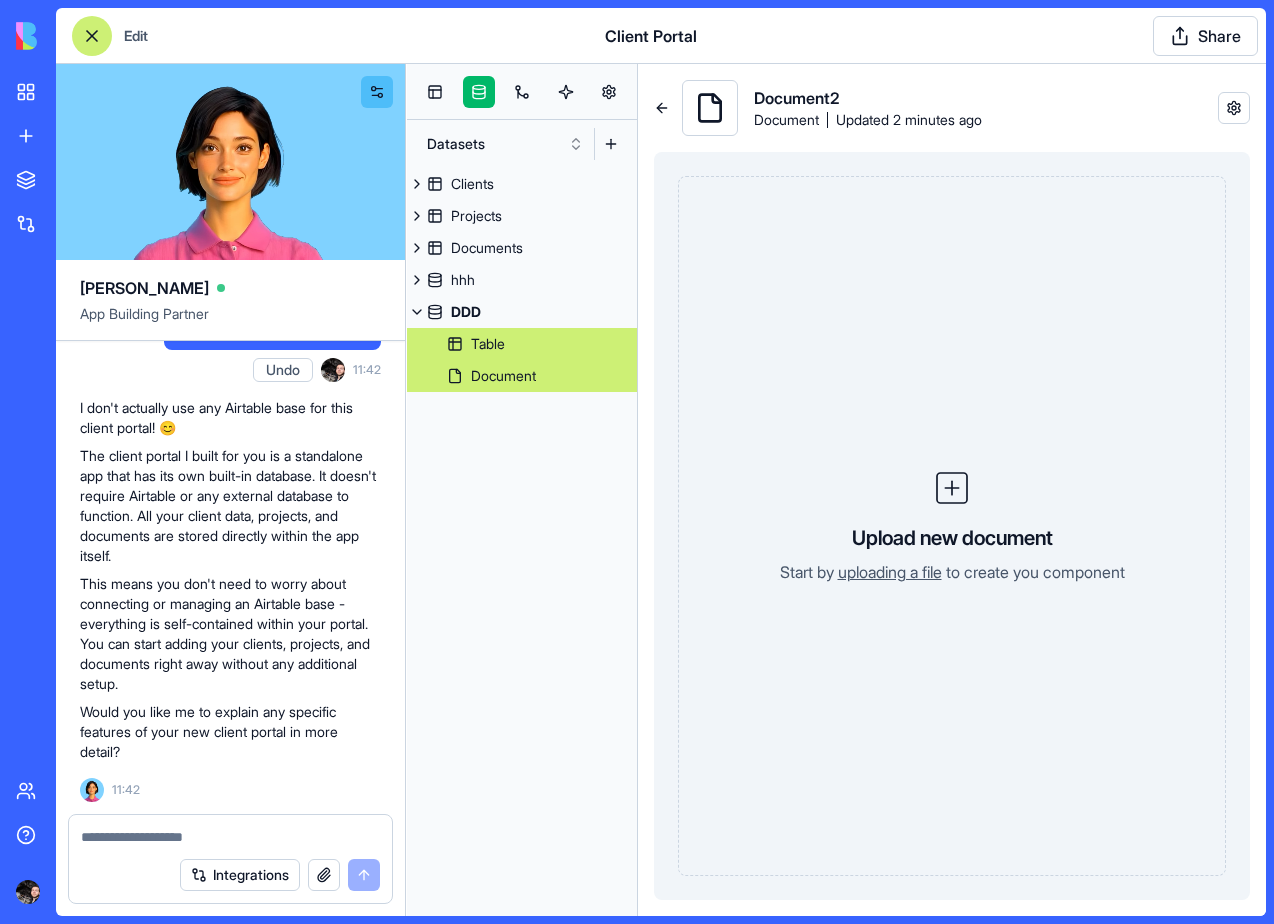click on "Table" at bounding box center [522, 344] 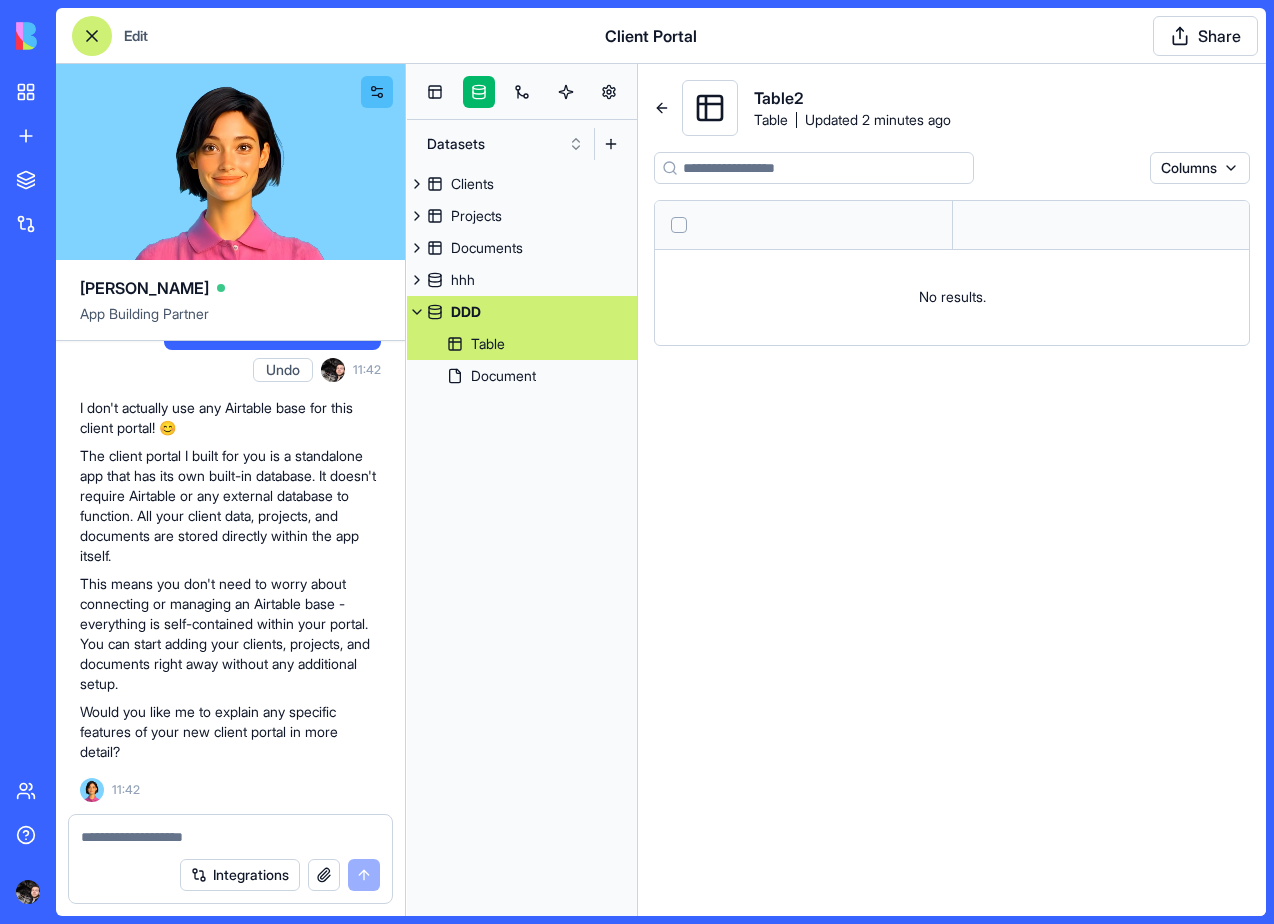 click on "DDD" at bounding box center [522, 312] 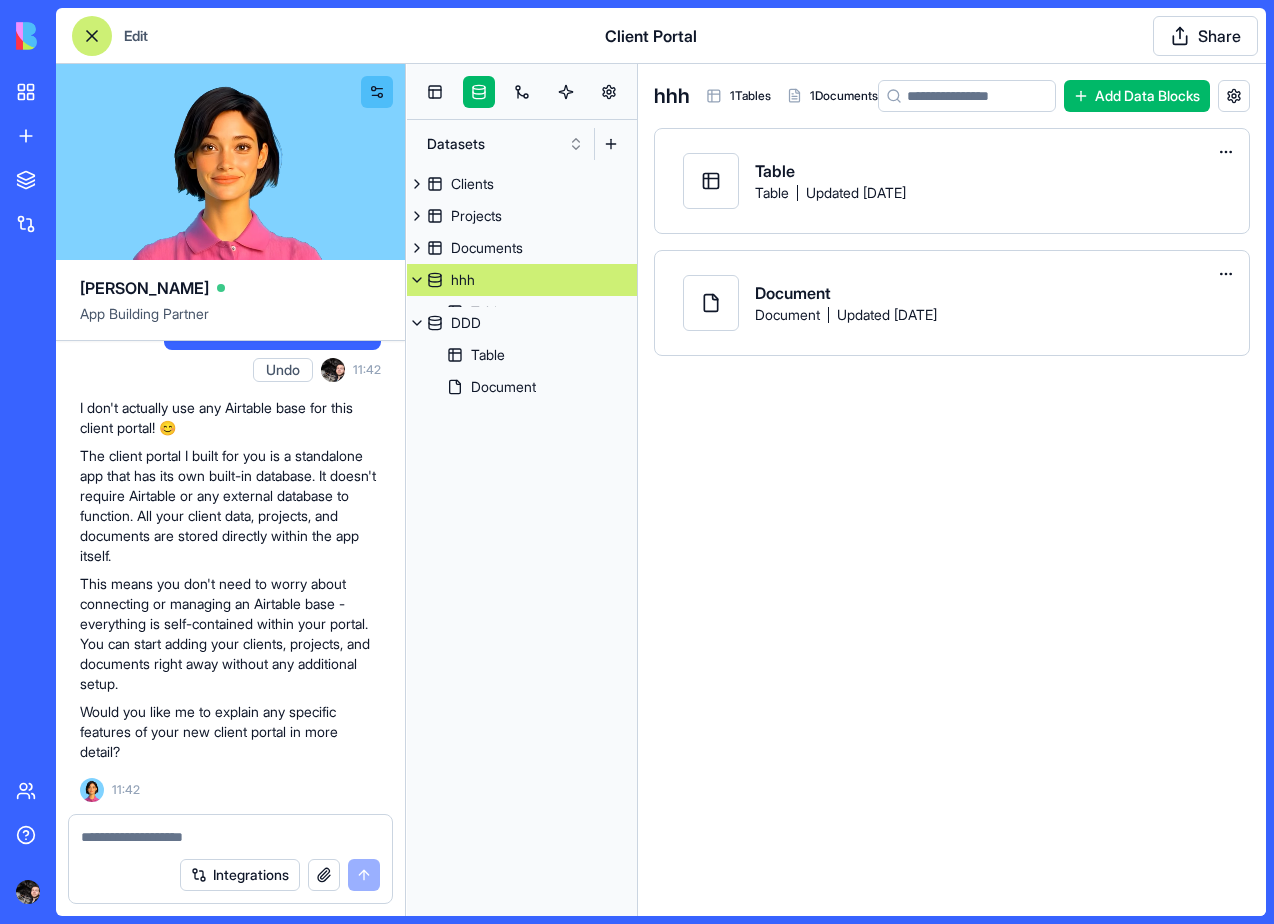 click on "hhh" at bounding box center [522, 280] 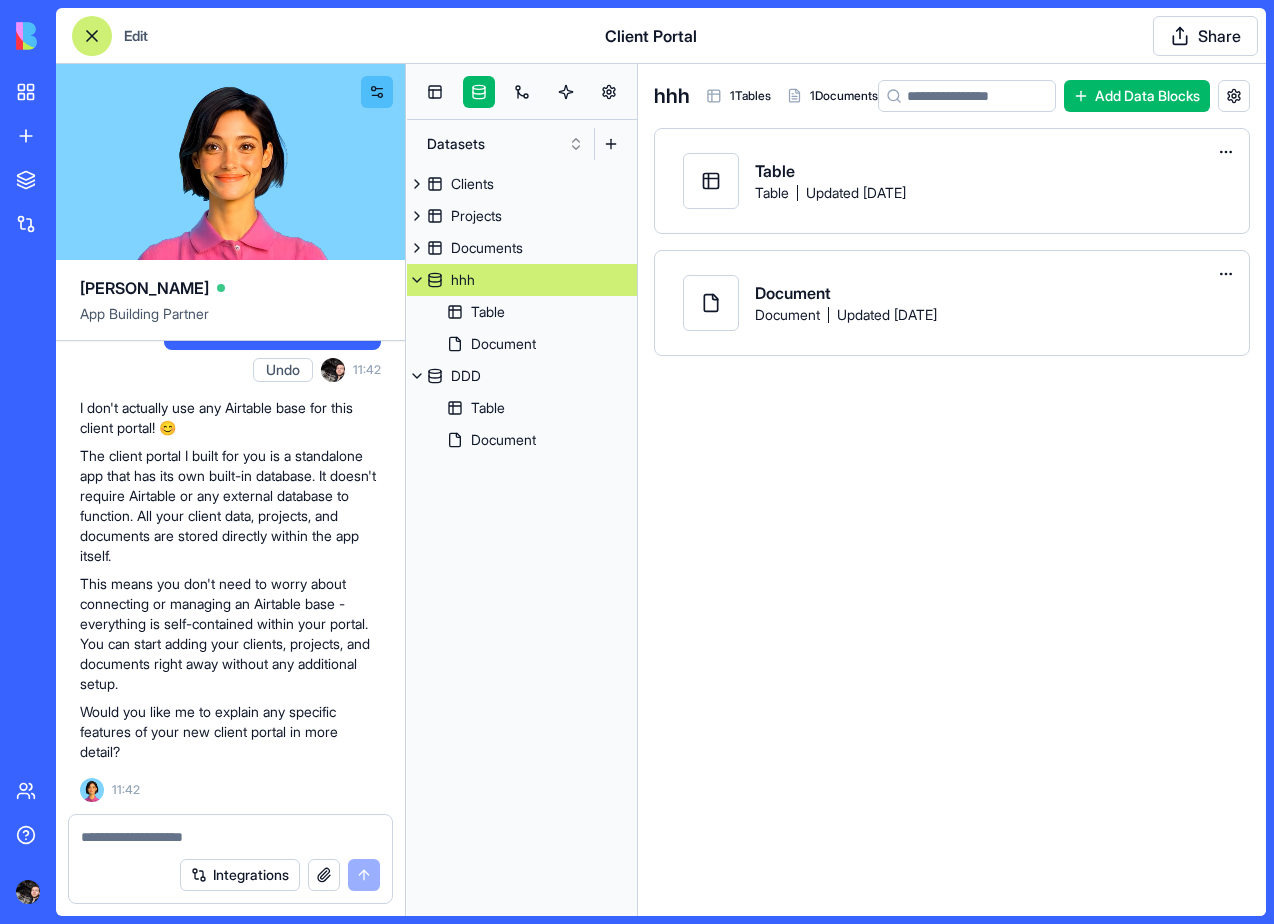 click on "hhh" at bounding box center (522, 280) 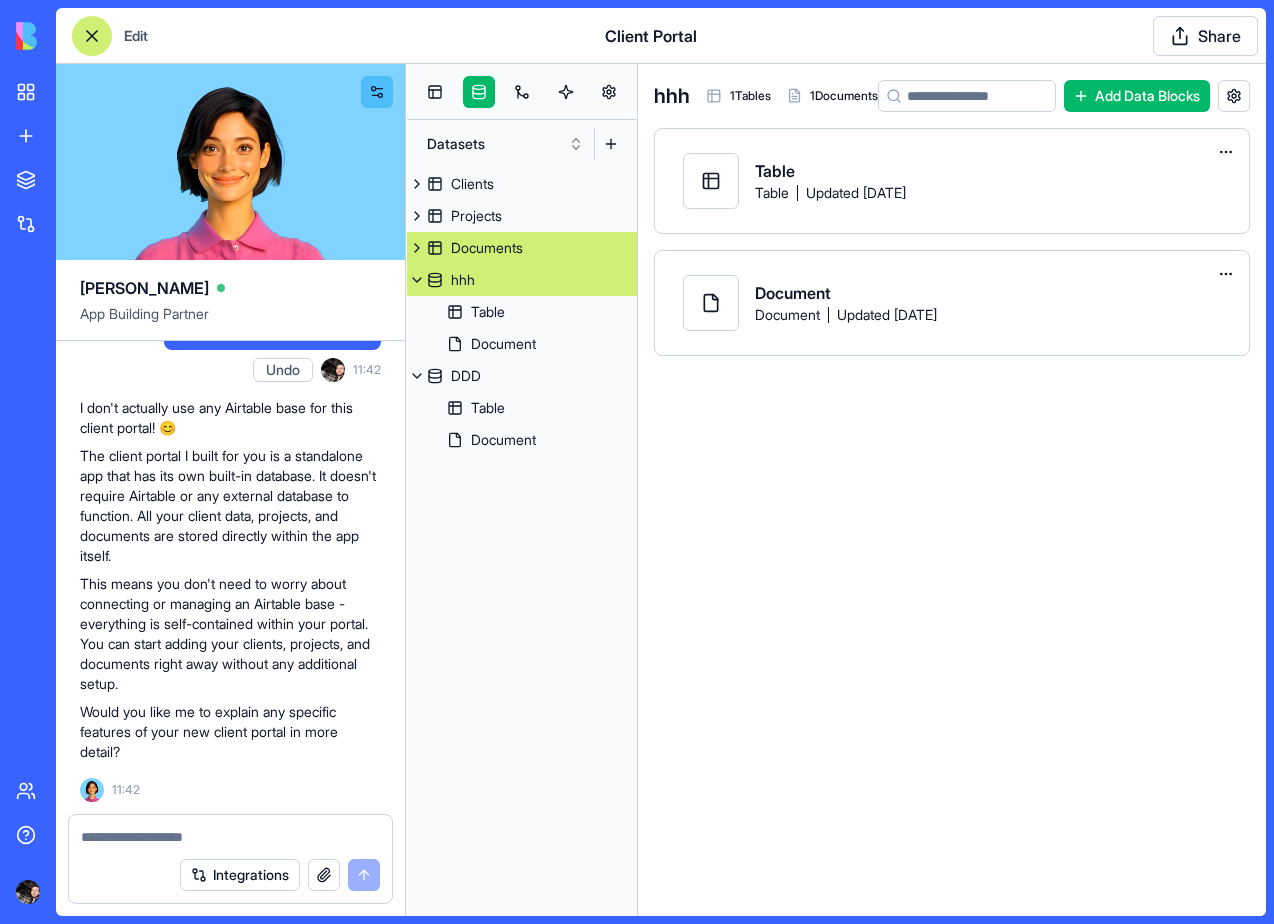click on "Documents" at bounding box center [487, 248] 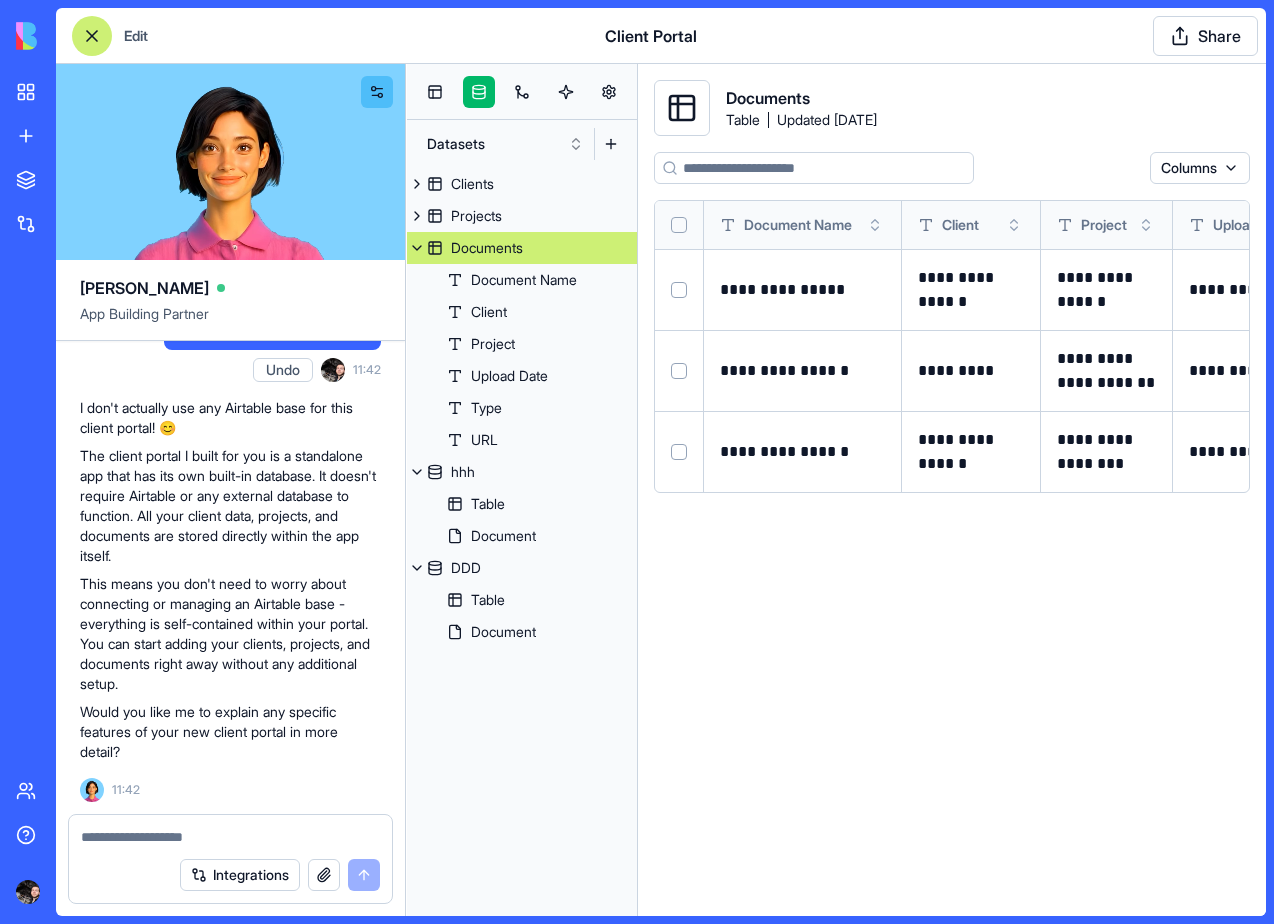 click on "Documents" at bounding box center (522, 248) 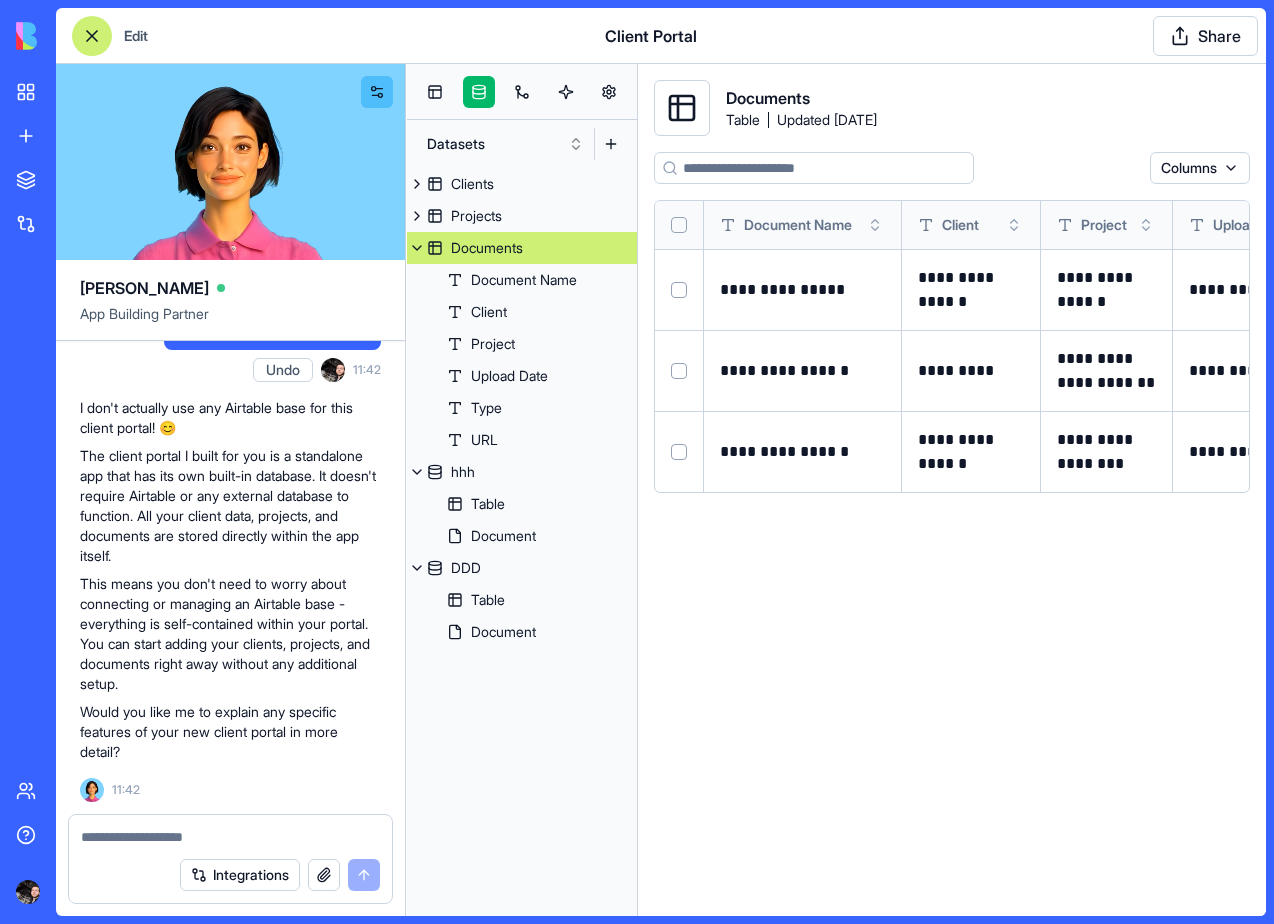 click at bounding box center (417, 248) 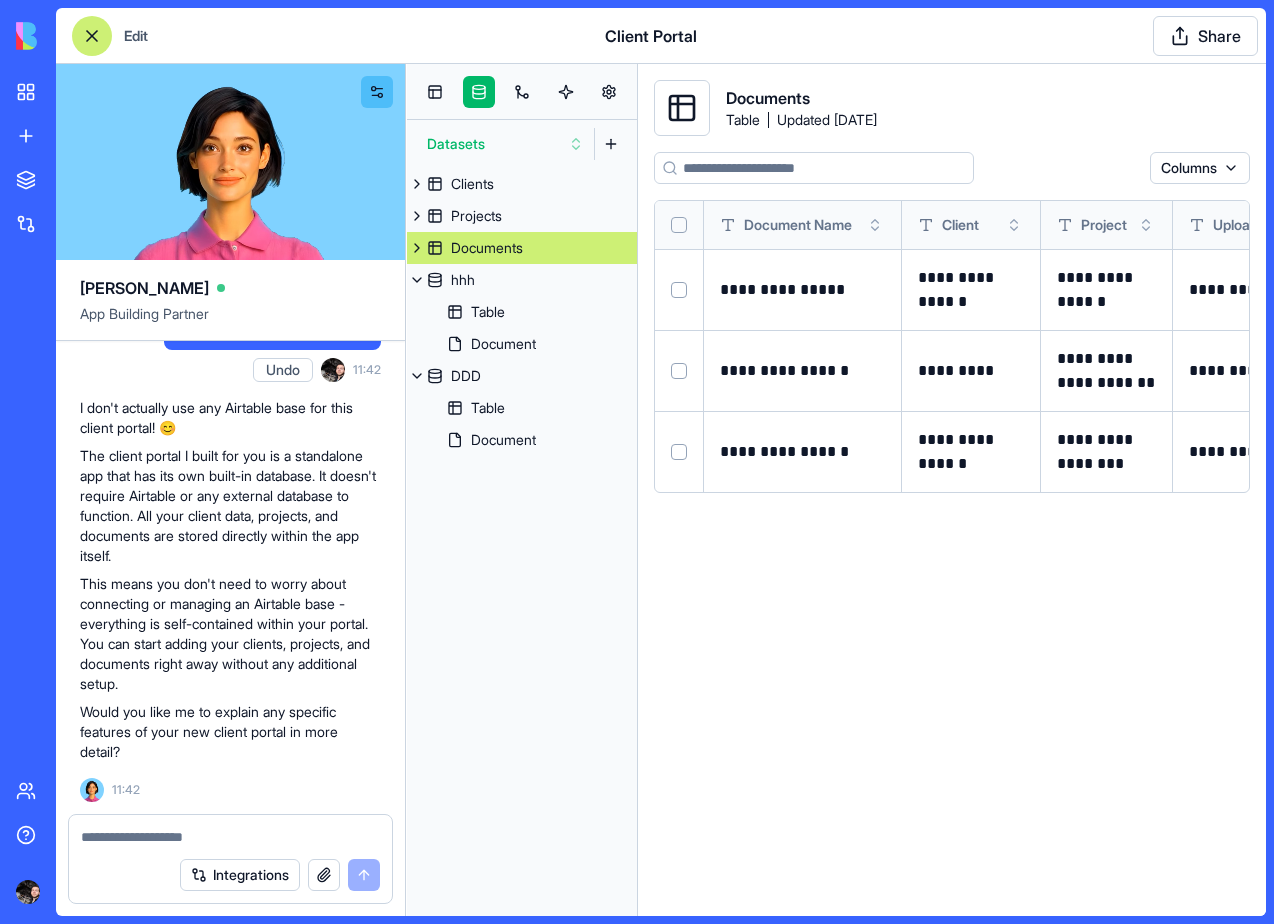 click on "Datasets" at bounding box center (505, 144) 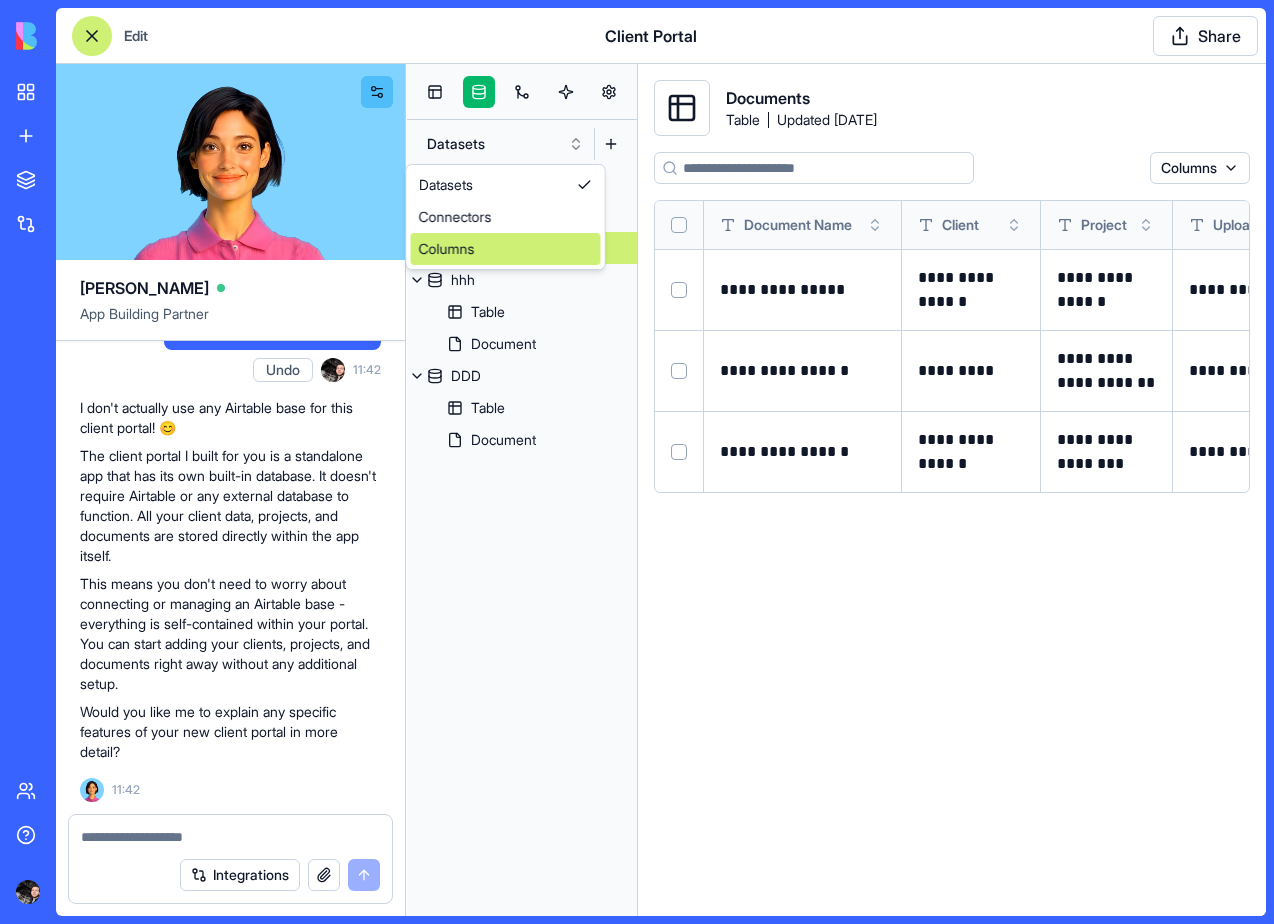 click on "Columns" at bounding box center [506, 249] 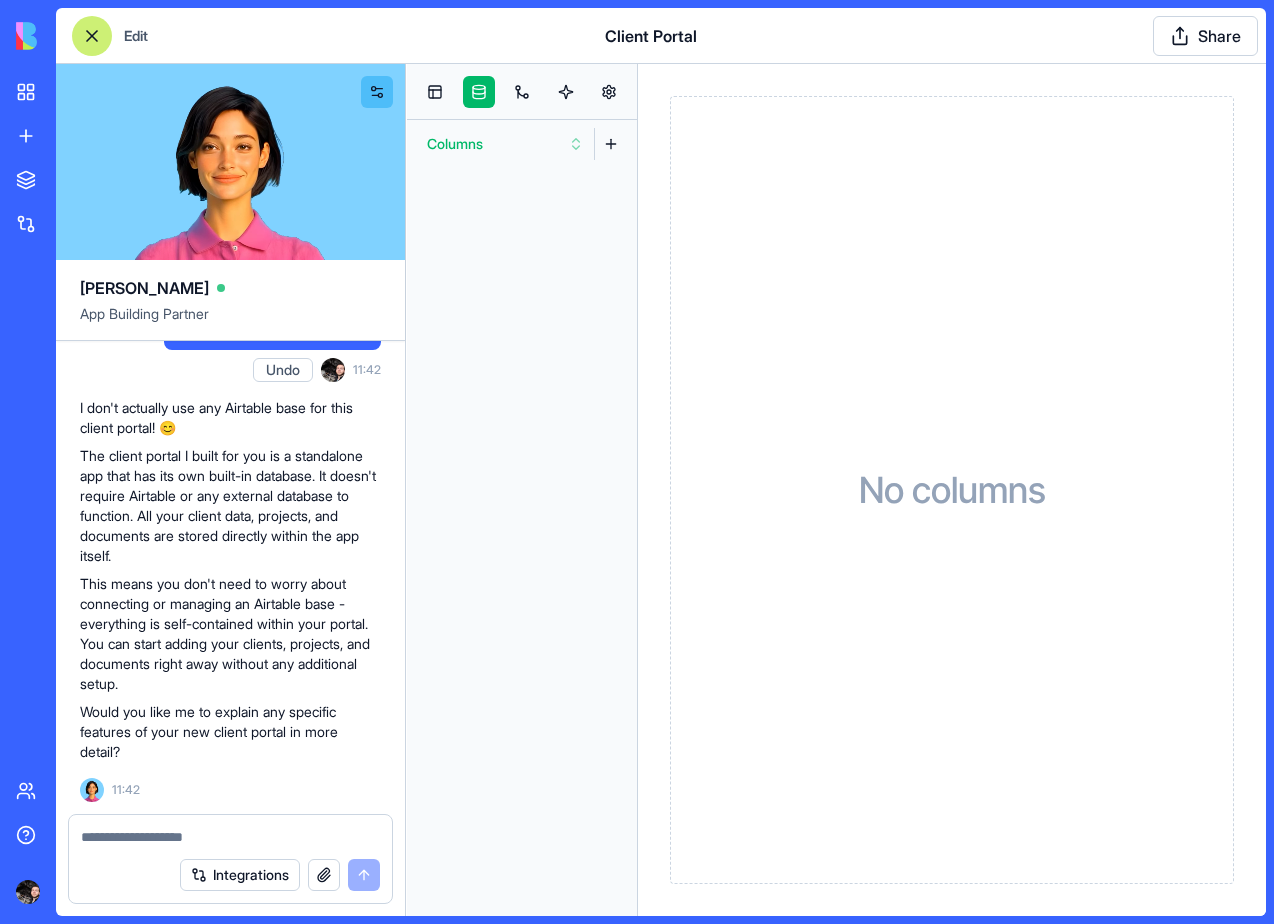 click on "Columns" at bounding box center (505, 144) 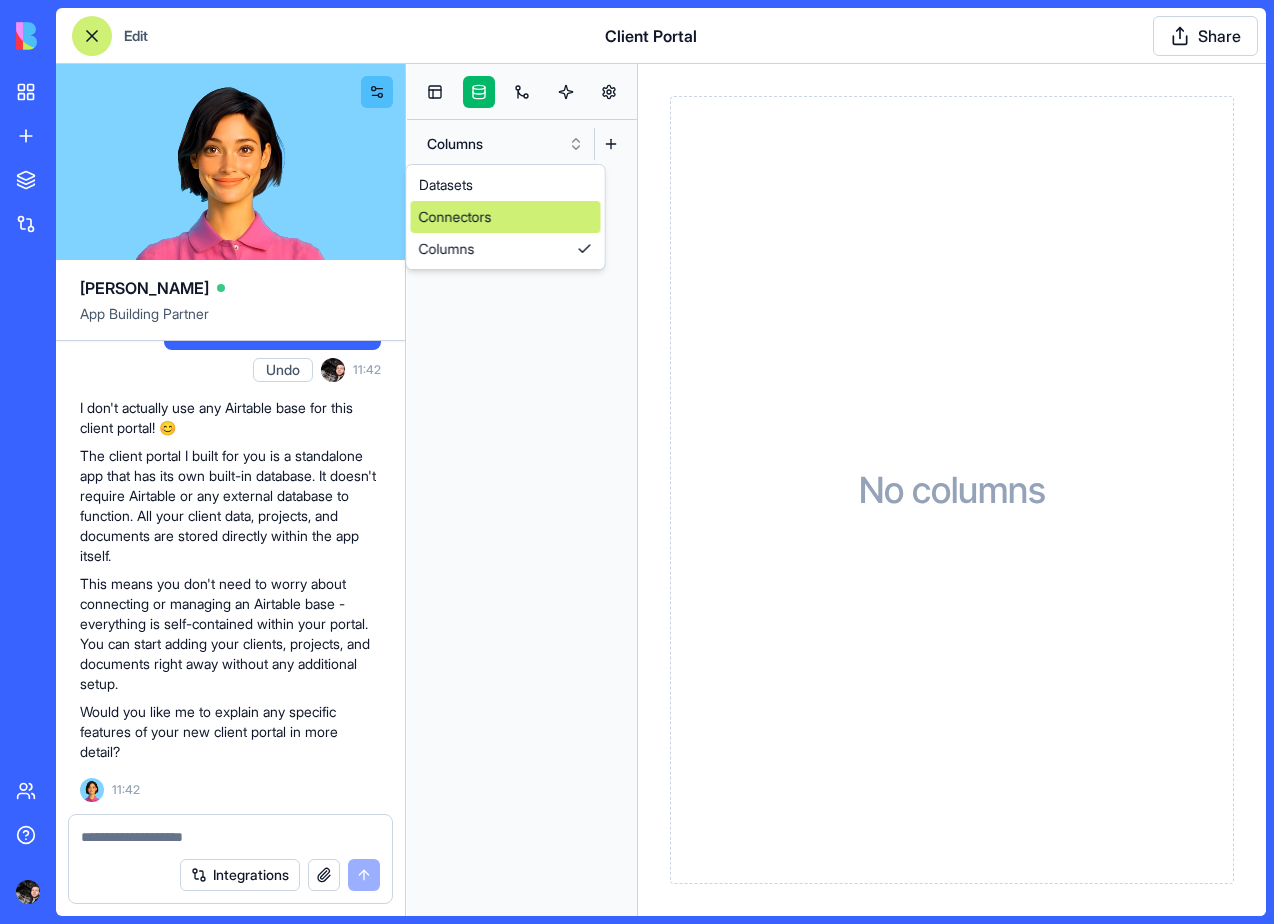 click on "Connectors" at bounding box center (506, 217) 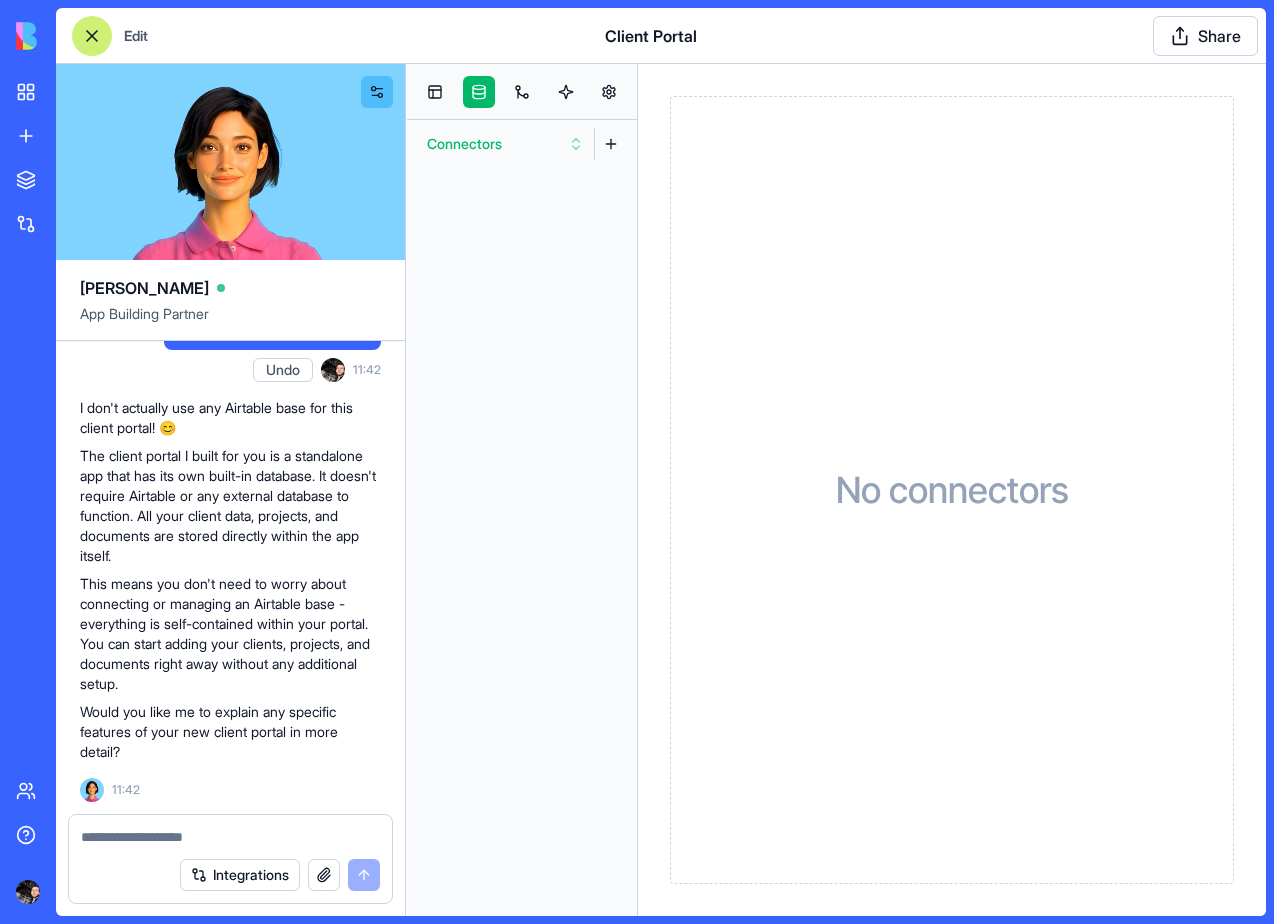 click on "Connectors" at bounding box center [505, 144] 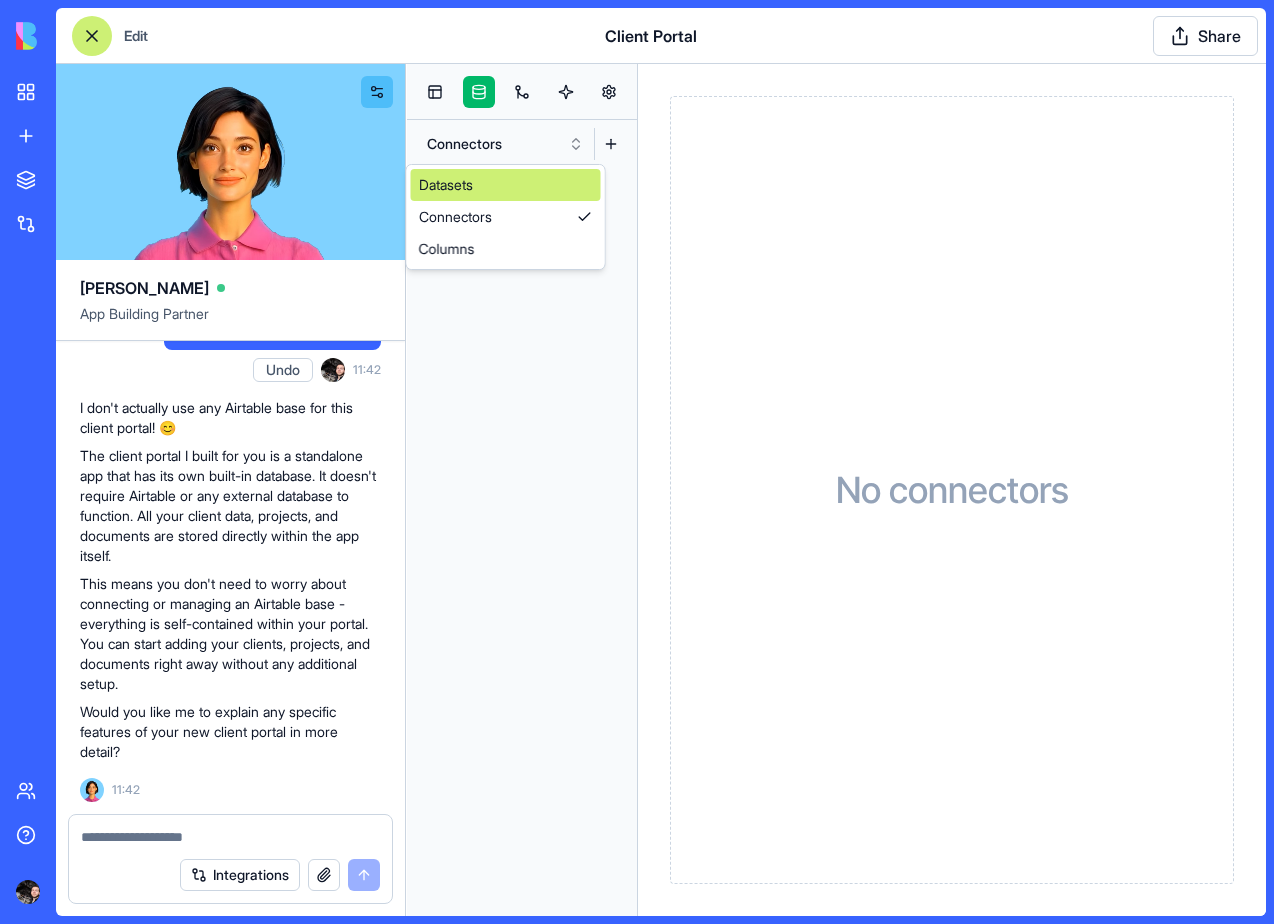 click on "Datasets" at bounding box center [506, 185] 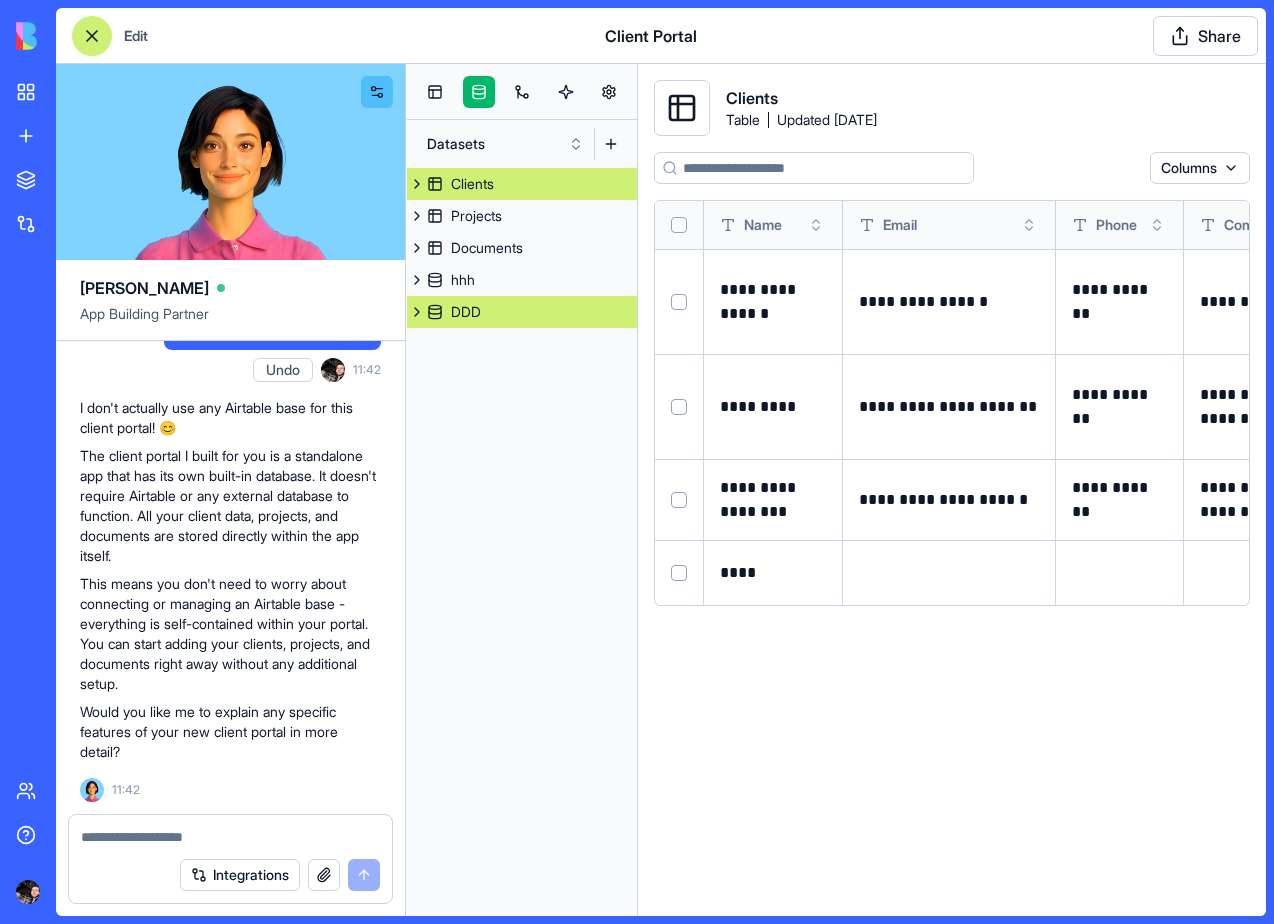 click on "DDD" at bounding box center [522, 312] 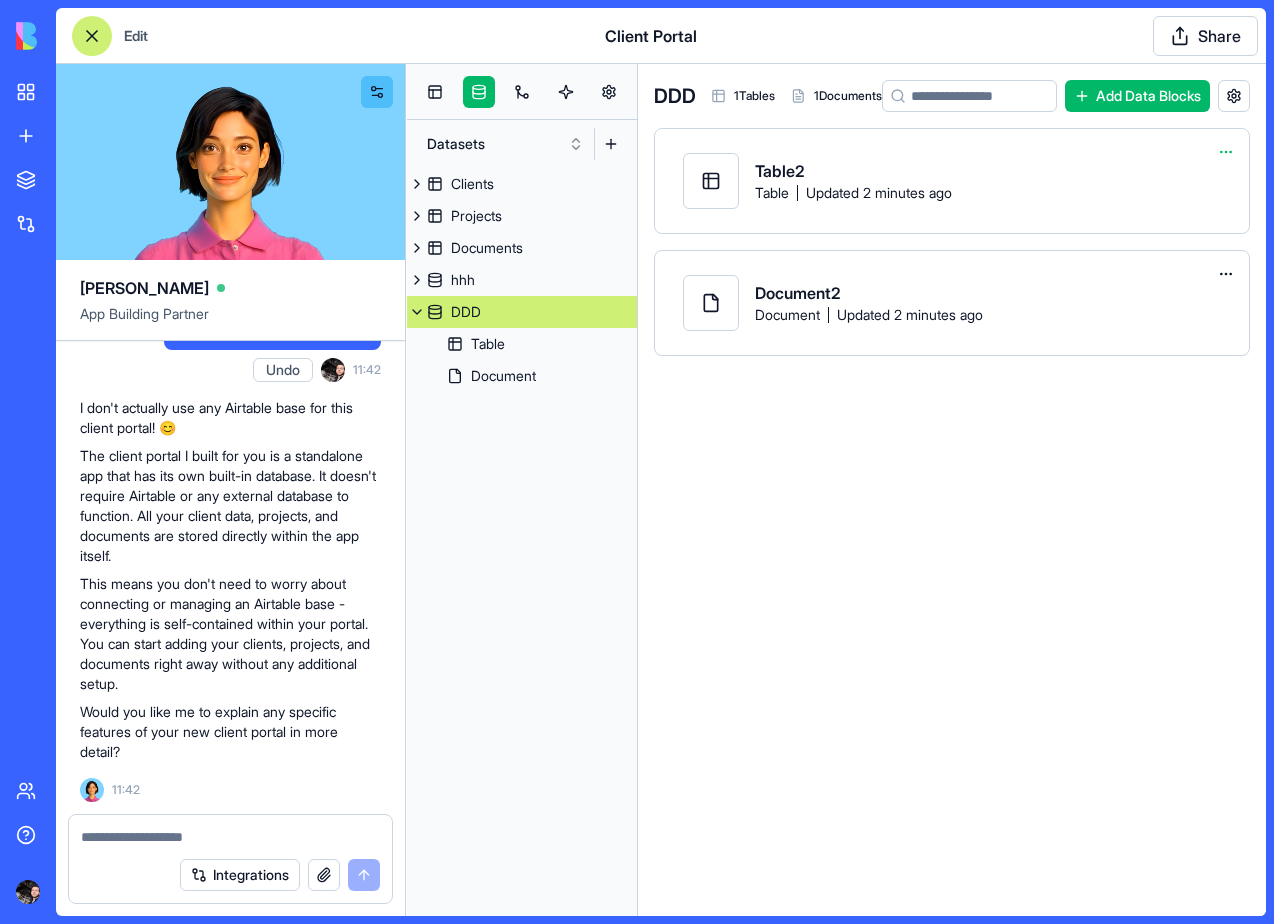 click on "My workspace New App
To pick up a draggable item, press the space bar.
While dragging, use the arrow keys to move the item.
Press space again to drop the item in its new position, or press escape to cancel.
Marketplace Integrations Team Help Edit Client Portal Share [PERSON_NAME] App Building Partner make me a portal for my client
Undo 11:29 I'll check if we have the Airtable integration connected before building your client portal. Let me verify that for you. airtable  is connected Oops! It looks like the Airtable integration isn't connected yet. 🔌
Before I can build your client portal, you'll need to connect your Airtable account. Please click the "Connect Integration" button for Airtable, and once that's done, come back and we can continue building your awesome client portal! 🚀 Client Portal Coming Right Up!
I'm [PERSON_NAME], and I'll build you a sleek client portal where you can manage all your client information in one place. Let's make this happen!
Setting up your data structure" at bounding box center [637, 462] 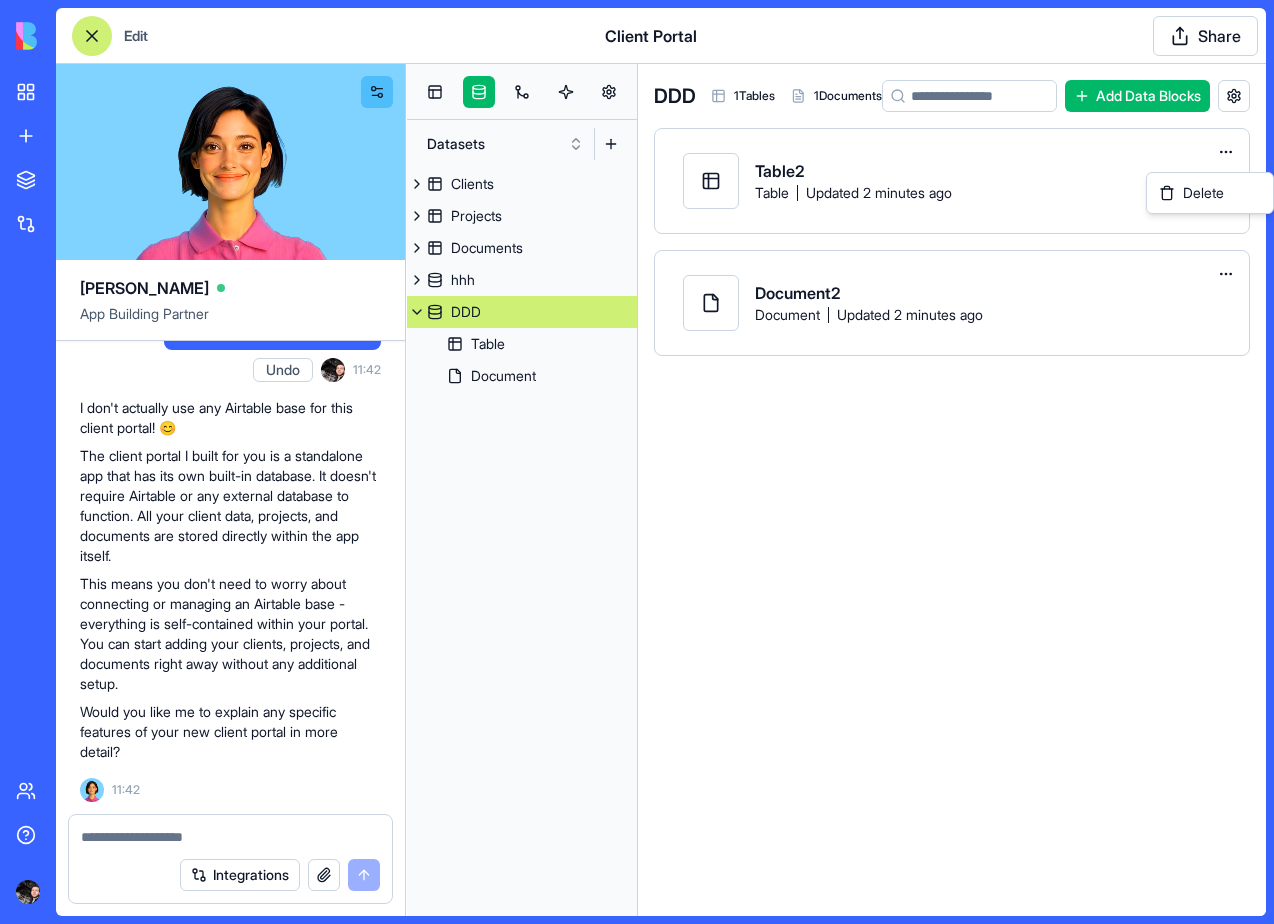click on "My workspace New App
To pick up a draggable item, press the space bar.
While dragging, use the arrow keys to move the item.
Press space again to drop the item in its new position, or press escape to cancel.
Marketplace Integrations Team Help Edit Client Portal Share [PERSON_NAME] App Building Partner make me a portal for my client
Undo 11:29 I'll check if we have the Airtable integration connected before building your client portal. Let me verify that for you. airtable  is connected Oops! It looks like the Airtable integration isn't connected yet. 🔌
Before I can build your client portal, you'll need to connect your Airtable account. Please click the "Connect Integration" button for Airtable, and once that's done, come back and we can continue building your awesome client portal! 🚀 Client Portal Coming Right Up!
I'm [PERSON_NAME], and I'll build you a sleek client portal where you can manage all your client information in one place. Let's make this happen!
Setting up your data structure" at bounding box center [637, 462] 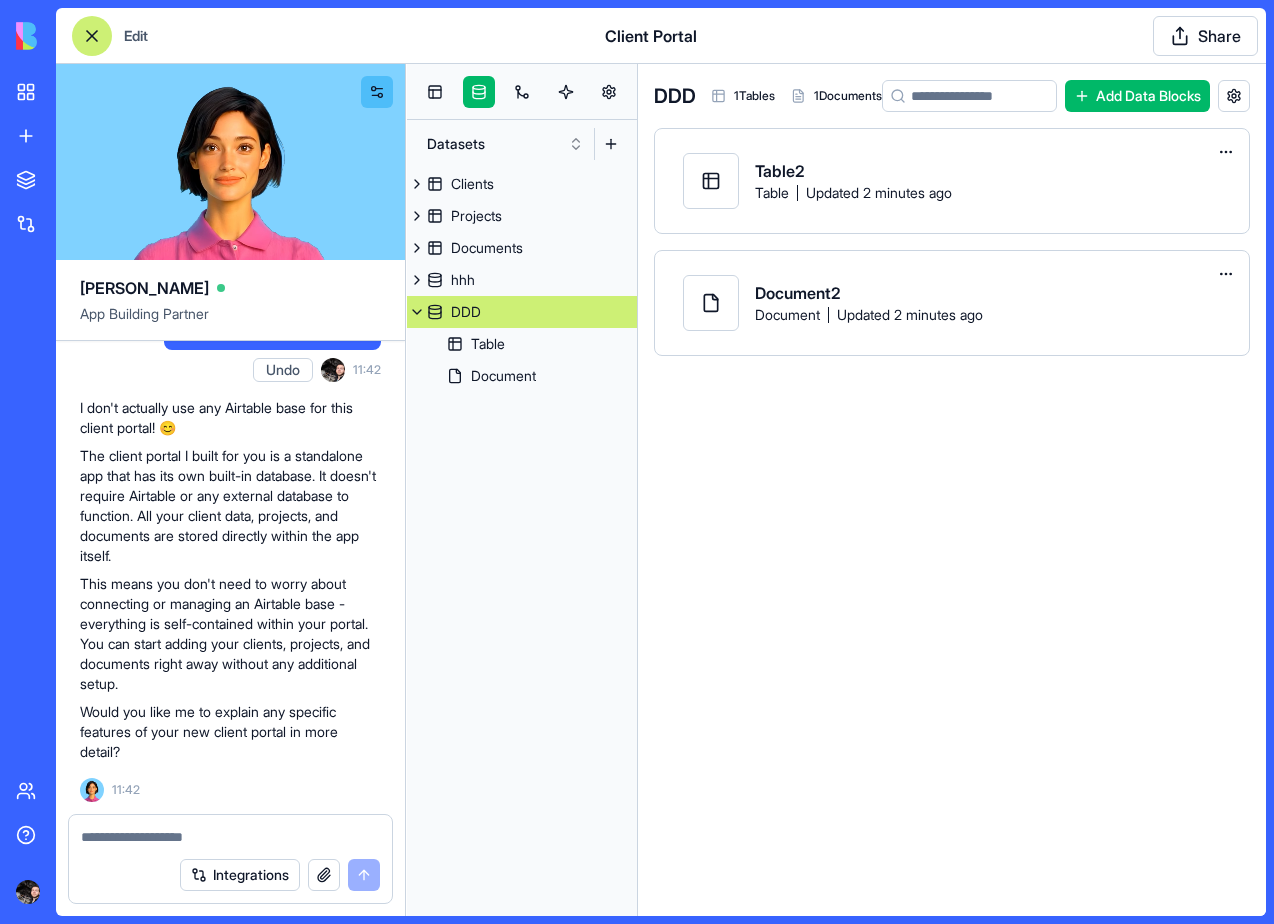 click on "1  Tables" at bounding box center [743, 96] 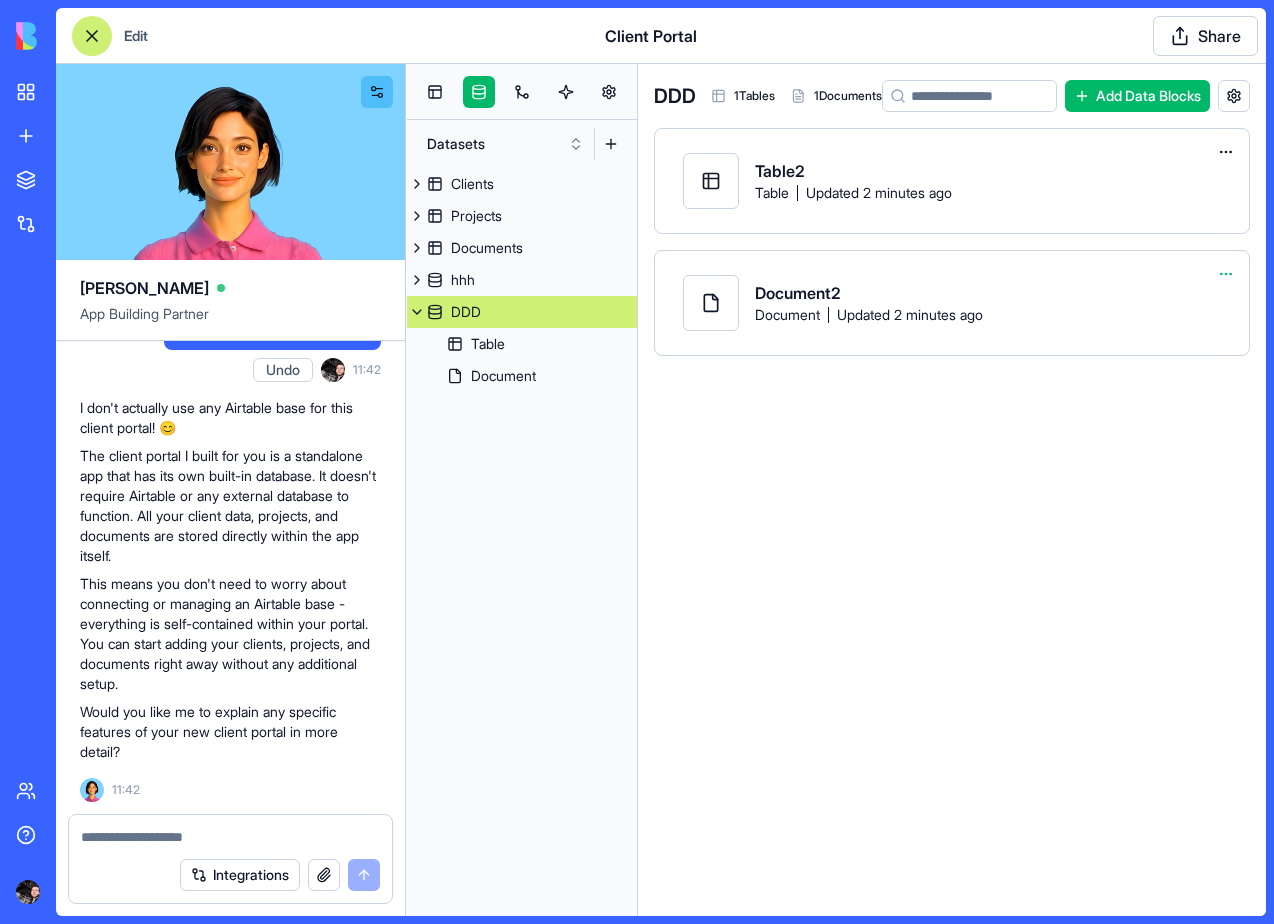 click on "My workspace New App
To pick up a draggable item, press the space bar.
While dragging, use the arrow keys to move the item.
Press space again to drop the item in its new position, or press escape to cancel.
Marketplace Integrations Team Help Edit Client Portal Share [PERSON_NAME] App Building Partner make me a portal for my client
Undo 11:29 I'll check if we have the Airtable integration connected before building your client portal. Let me verify that for you. airtable  is connected Oops! It looks like the Airtable integration isn't connected yet. 🔌
Before I can build your client portal, you'll need to connect your Airtable account. Please click the "Connect Integration" button for Airtable, and once that's done, come back and we can continue building your awesome client portal! 🚀 Client Portal Coming Right Up!
I'm [PERSON_NAME], and I'll build you a sleek client portal where you can manage all your client information in one place. Let's make this happen!
Setting up your data structure" at bounding box center (637, 462) 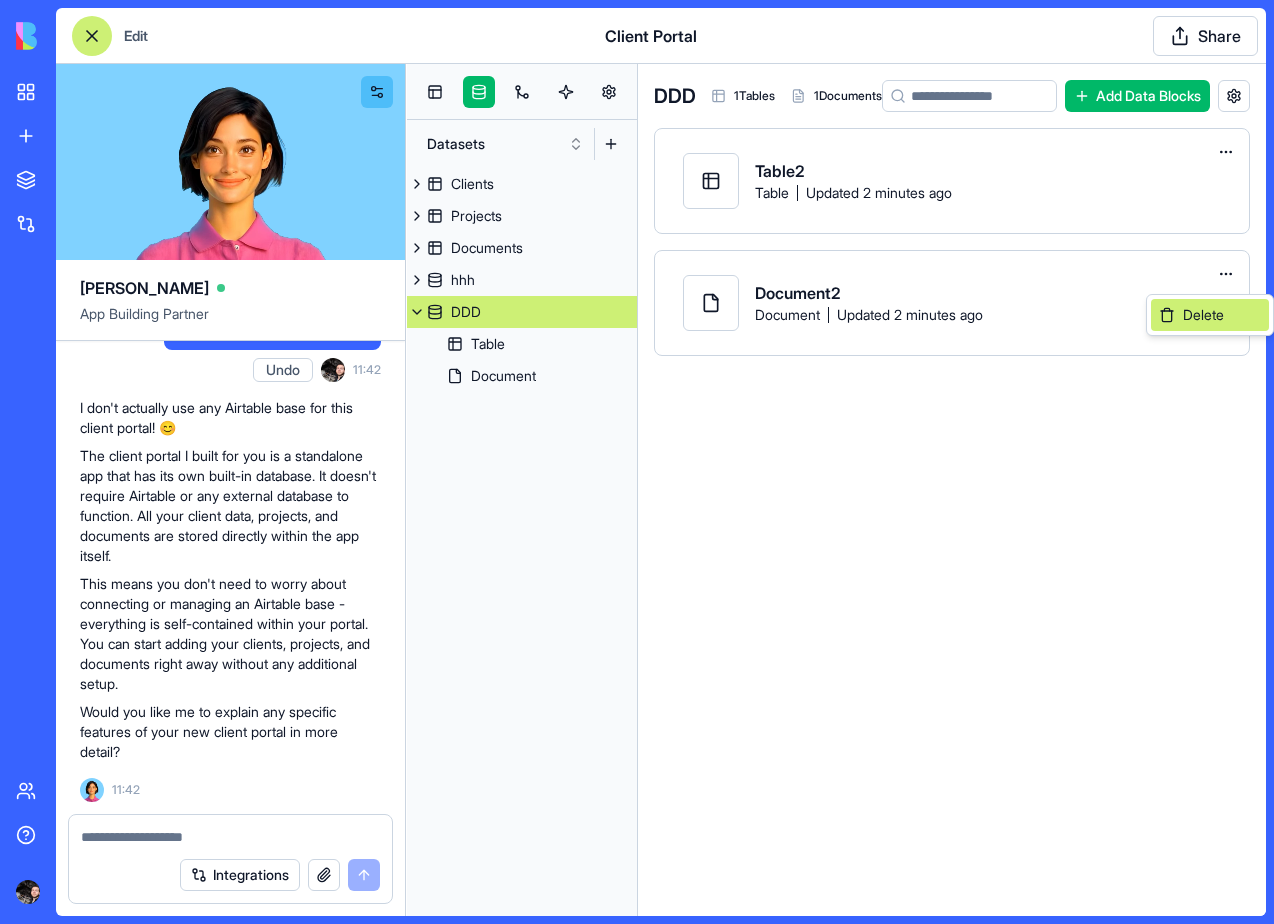 click on "Delete" at bounding box center (1203, 315) 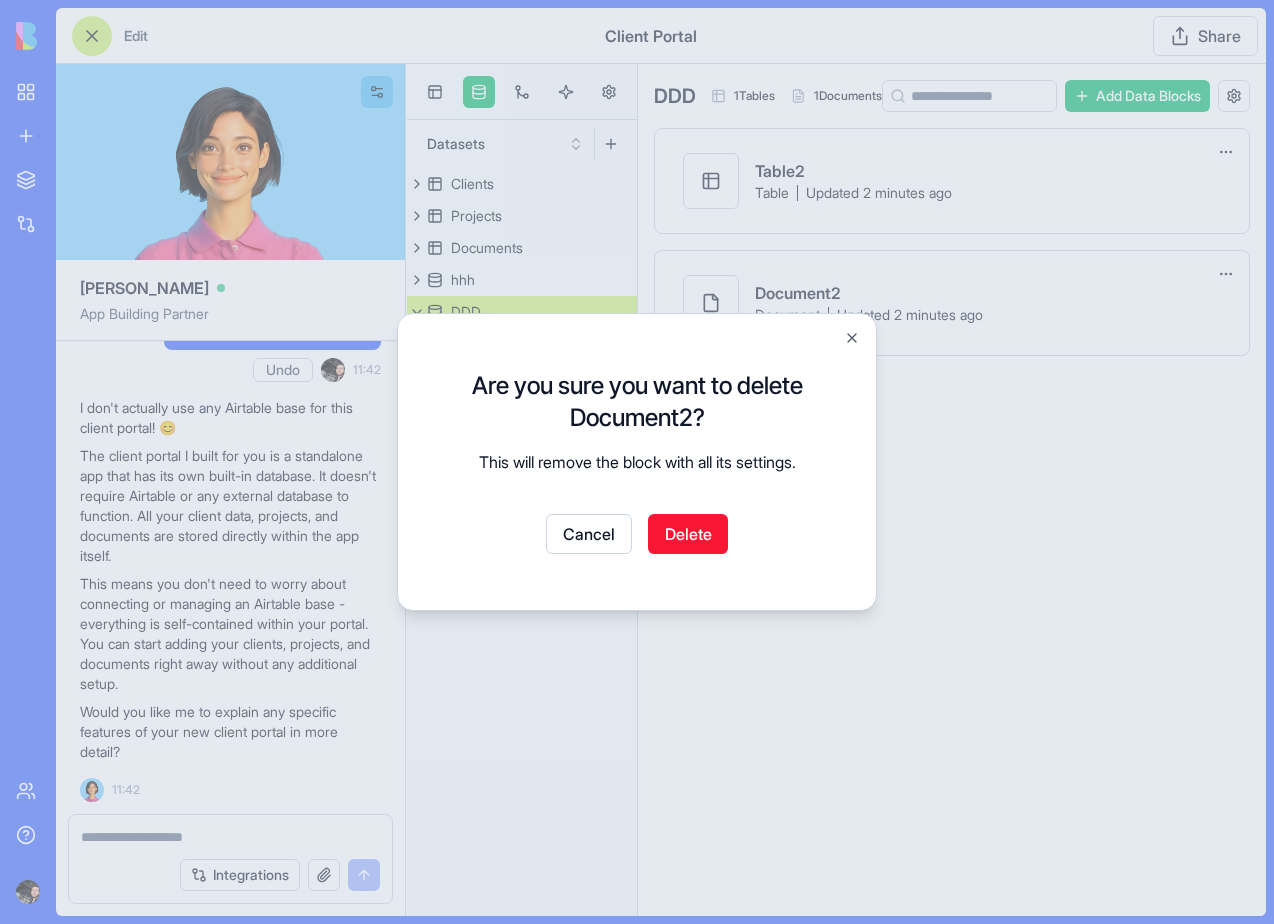 click on "Delete" at bounding box center (688, 534) 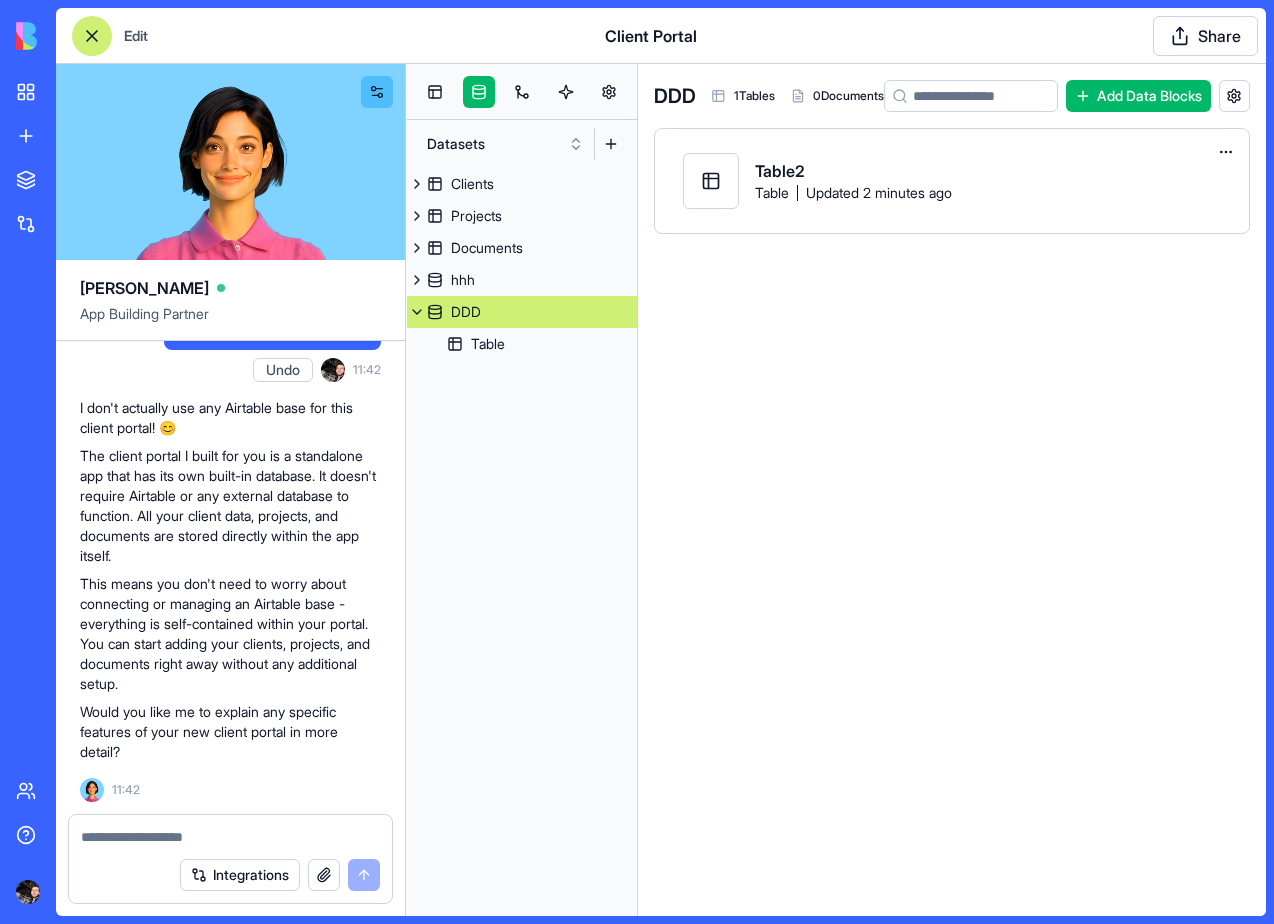click on "My workspace New App
To pick up a draggable item, press the space bar.
While dragging, use the arrow keys to move the item.
Press space again to drop the item in its new position, or press escape to cancel.
Marketplace Integrations Team Help Edit Client Portal Share [PERSON_NAME] App Building Partner make me a portal for my client
Undo 11:29 I'll check if we have the Airtable integration connected before building your client portal. Let me verify that for you. airtable  is connected Oops! It looks like the Airtable integration isn't connected yet. 🔌
Before I can build your client portal, you'll need to connect your Airtable account. Please click the "Connect Integration" button for Airtable, and once that's done, come back and we can continue building your awesome client portal! 🚀 Client Portal Coming Right Up!
I'm [PERSON_NAME], and I'll build you a sleek client portal where you can manage all your client information in one place. Let's make this happen!
Setting up your data structure" at bounding box center [637, 462] 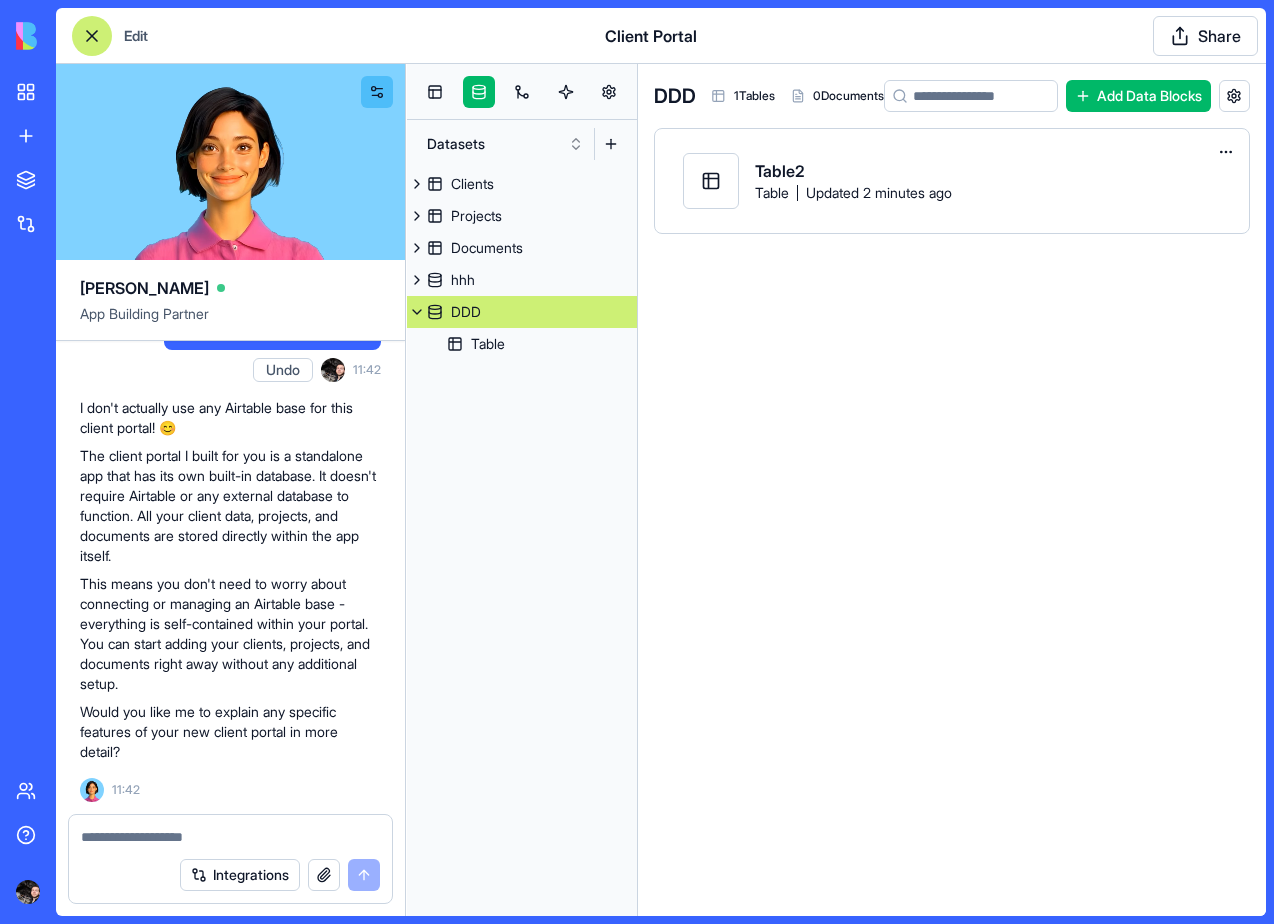 click on "My workspace New App
To pick up a draggable item, press the space bar.
While dragging, use the arrow keys to move the item.
Press space again to drop the item in its new position, or press escape to cancel.
Marketplace Integrations Team Help Edit Client Portal Share [PERSON_NAME] App Building Partner make me a portal for my client
Undo 11:29 I'll check if we have the Airtable integration connected before building your client portal. Let me verify that for you. airtable  is connected Oops! It looks like the Airtable integration isn't connected yet. 🔌
Before I can build your client portal, you'll need to connect your Airtable account. Please click the "Connect Integration" button for Airtable, and once that's done, come back and we can continue building your awesome client portal! 🚀 Client Portal Coming Right Up!
I'm [PERSON_NAME], and I'll build you a sleek client portal where you can manage all your client information in one place. Let's make this happen!
Setting up your data structure" at bounding box center [637, 462] 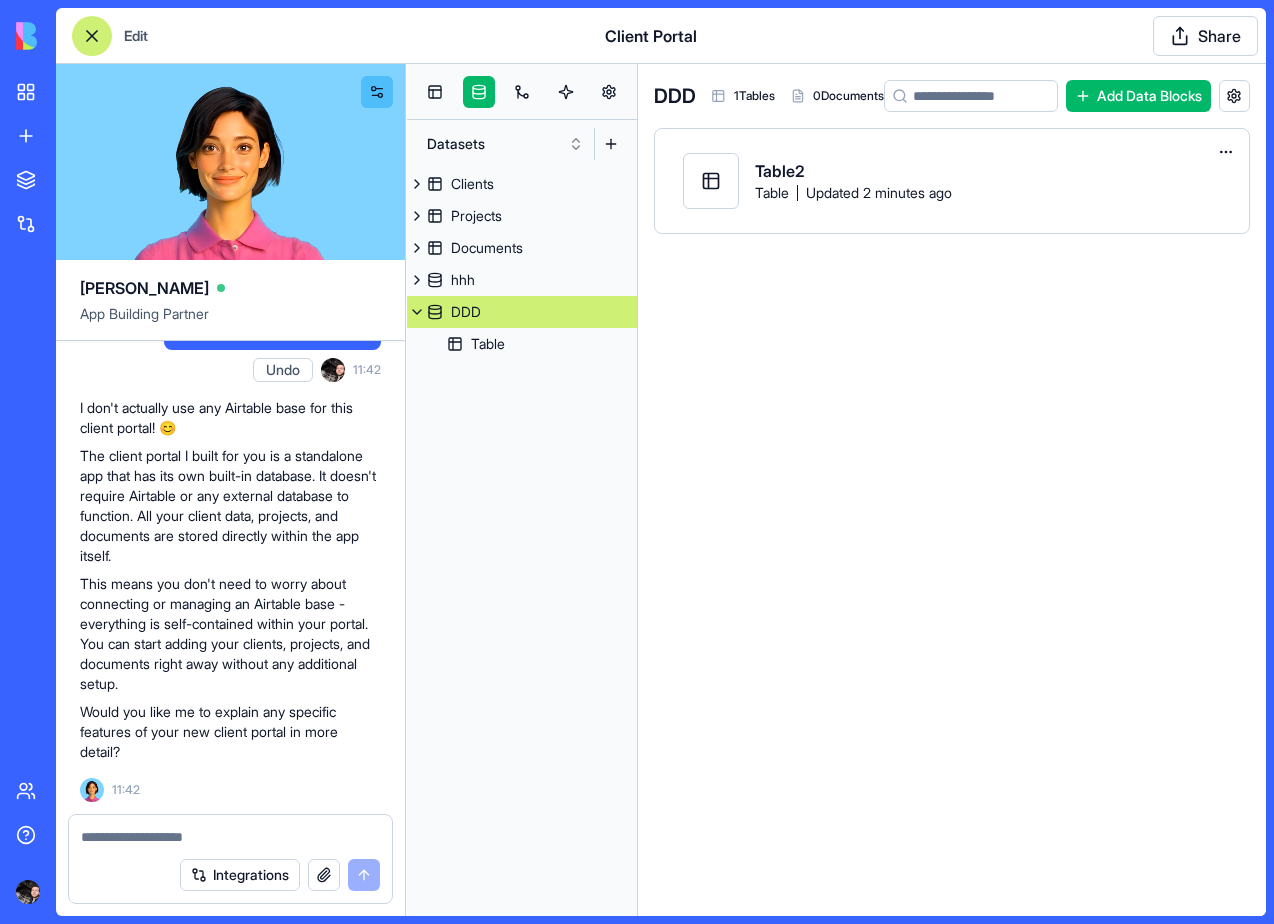 click on "My workspace New App
To pick up a draggable item, press the space bar.
While dragging, use the arrow keys to move the item.
Press space again to drop the item in its new position, or press escape to cancel.
Marketplace Integrations Team Help Edit Client Portal Share [PERSON_NAME] App Building Partner make me a portal for my client
Undo 11:29 I'll check if we have the Airtable integration connected before building your client portal. Let me verify that for you. airtable  is connected Oops! It looks like the Airtable integration isn't connected yet. 🔌
Before I can build your client portal, you'll need to connect your Airtable account. Please click the "Connect Integration" button for Airtable, and once that's done, come back and we can continue building your awesome client portal! 🚀 Client Portal Coming Right Up!
I'm [PERSON_NAME], and I'll build you a sleek client portal where you can manage all your client information in one place. Let's make this happen!
Setting up your data structure" at bounding box center [637, 462] 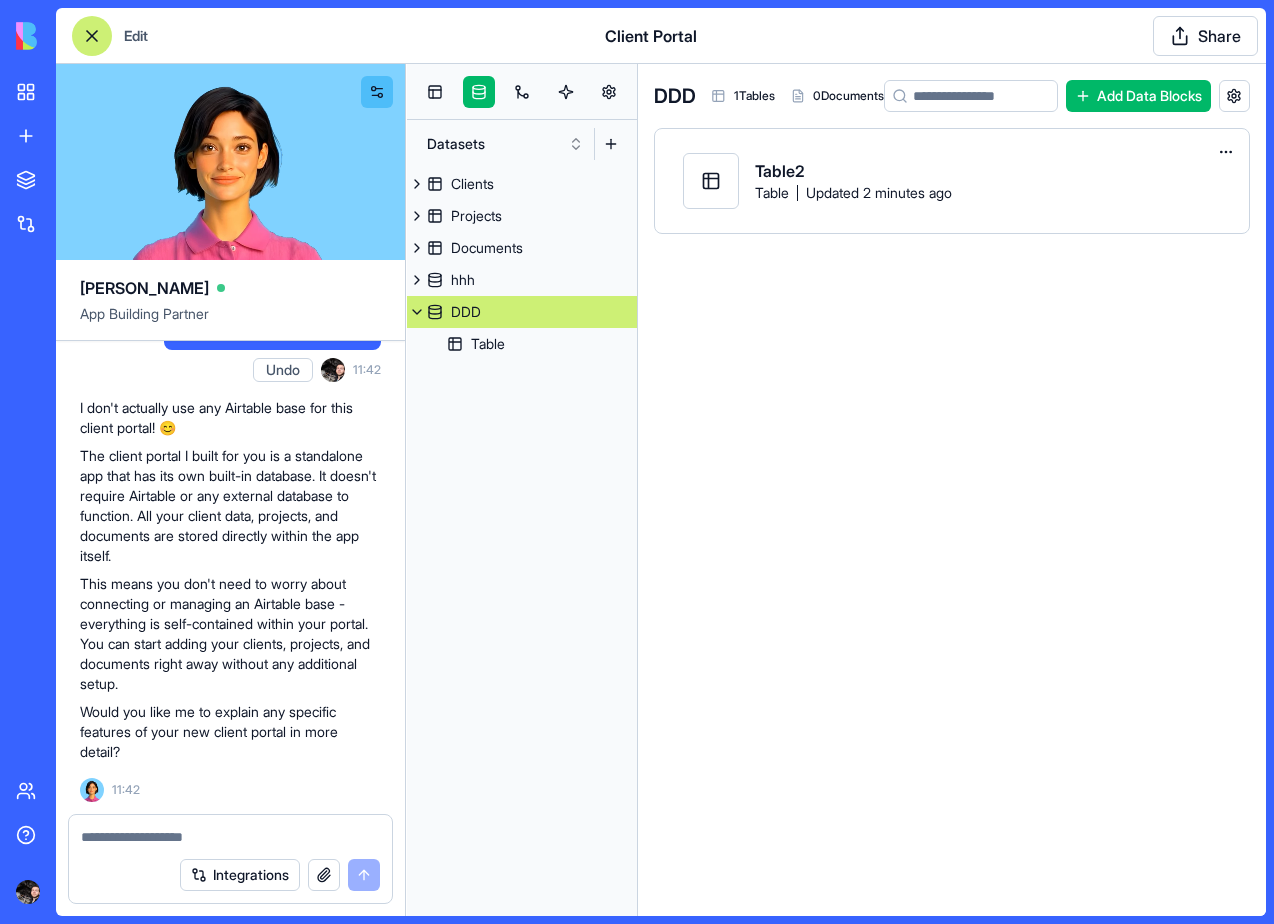 click on "My workspace New App
To pick up a draggable item, press the space bar.
While dragging, use the arrow keys to move the item.
Press space again to drop the item in its new position, or press escape to cancel.
Marketplace Integrations Team Help Edit Client Portal Share [PERSON_NAME] App Building Partner make me a portal for my client
Undo 11:29 I'll check if we have the Airtable integration connected before building your client portal. Let me verify that for you. airtable  is connected Oops! It looks like the Airtable integration isn't connected yet. 🔌
Before I can build your client portal, you'll need to connect your Airtable account. Please click the "Connect Integration" button for Airtable, and once that's done, come back and we can continue building your awesome client portal! 🚀 Client Portal Coming Right Up!
I'm [PERSON_NAME], and I'll build you a sleek client portal where you can manage all your client information in one place. Let's make this happen!
Setting up your data structure" at bounding box center [637, 462] 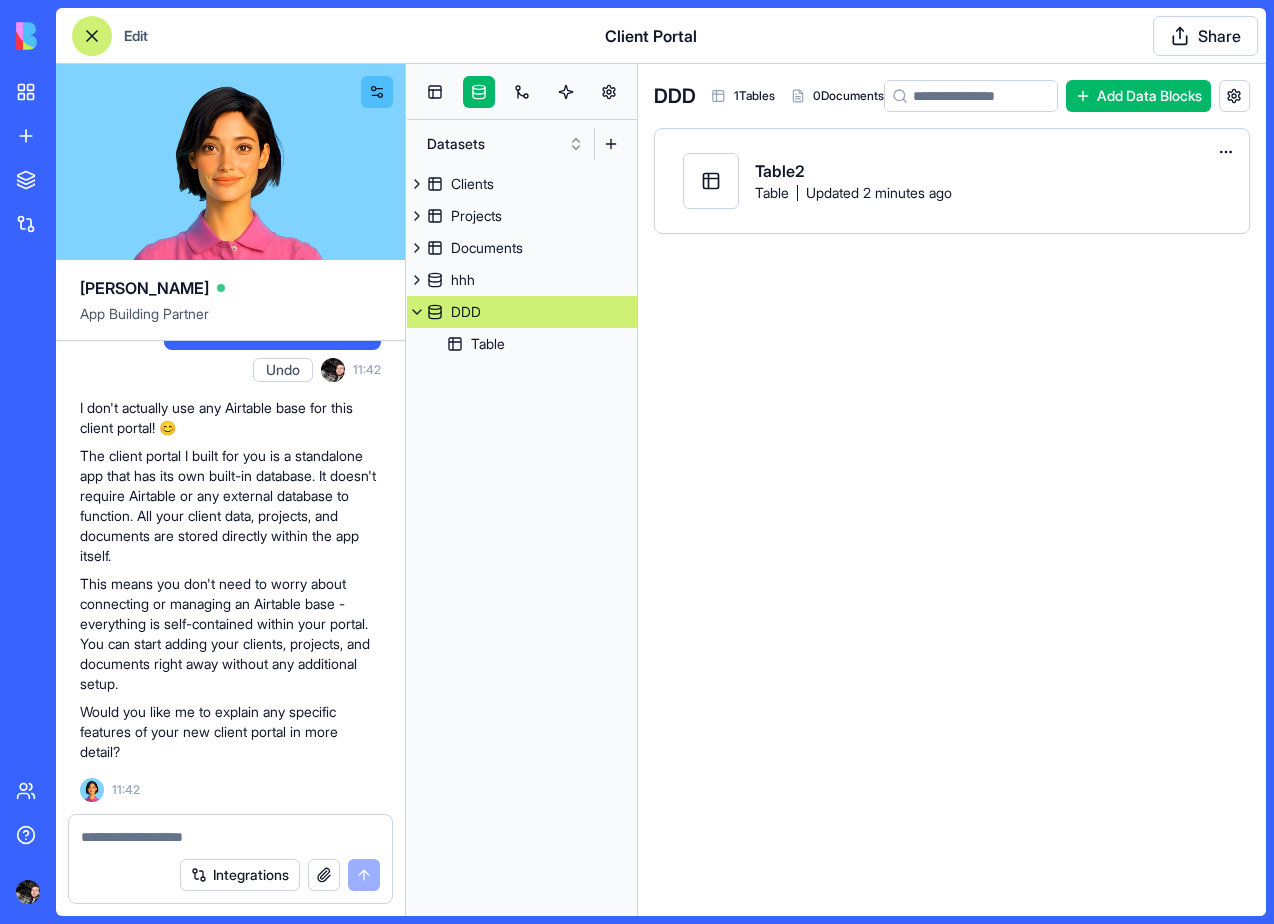 click on "My workspace New App
To pick up a draggable item, press the space bar.
While dragging, use the arrow keys to move the item.
Press space again to drop the item in its new position, or press escape to cancel.
Marketplace Integrations Team Help Edit Client Portal Share [PERSON_NAME] App Building Partner make me a portal for my client
Undo 11:29 I'll check if we have the Airtable integration connected before building your client portal. Let me verify that for you. airtable  is connected Oops! It looks like the Airtable integration isn't connected yet. 🔌
Before I can build your client portal, you'll need to connect your Airtable account. Please click the "Connect Integration" button for Airtable, and once that's done, come back and we can continue building your awesome client portal! 🚀 Client Portal Coming Right Up!
I'm [PERSON_NAME], and I'll build you a sleek client portal where you can manage all your client information in one place. Let's make this happen!
Setting up your data structure" at bounding box center (637, 462) 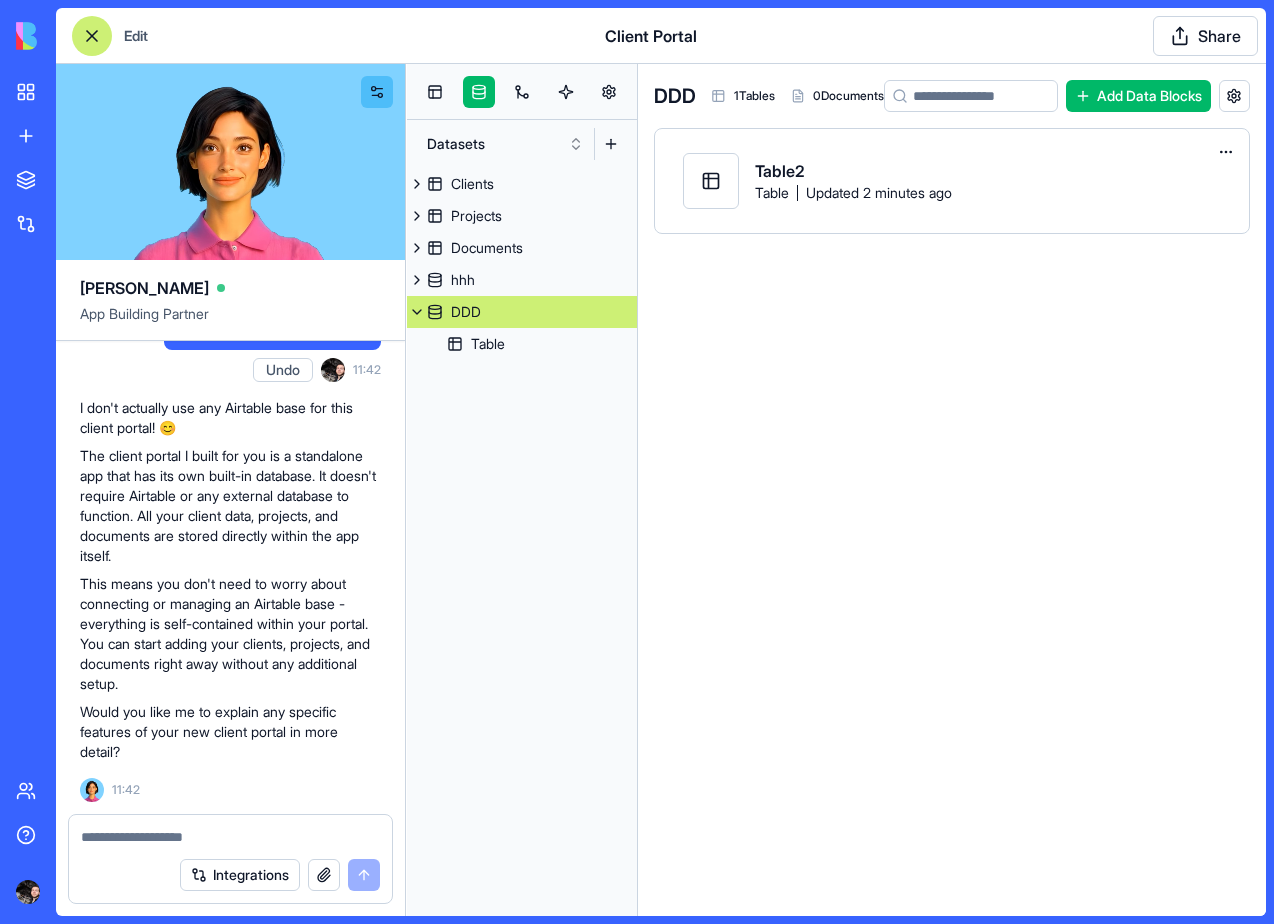 click on "My workspace New App
To pick up a draggable item, press the space bar.
While dragging, use the arrow keys to move the item.
Press space again to drop the item in its new position, or press escape to cancel.
Marketplace Integrations Team Help Edit Client Portal Share [PERSON_NAME] App Building Partner make me a portal for my client
Undo 11:29 I'll check if we have the Airtable integration connected before building your client portal. Let me verify that for you. airtable  is connected Oops! It looks like the Airtable integration isn't connected yet. 🔌
Before I can build your client portal, you'll need to connect your Airtable account. Please click the "Connect Integration" button for Airtable, and once that's done, come back and we can continue building your awesome client portal! 🚀 Client Portal Coming Right Up!
I'm [PERSON_NAME], and I'll build you a sleek client portal where you can manage all your client information in one place. Let's make this happen!
Setting up your data structure" at bounding box center [637, 462] 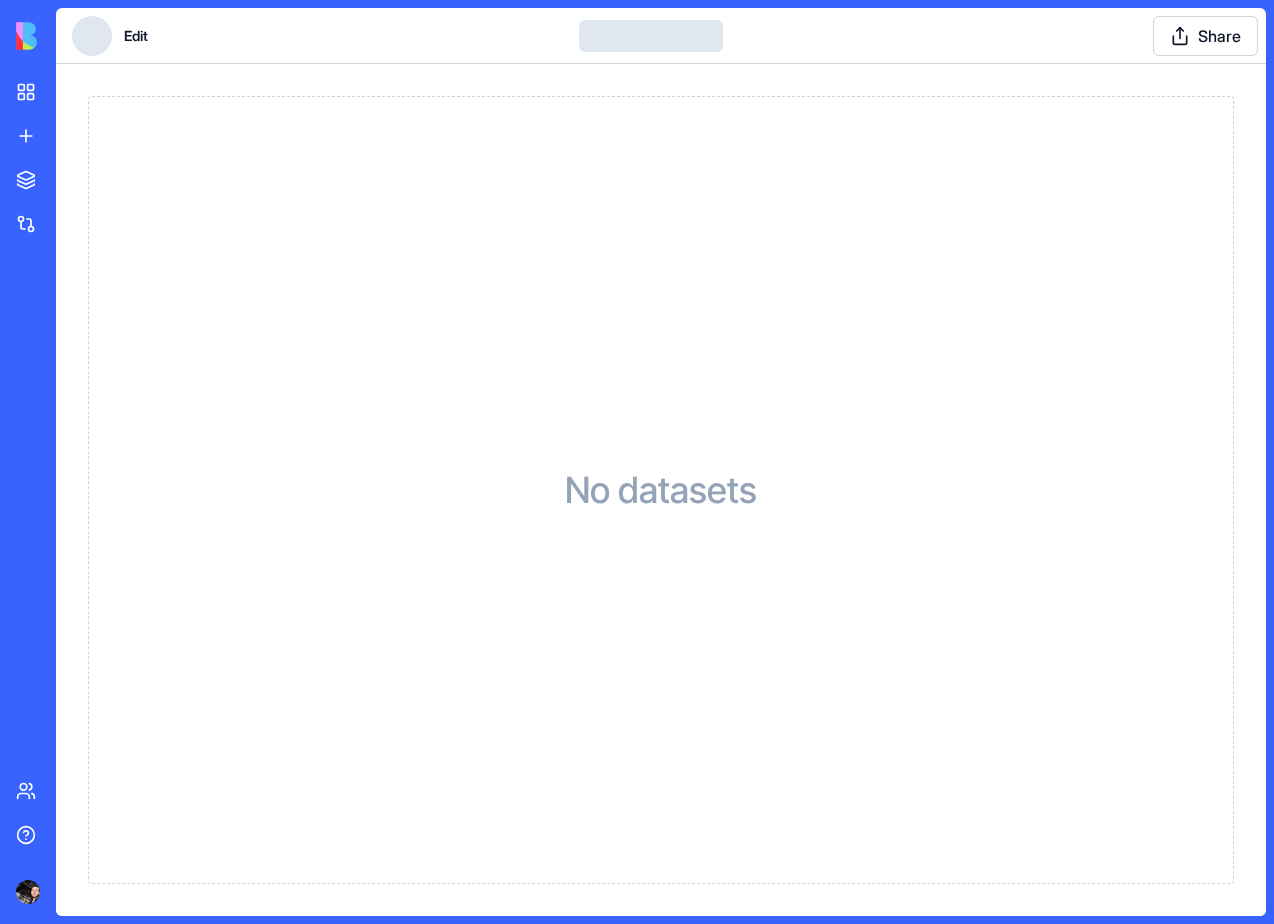scroll, scrollTop: 0, scrollLeft: 0, axis: both 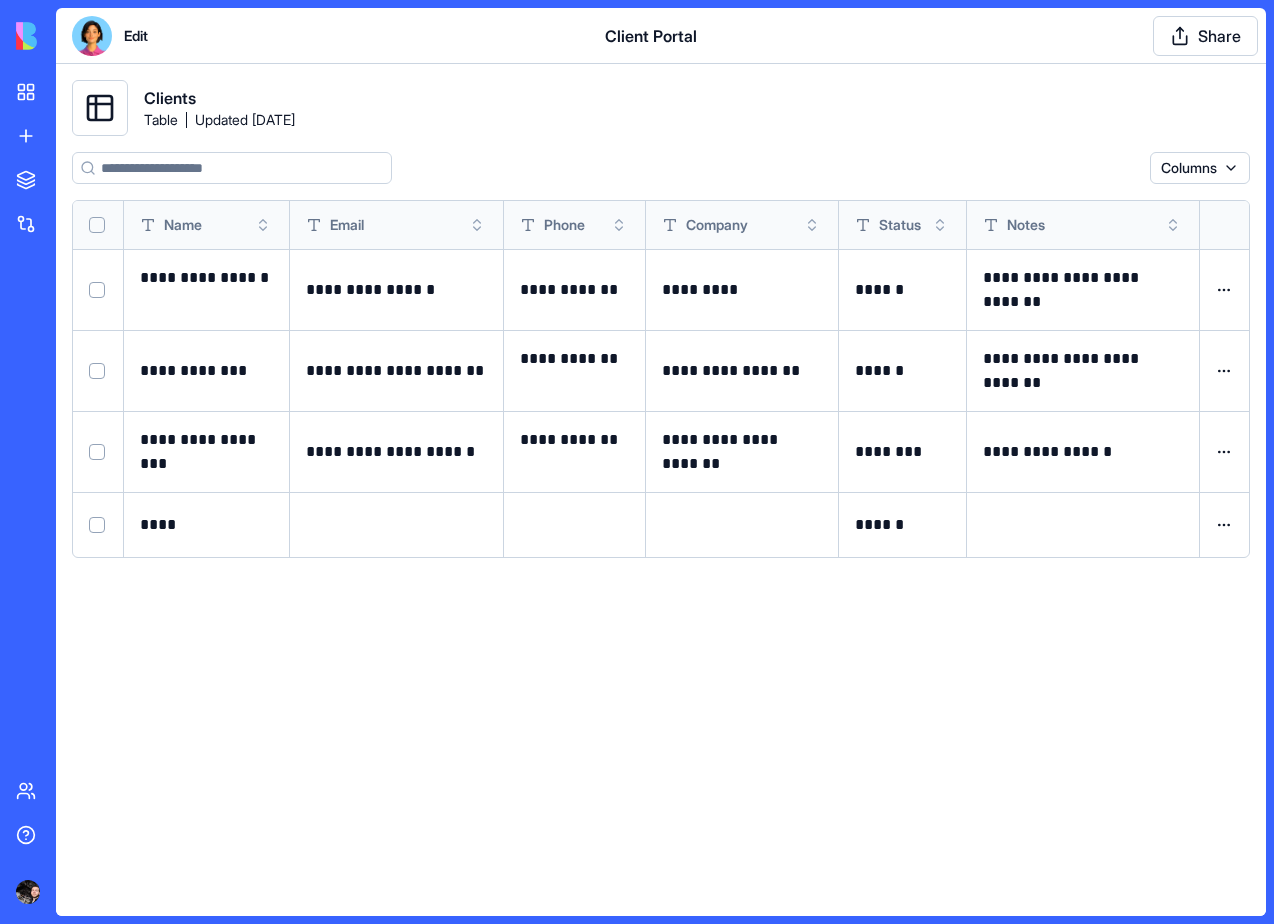 click on "Edit" at bounding box center (136, 36) 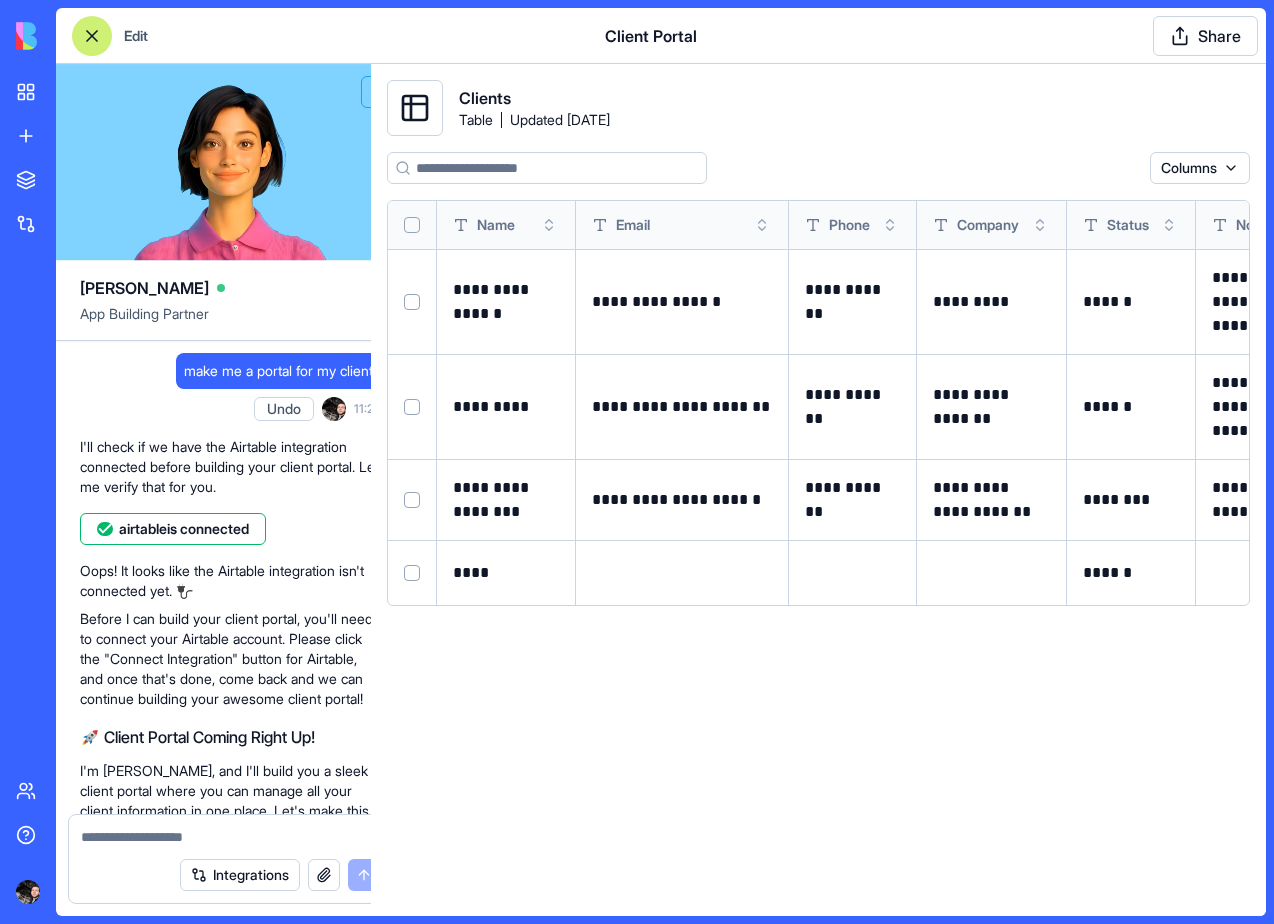 scroll, scrollTop: 1479, scrollLeft: 0, axis: vertical 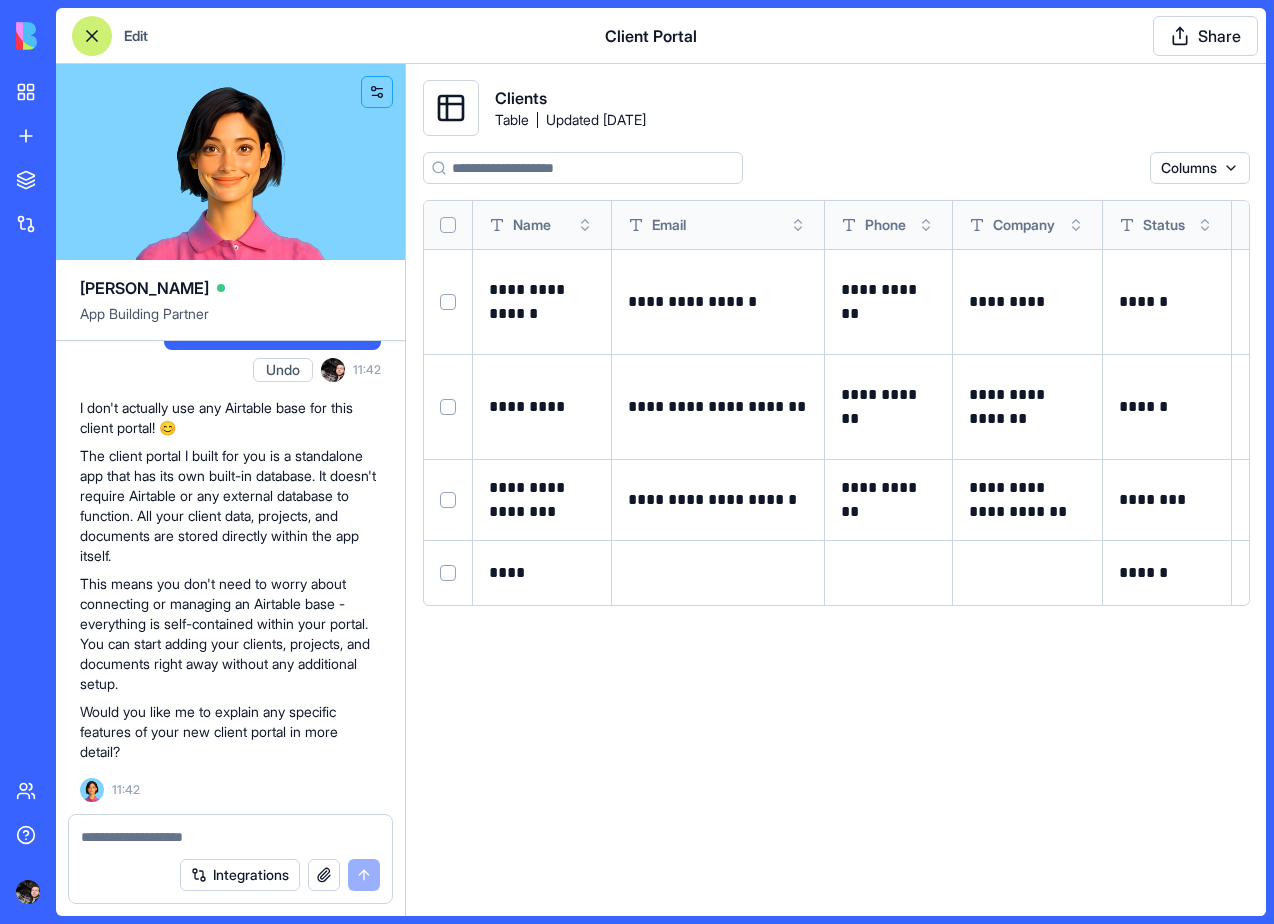 click at bounding box center (451, 108) 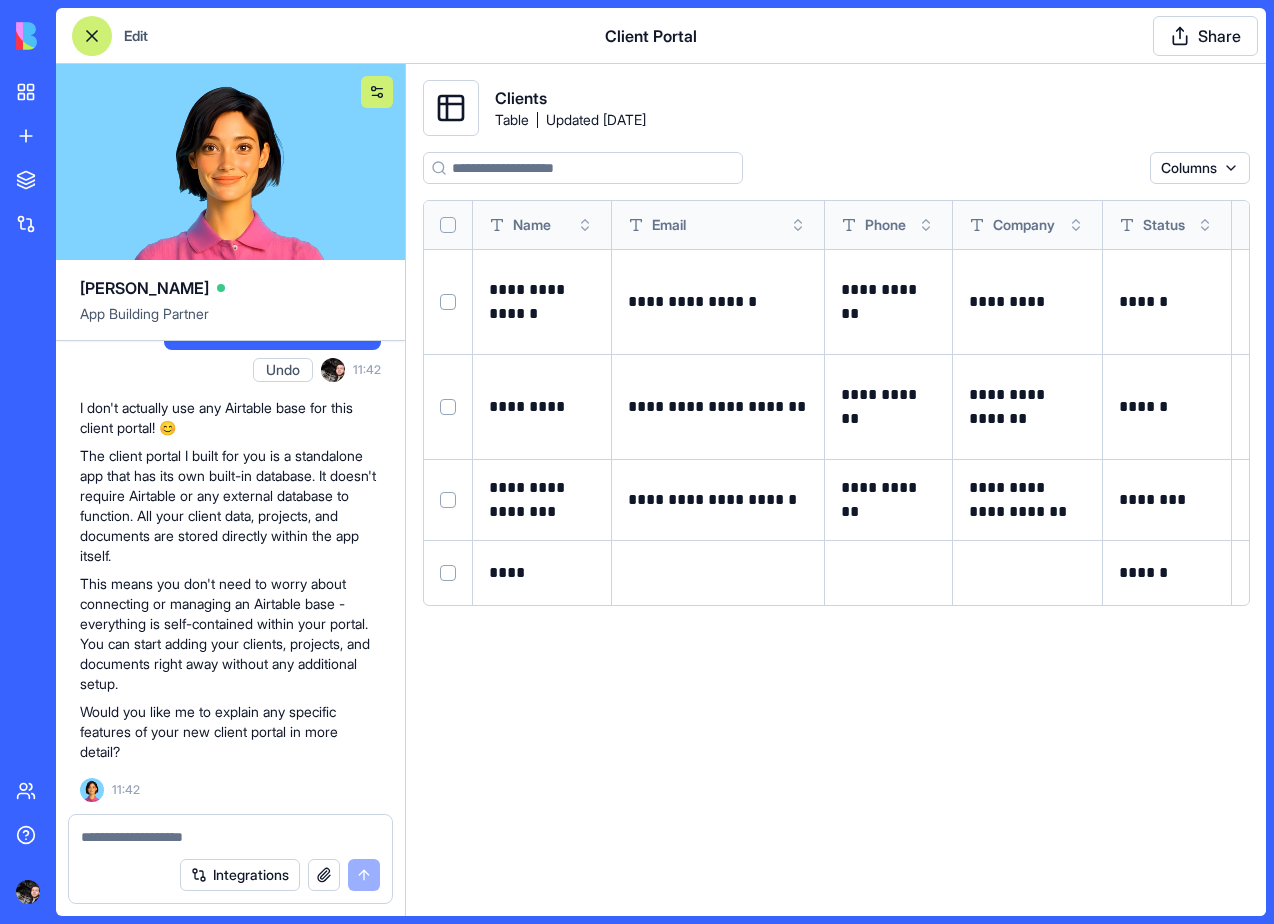click at bounding box center [377, 92] 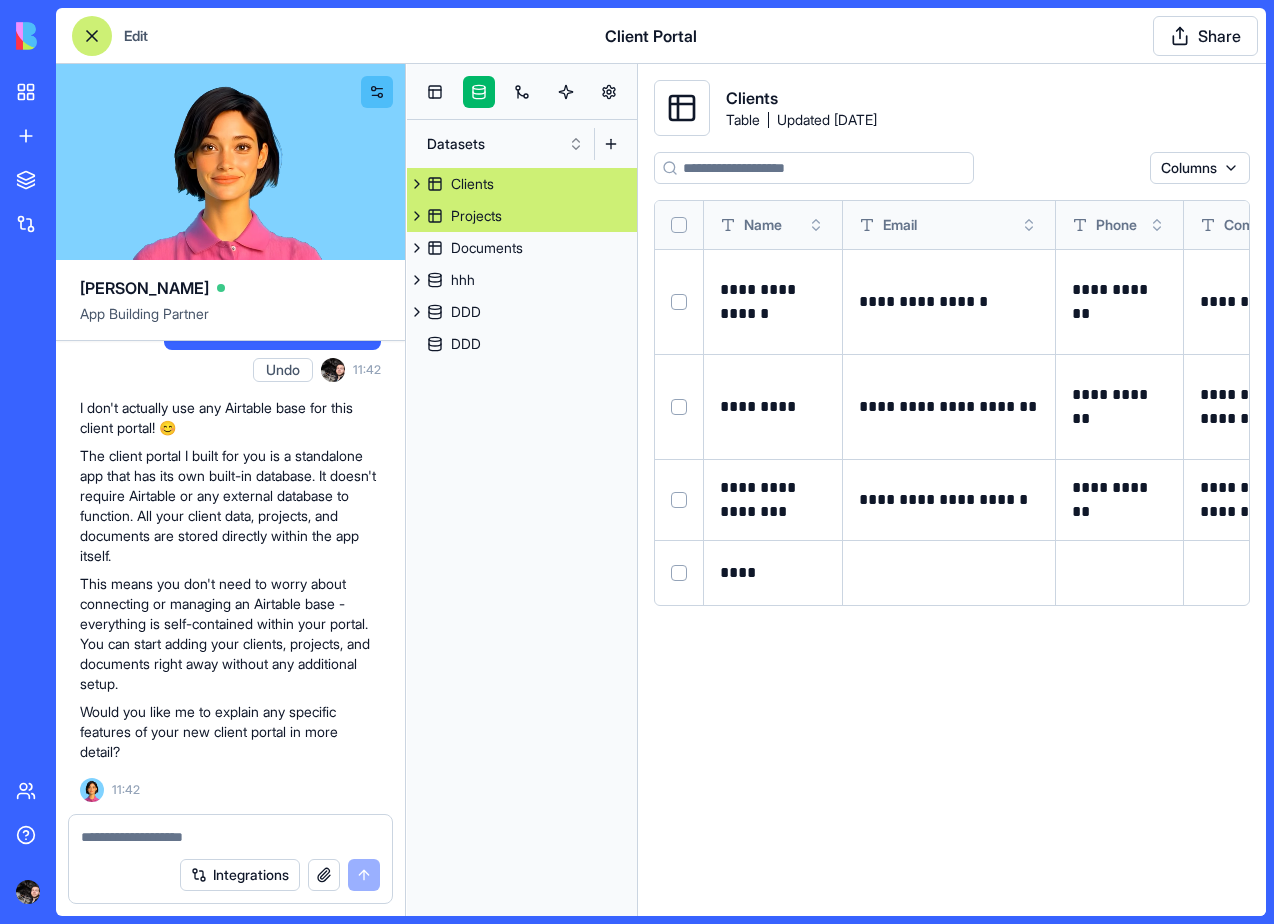 click on "Projects" at bounding box center (476, 216) 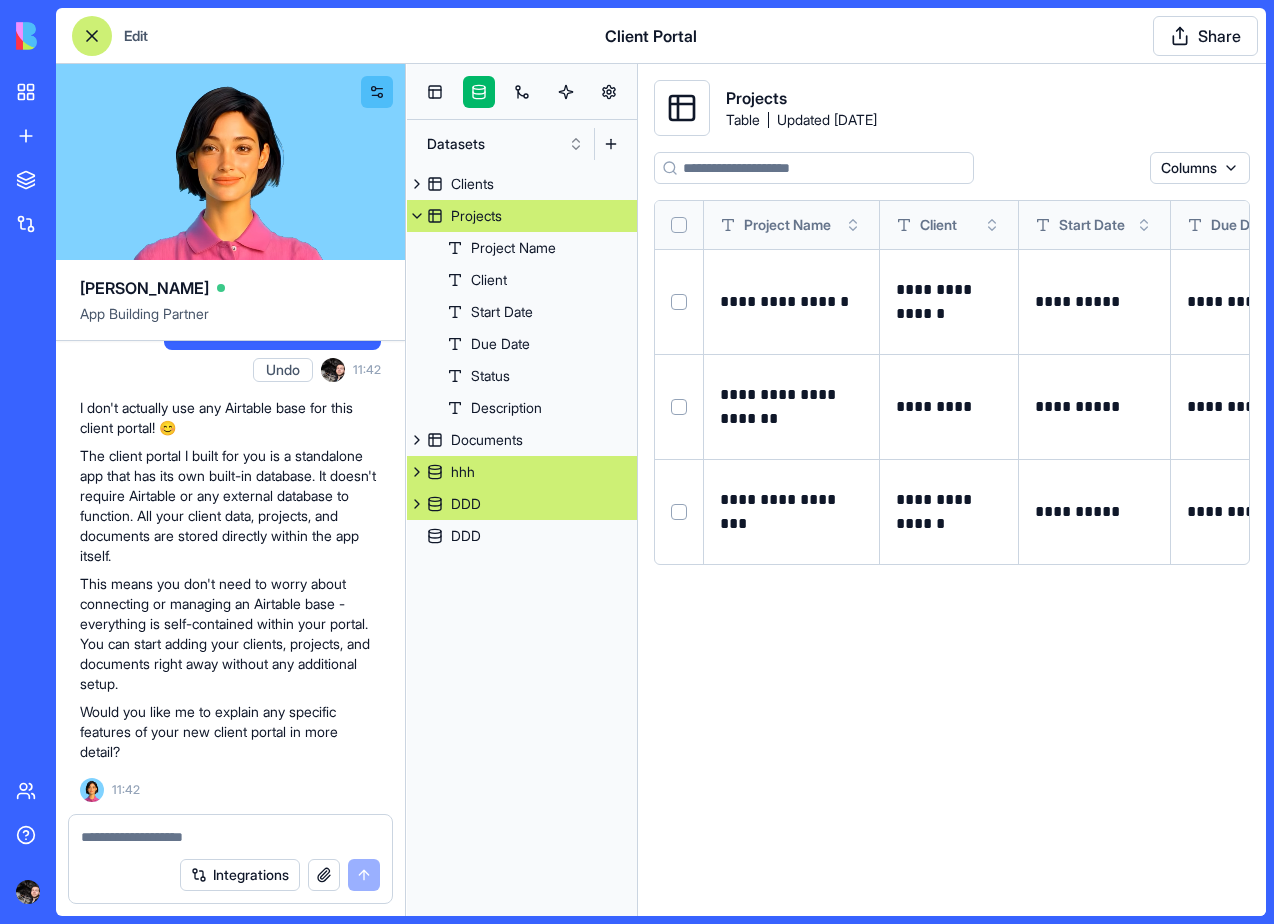 click on "hhh" at bounding box center (522, 472) 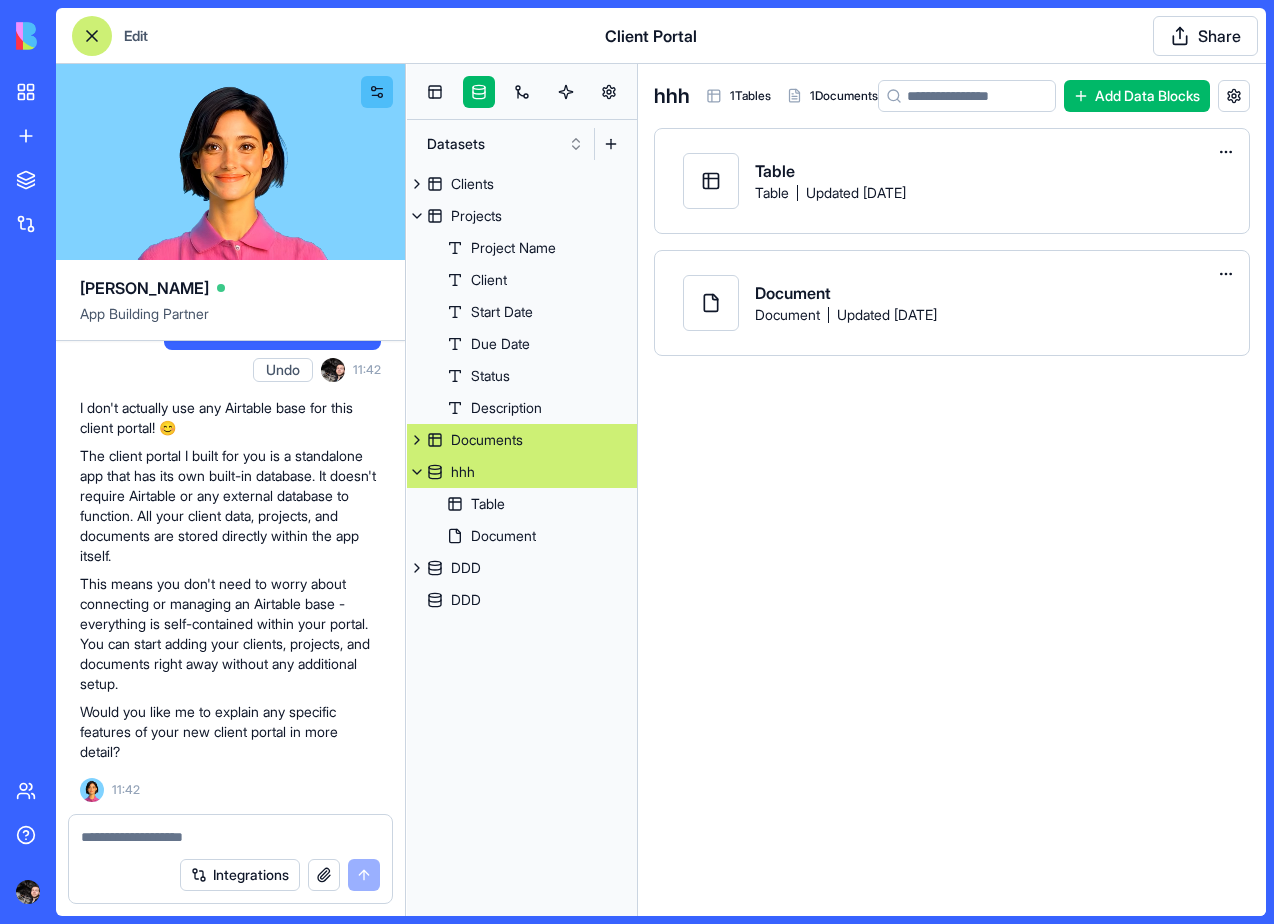click on "Documents" at bounding box center [487, 440] 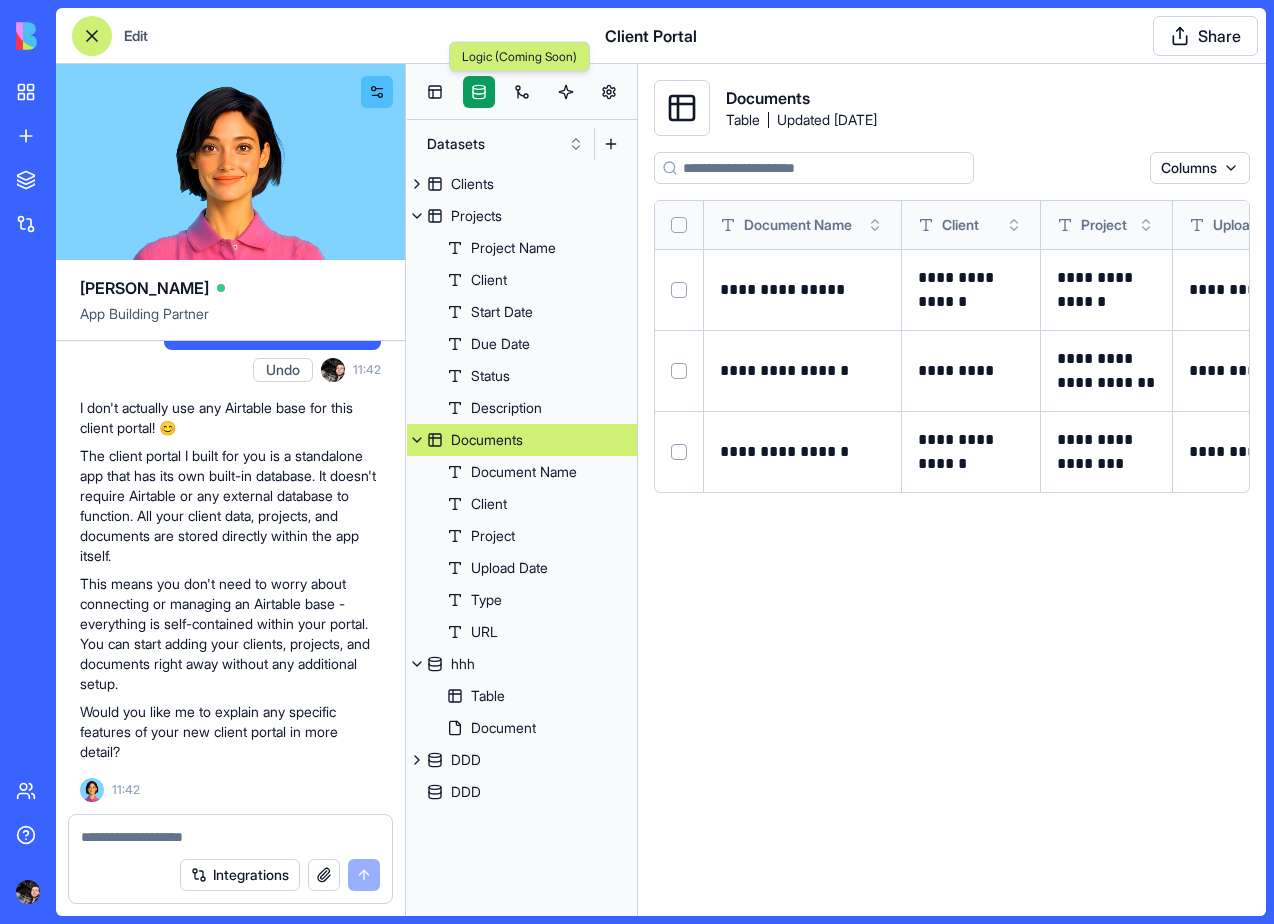 click at bounding box center (479, 92) 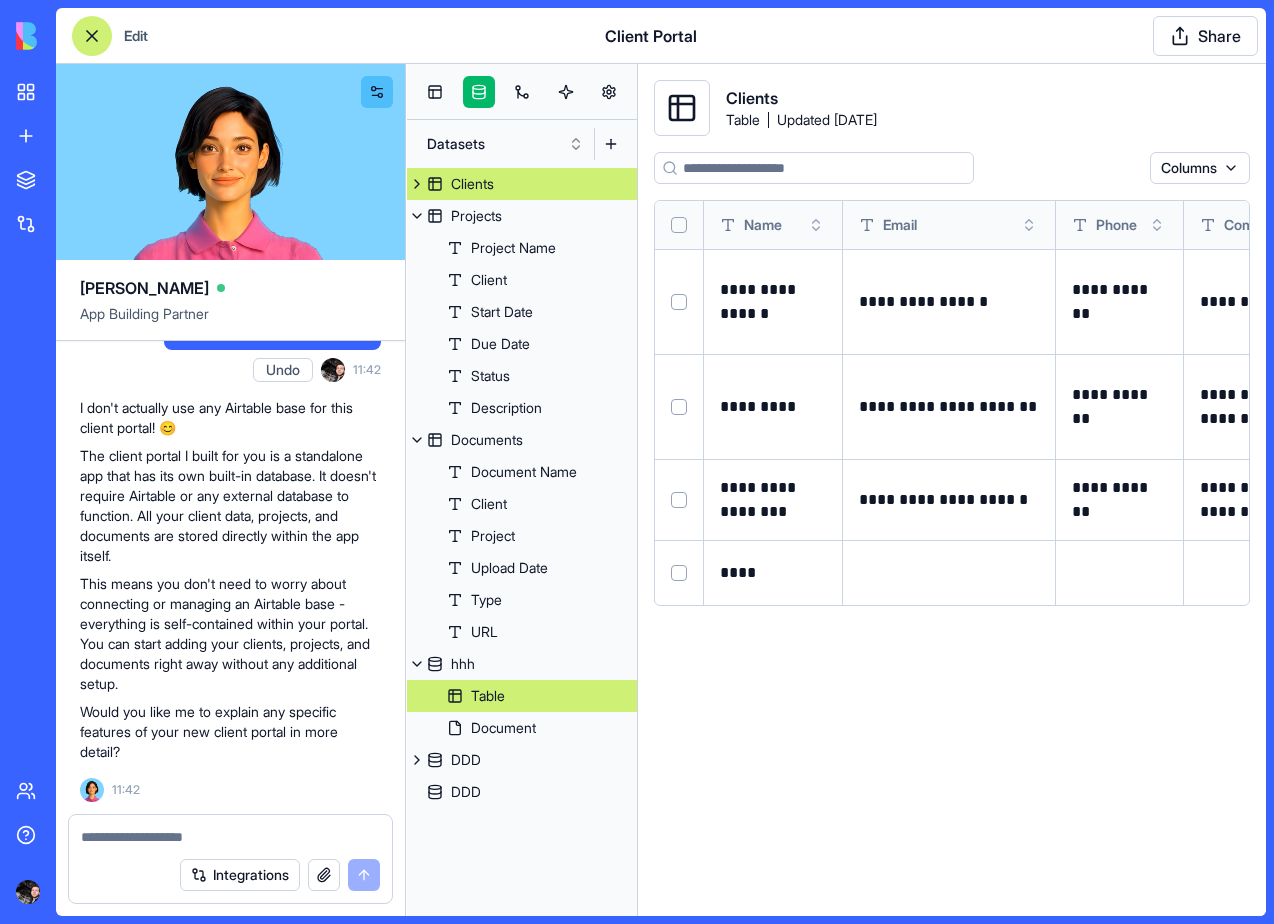 click on "Table" at bounding box center [522, 696] 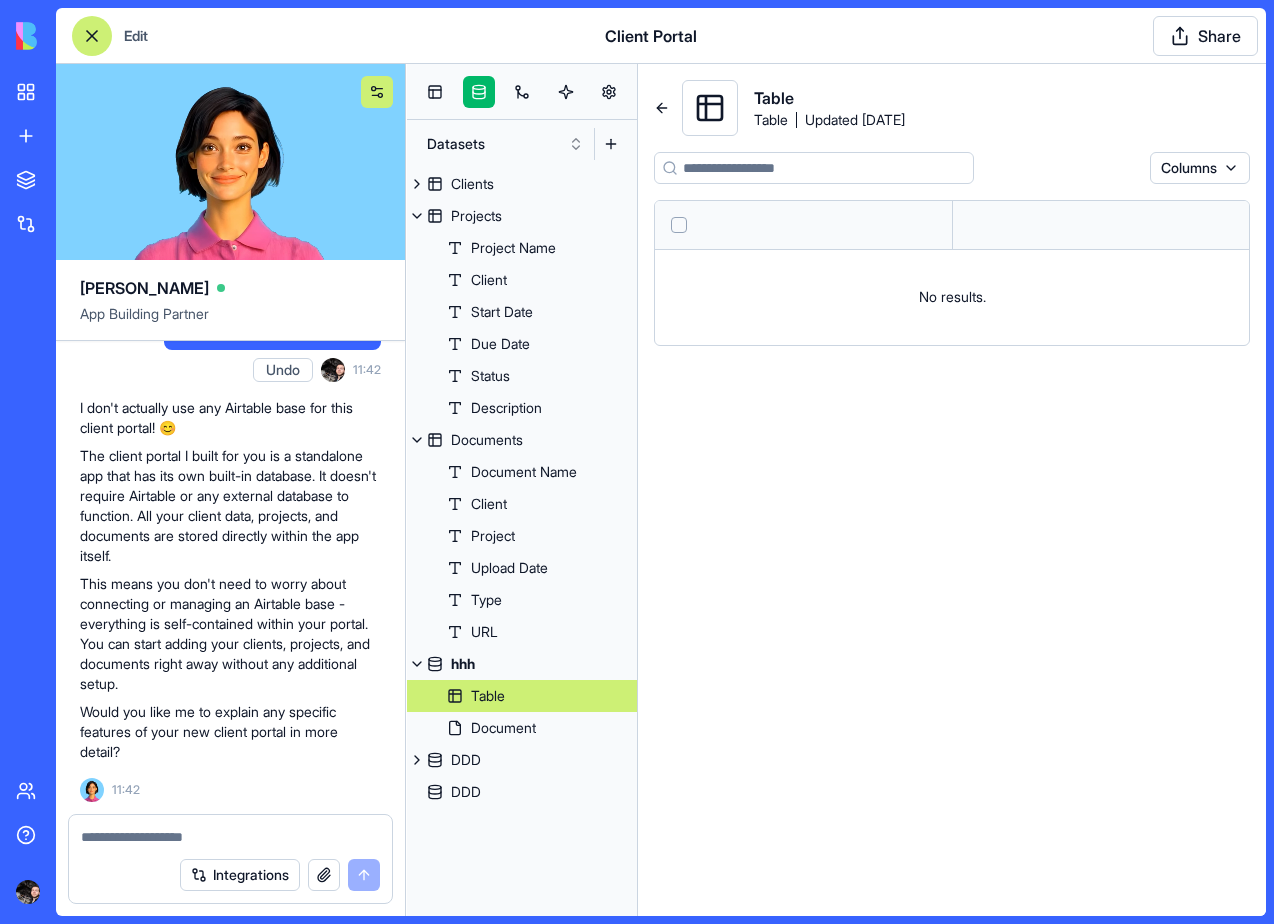 click at bounding box center [377, 92] 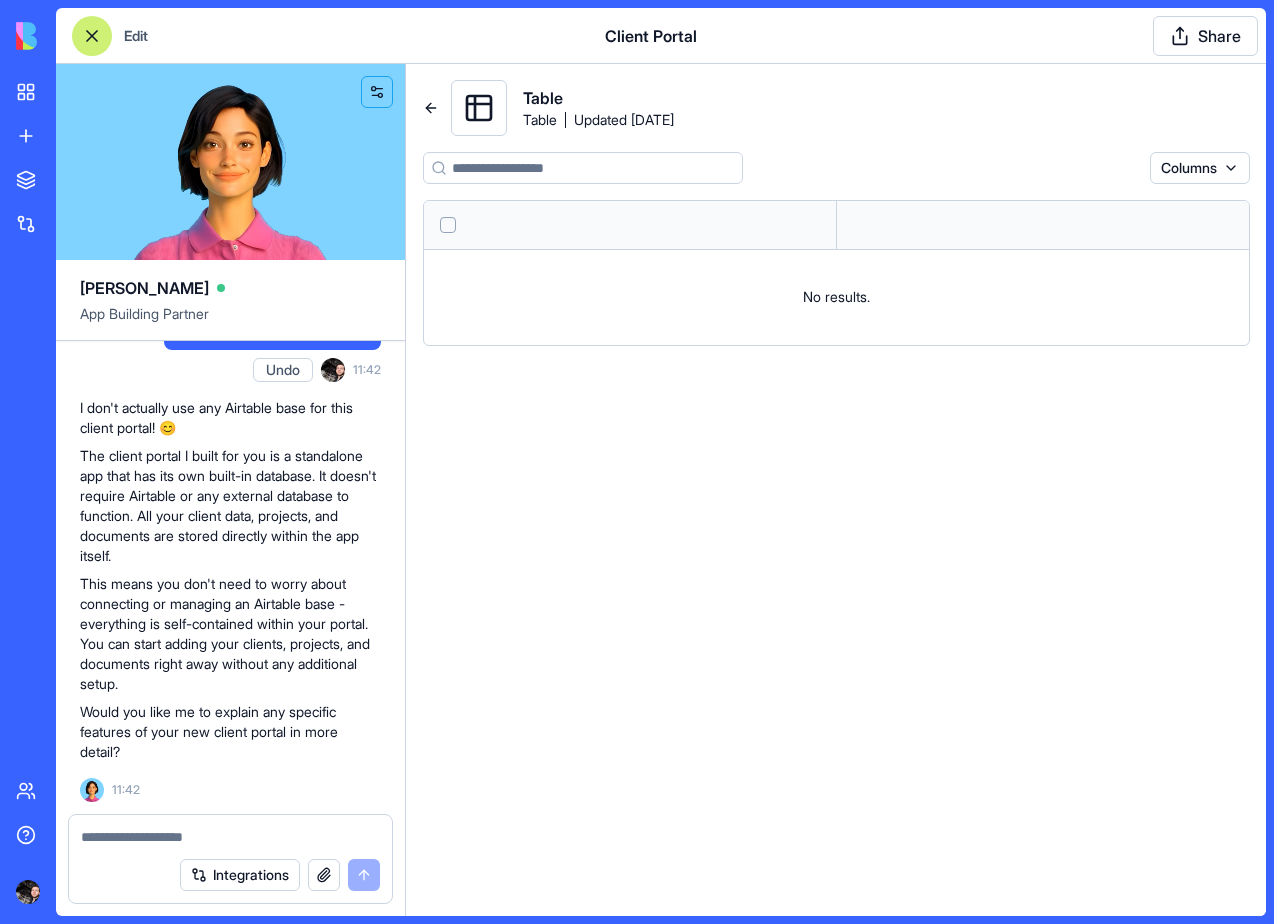 click at bounding box center [431, 108] 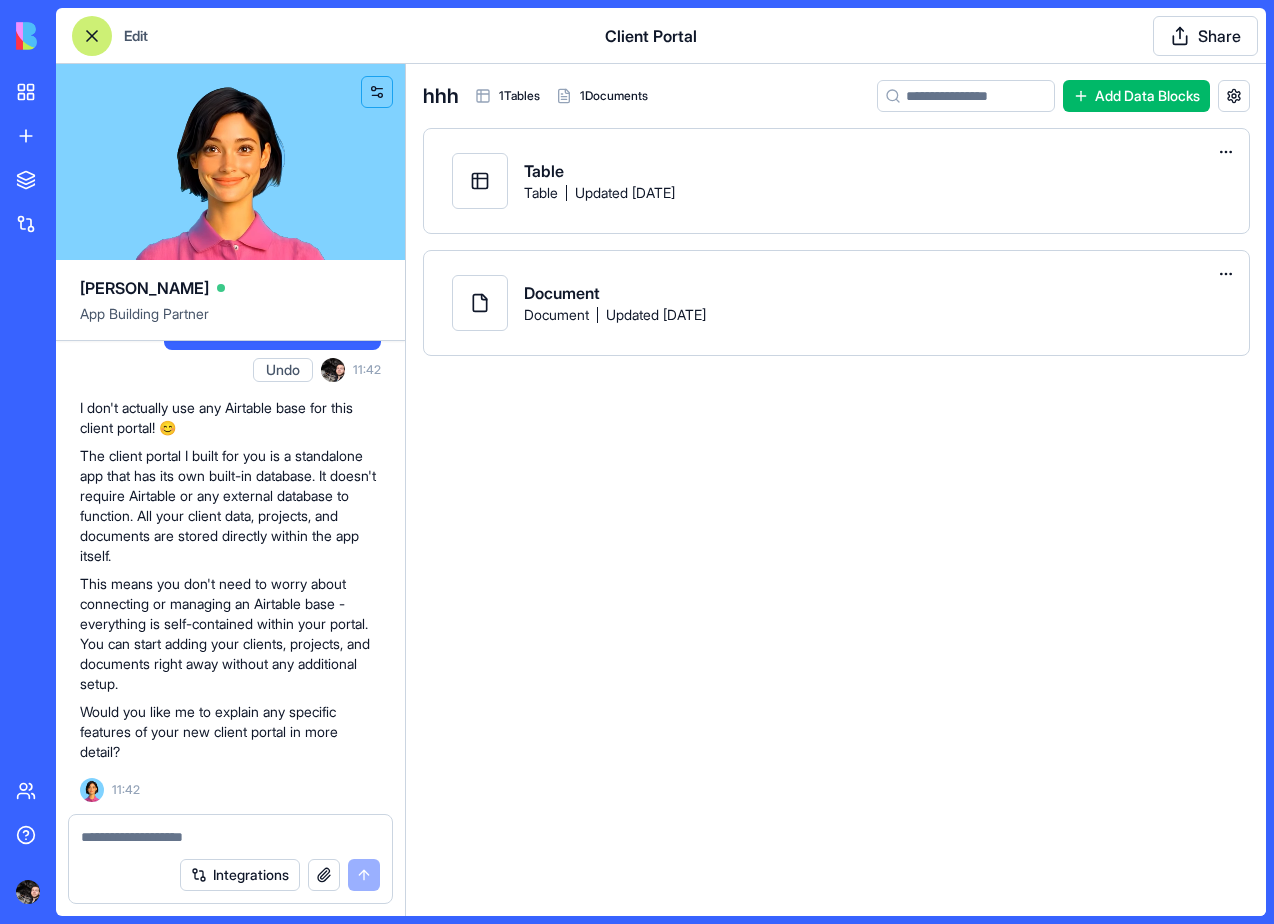 click on "hhh" at bounding box center (441, 96) 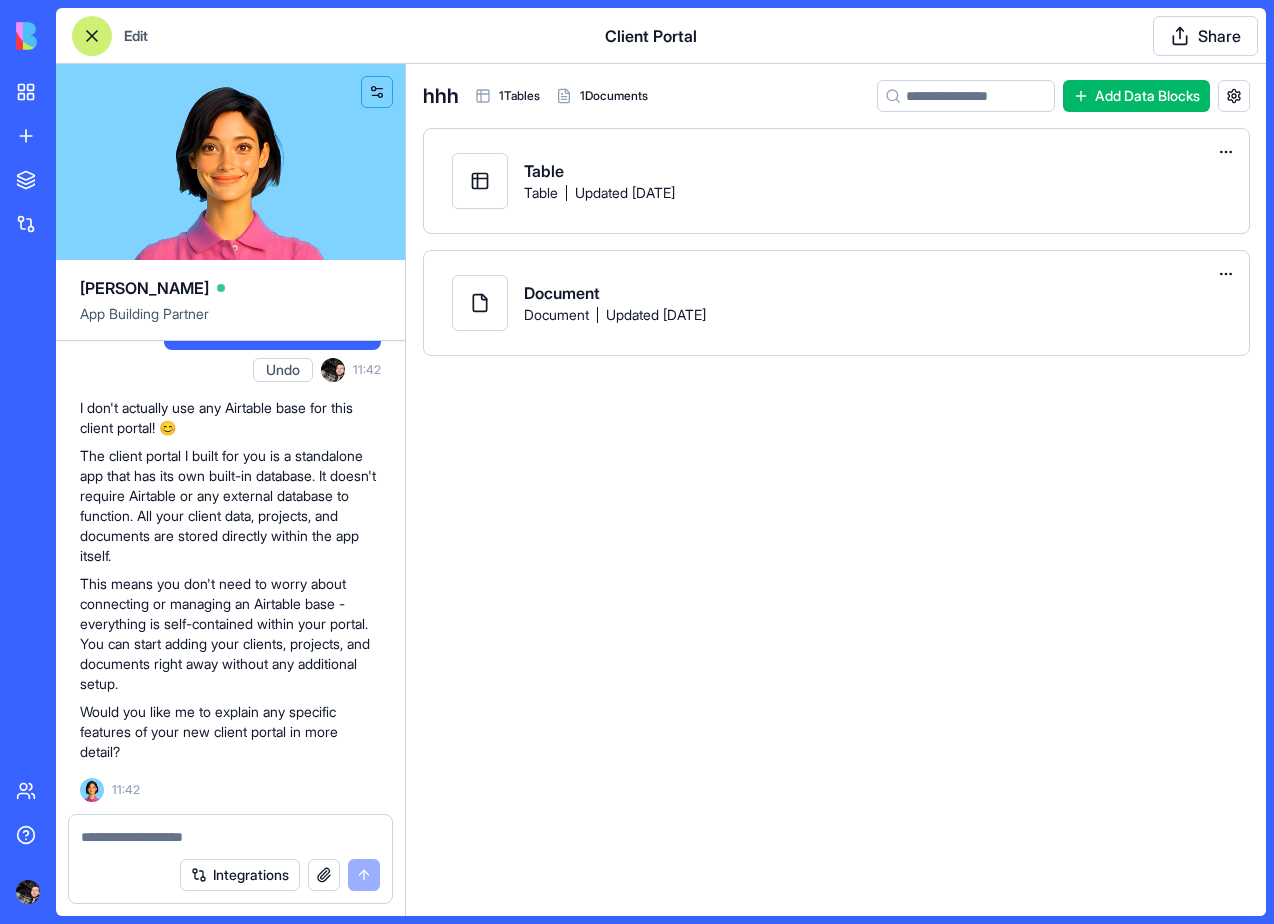 click on "1  Tables" at bounding box center [507, 96] 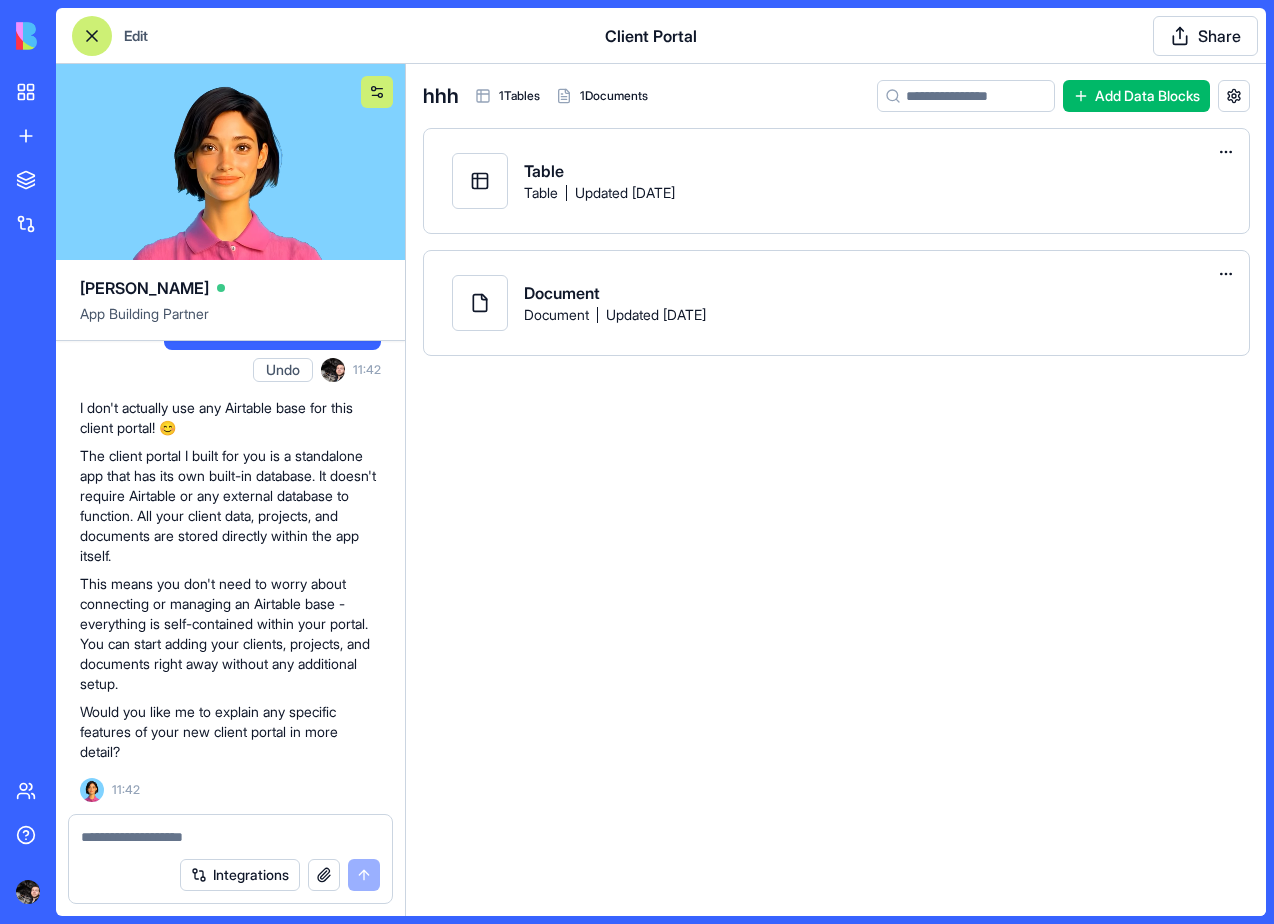 click at bounding box center [377, 92] 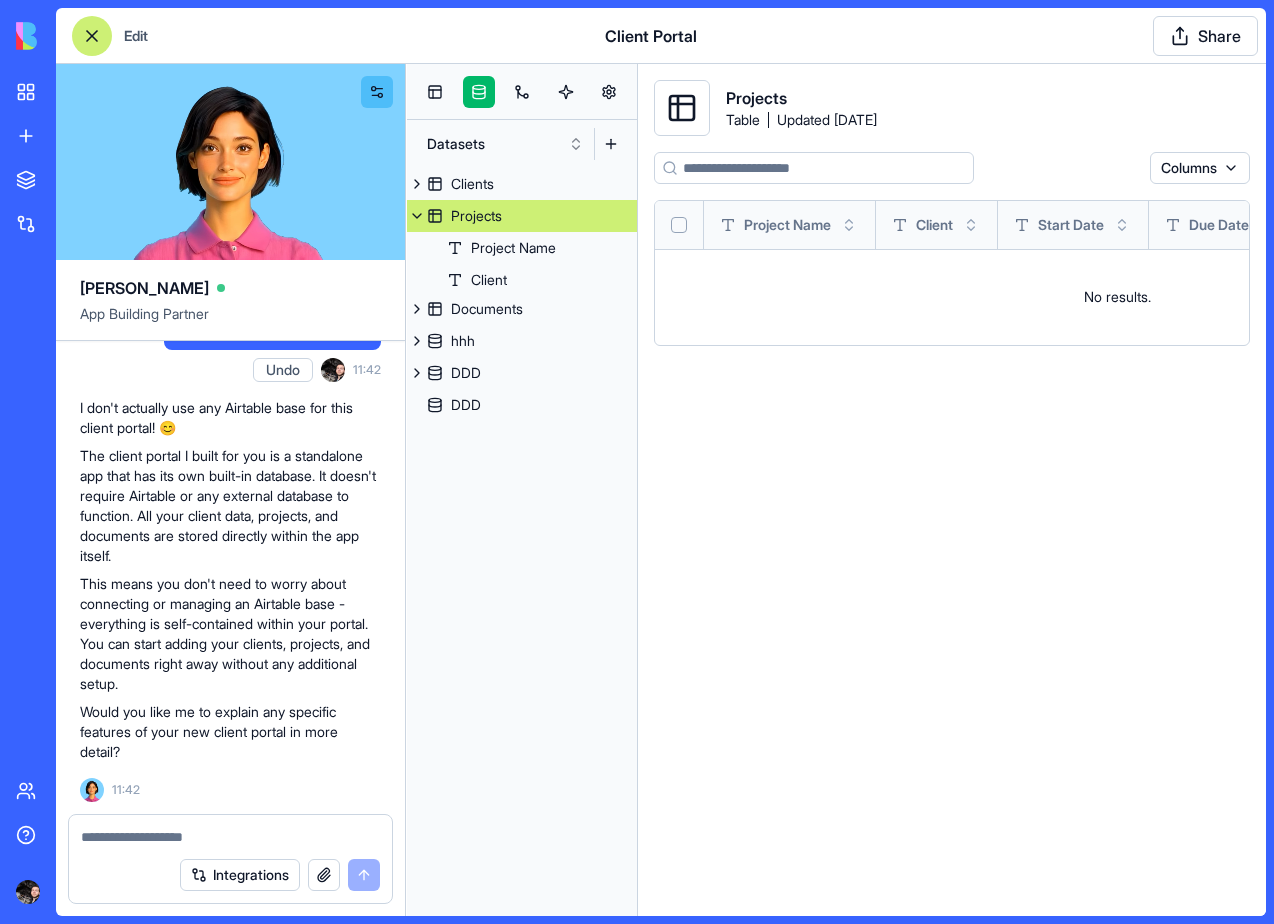 click on "Projects" at bounding box center (476, 216) 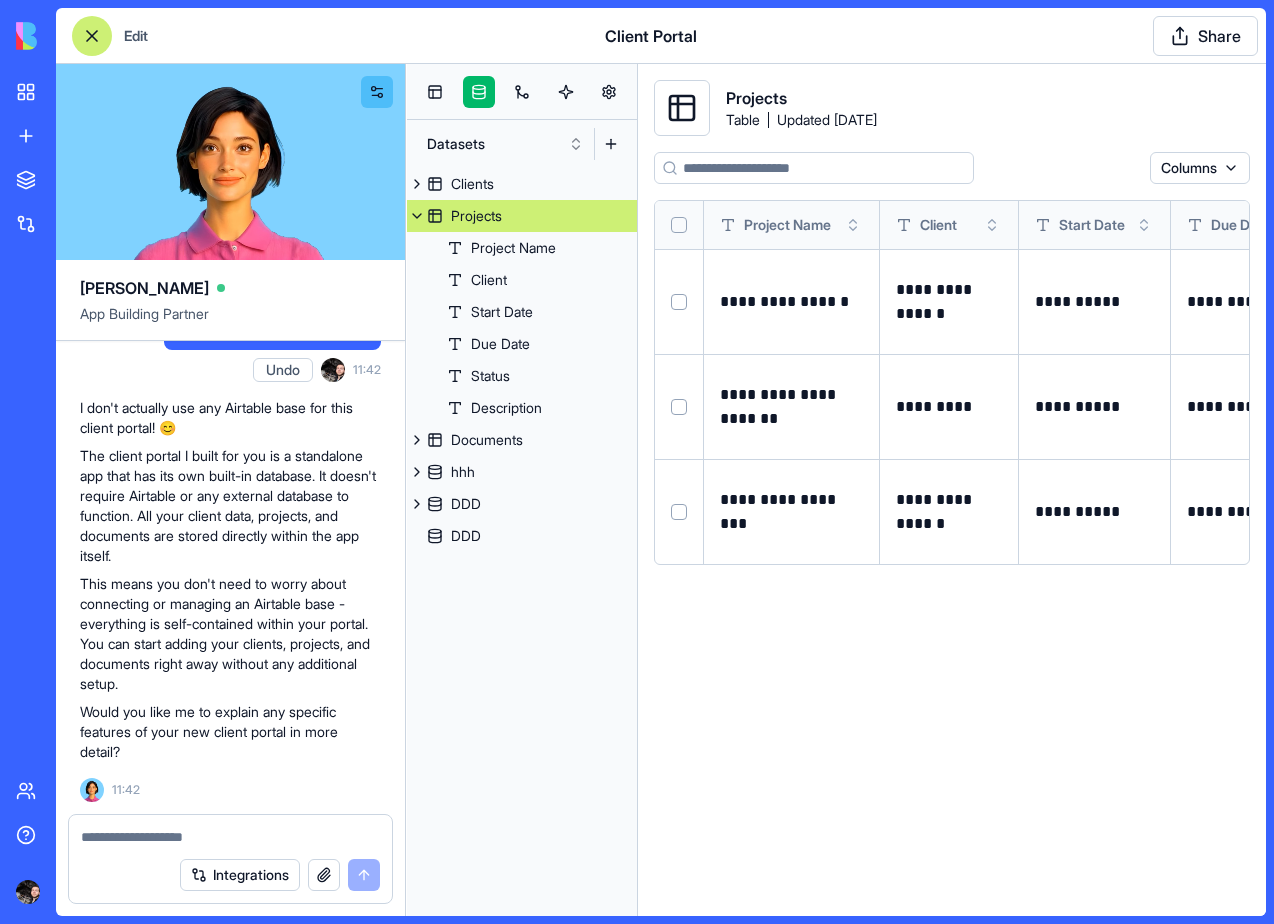 click on "Columns" at bounding box center (952, 168) 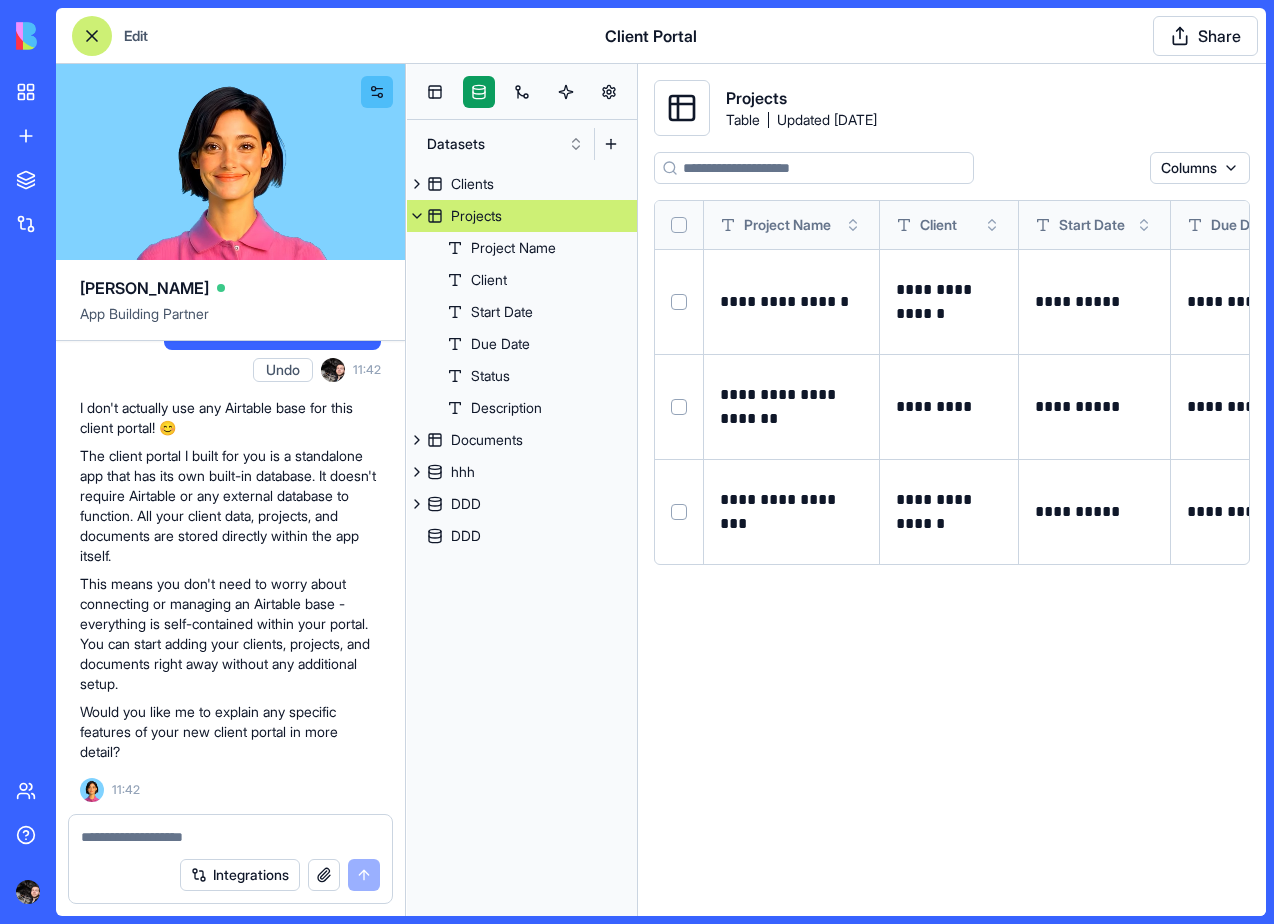 click at bounding box center (479, 92) 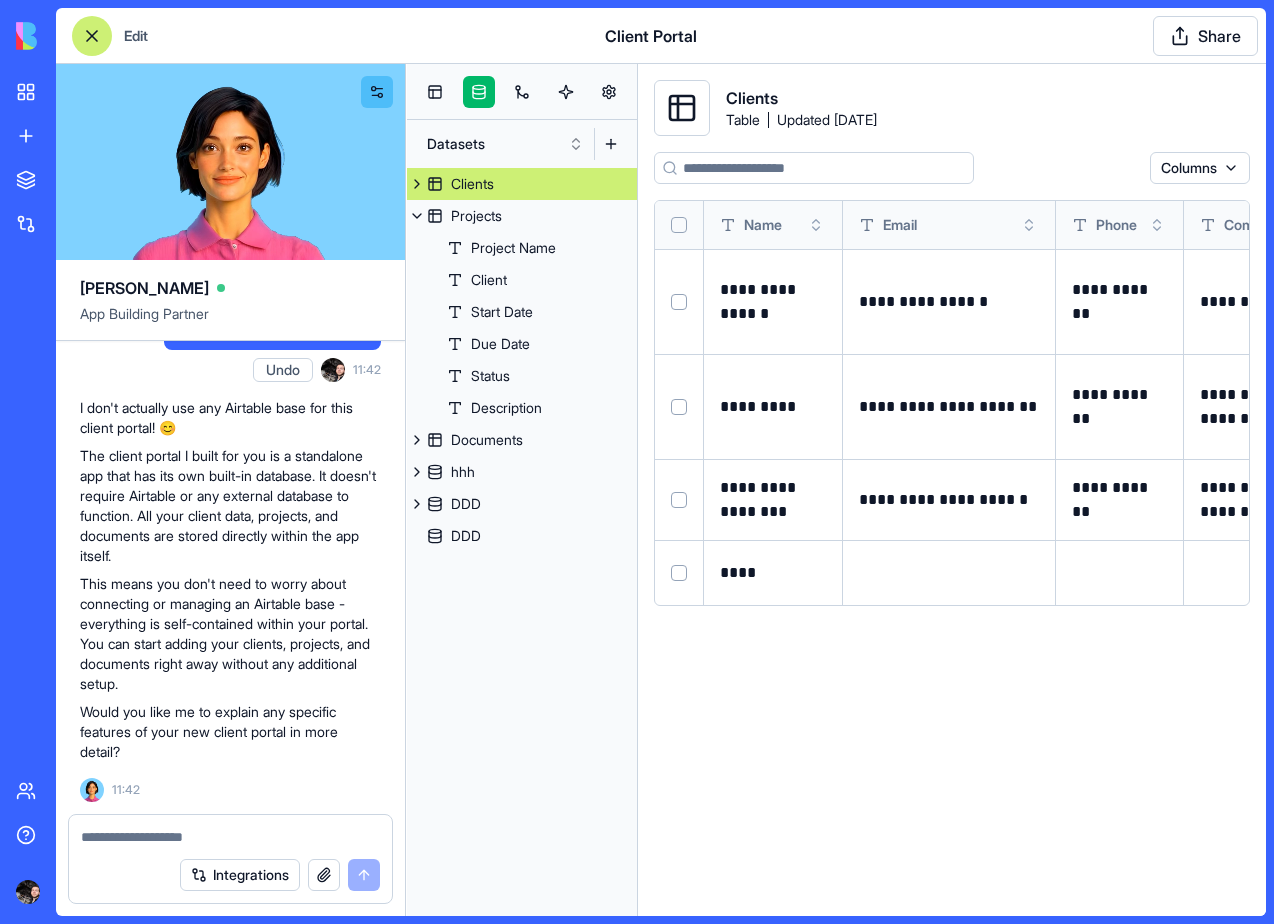 click at bounding box center [814, 168] 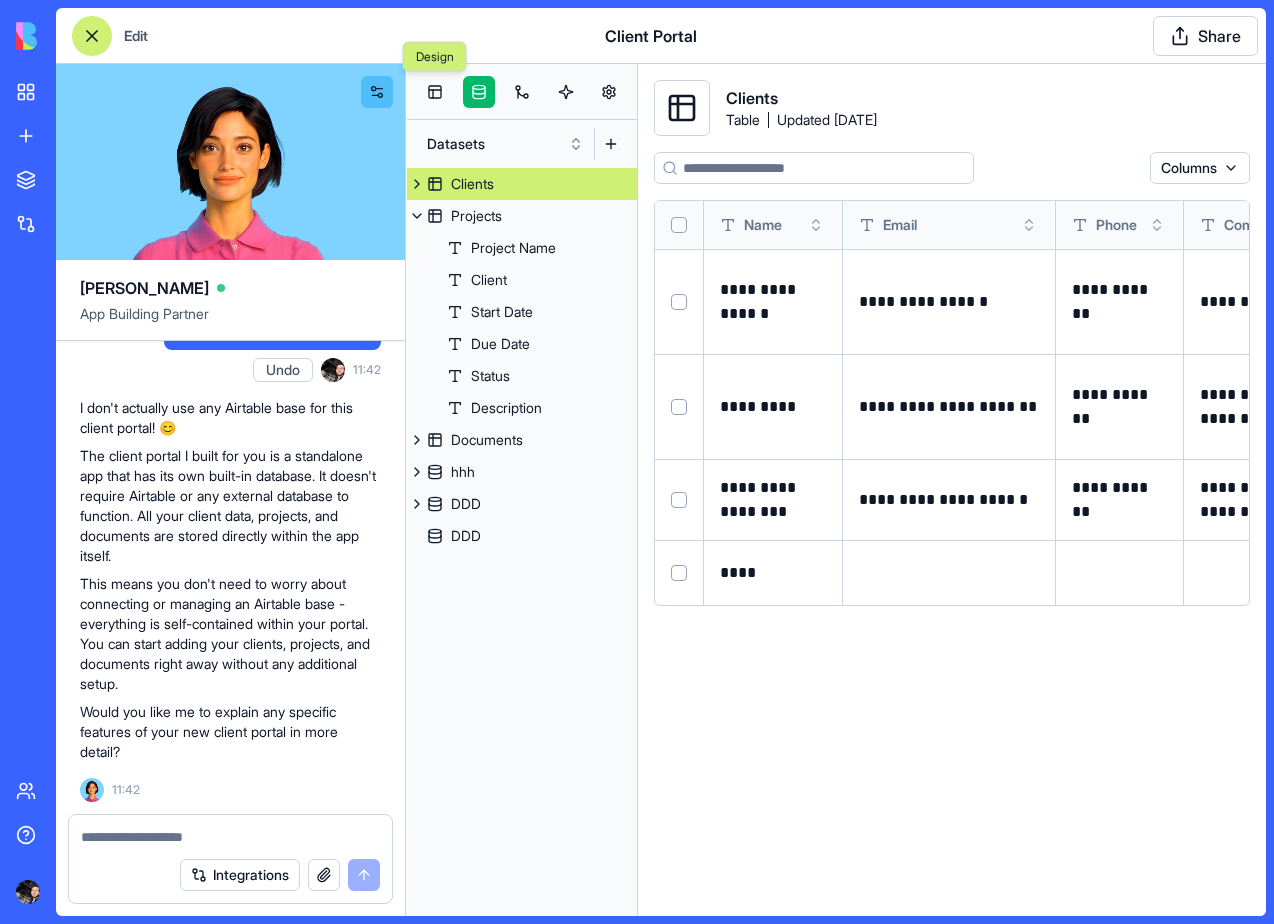 click at bounding box center [230, 162] 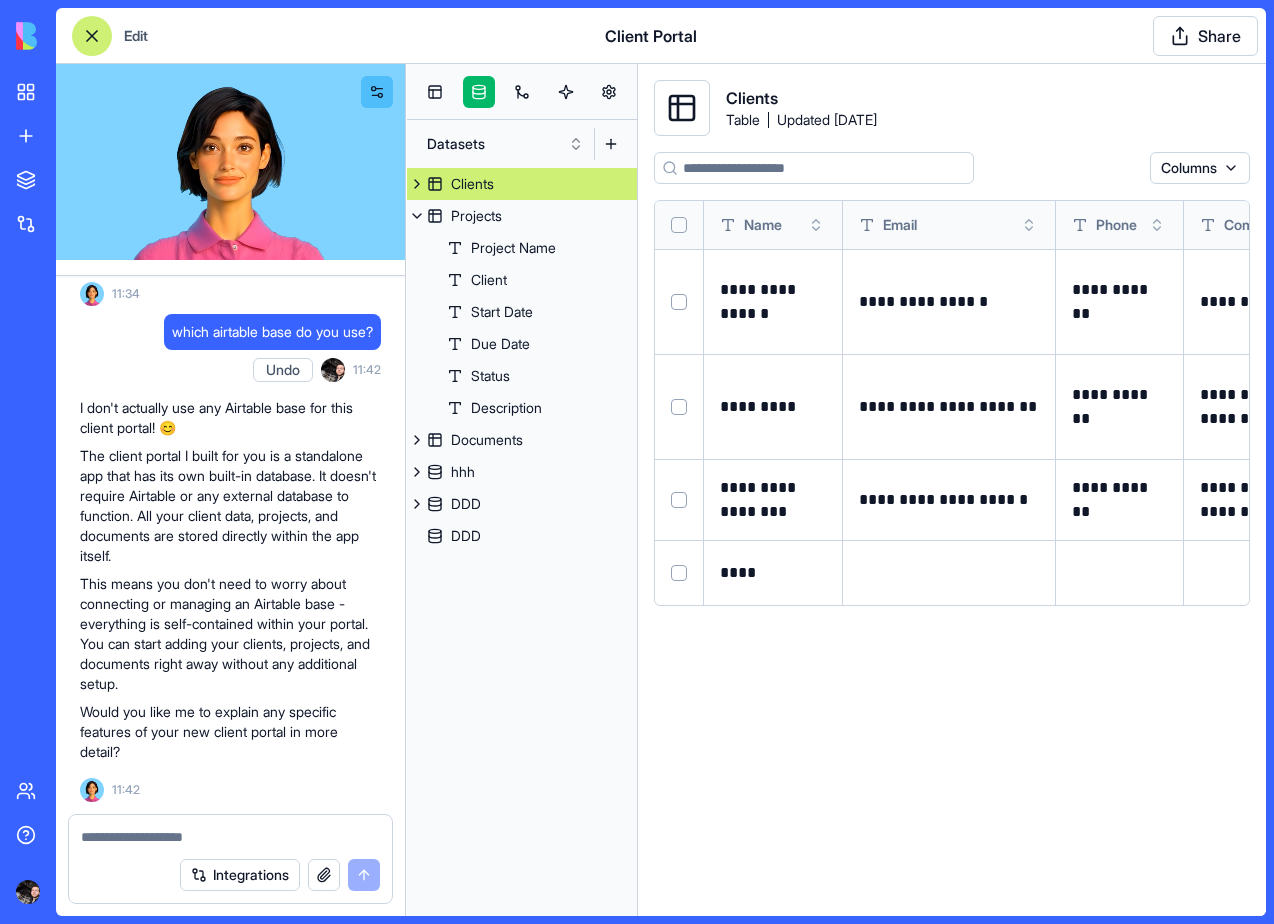 scroll, scrollTop: 1398, scrollLeft: 0, axis: vertical 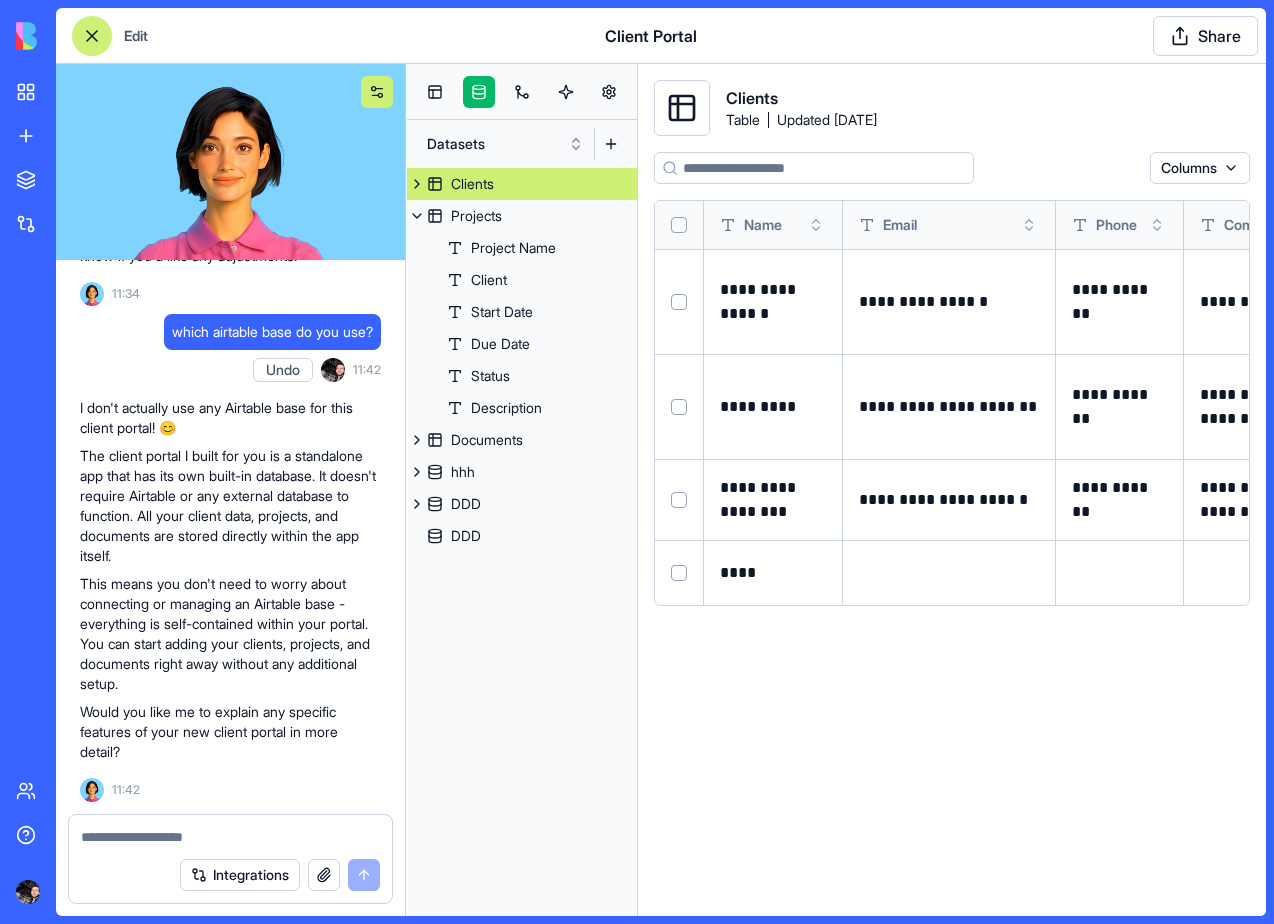 click at bounding box center (377, 92) 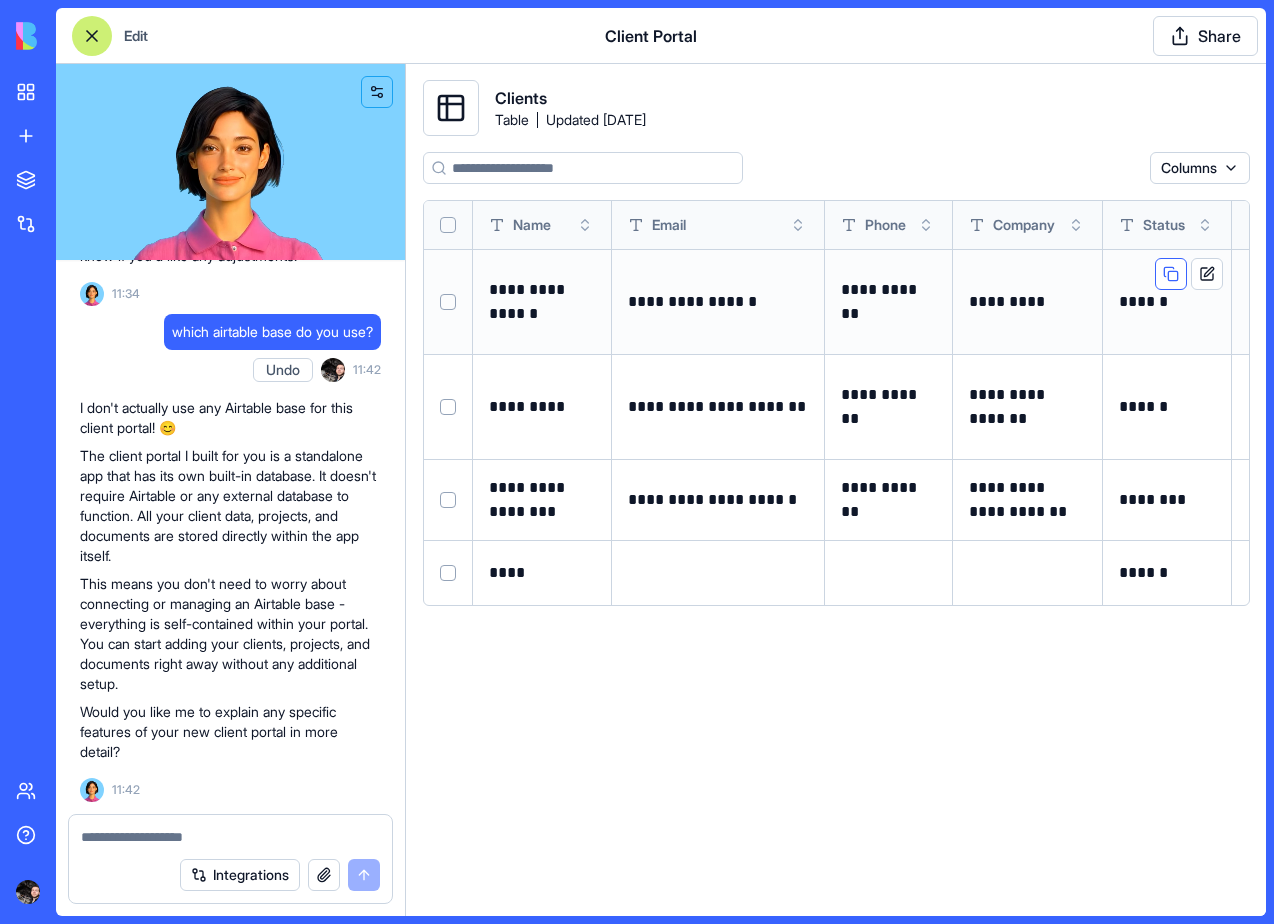 scroll, scrollTop: 0, scrollLeft: 139, axis: horizontal 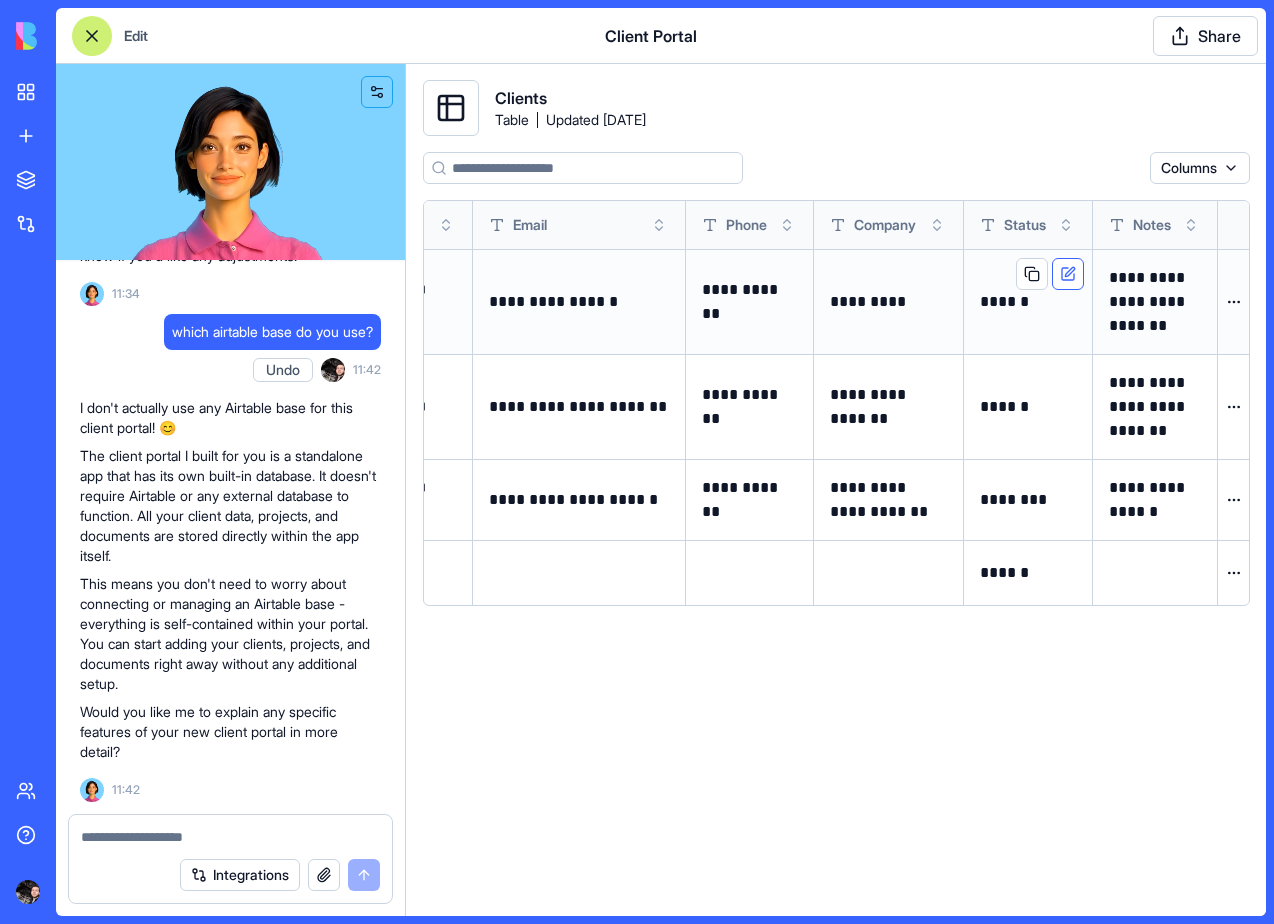click at bounding box center (1068, 274) 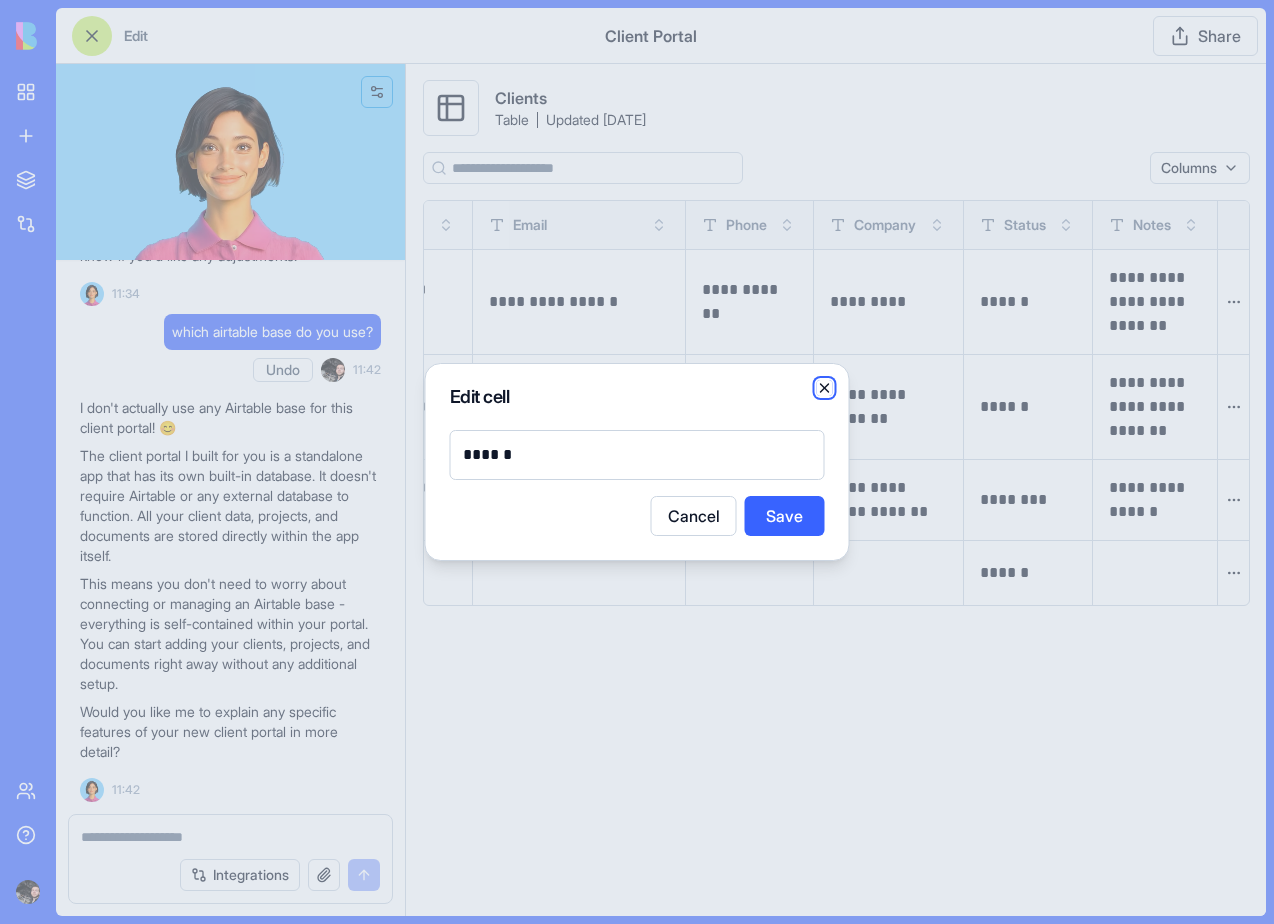 click 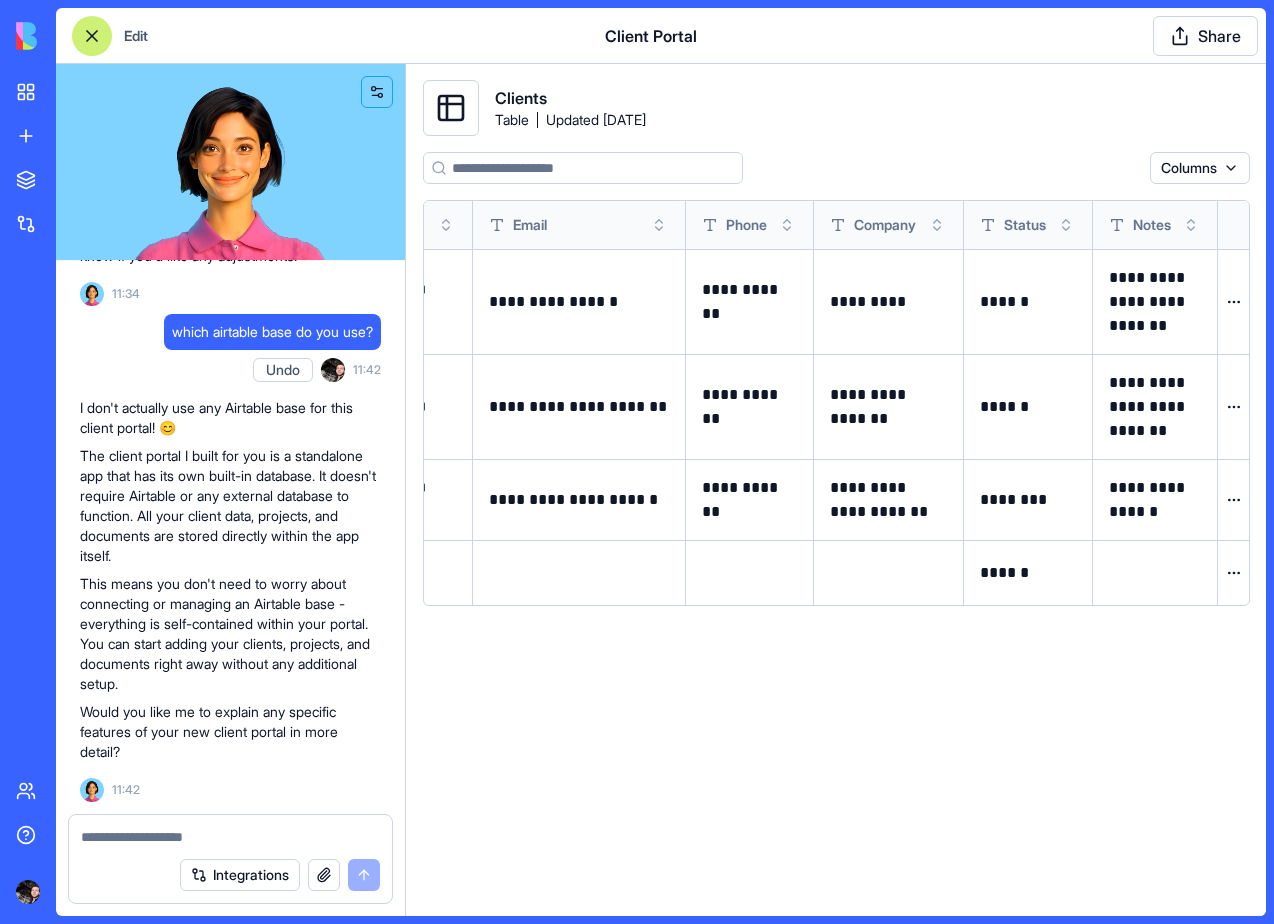 scroll, scrollTop: 0, scrollLeft: 0, axis: both 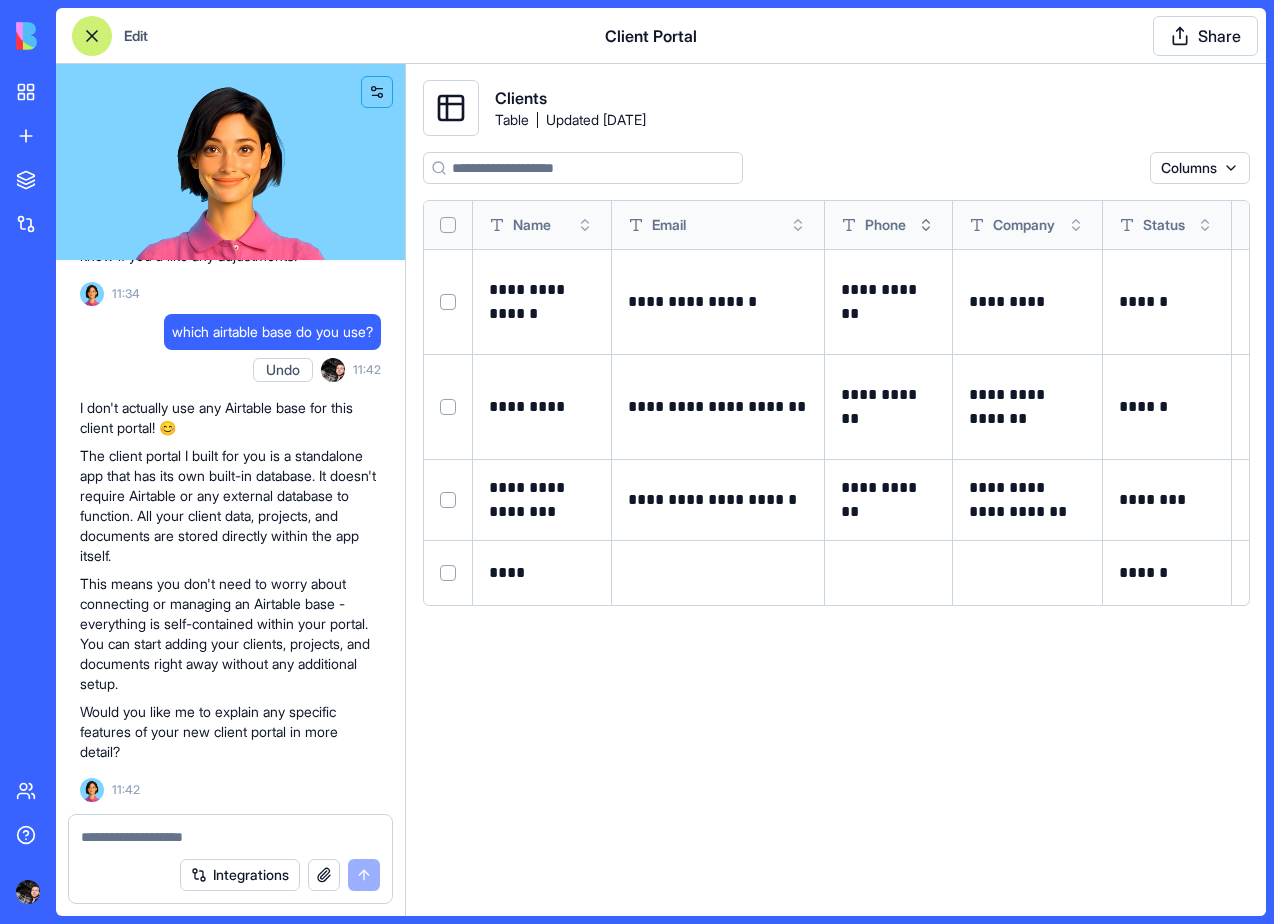 click at bounding box center [926, 225] 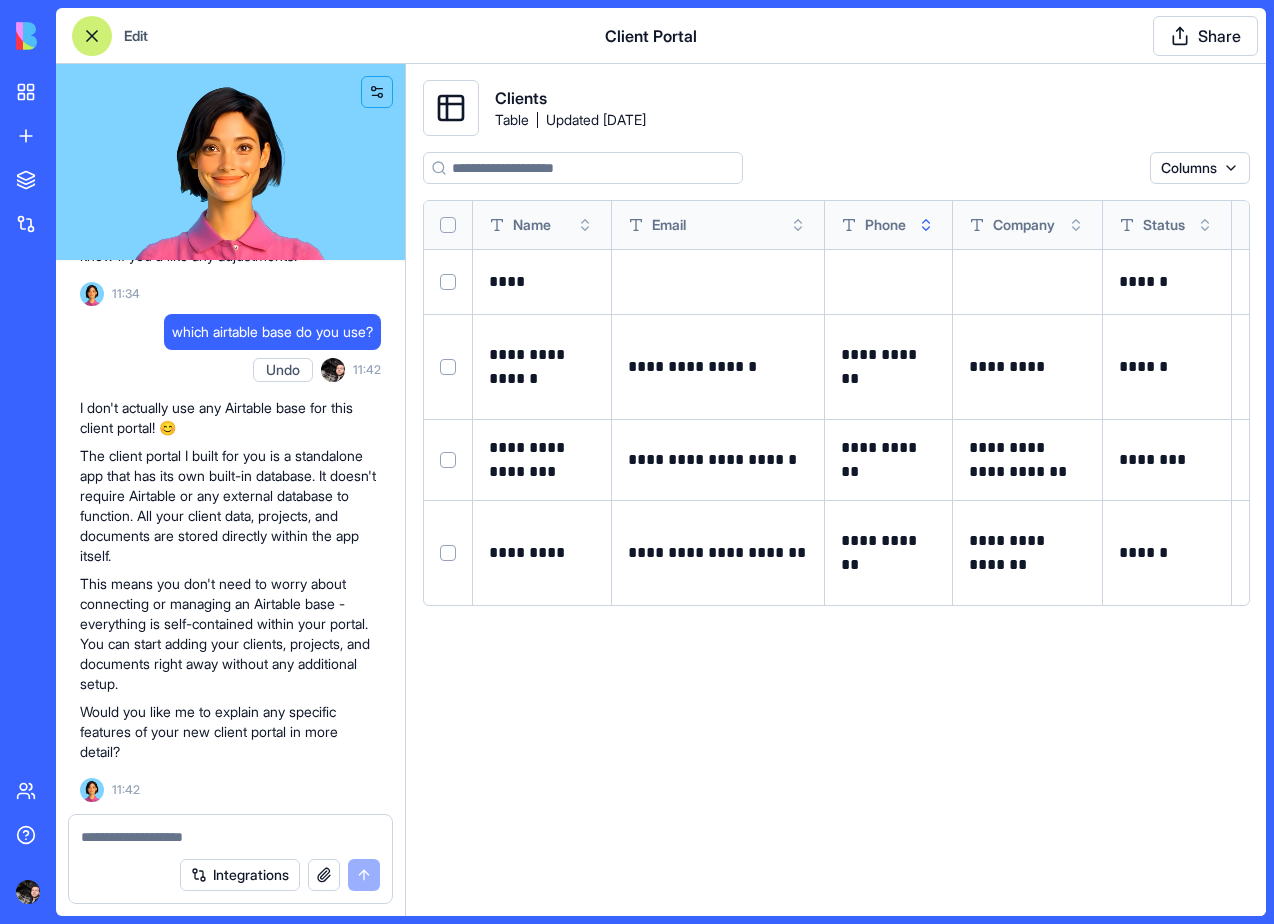 click at bounding box center (926, 225) 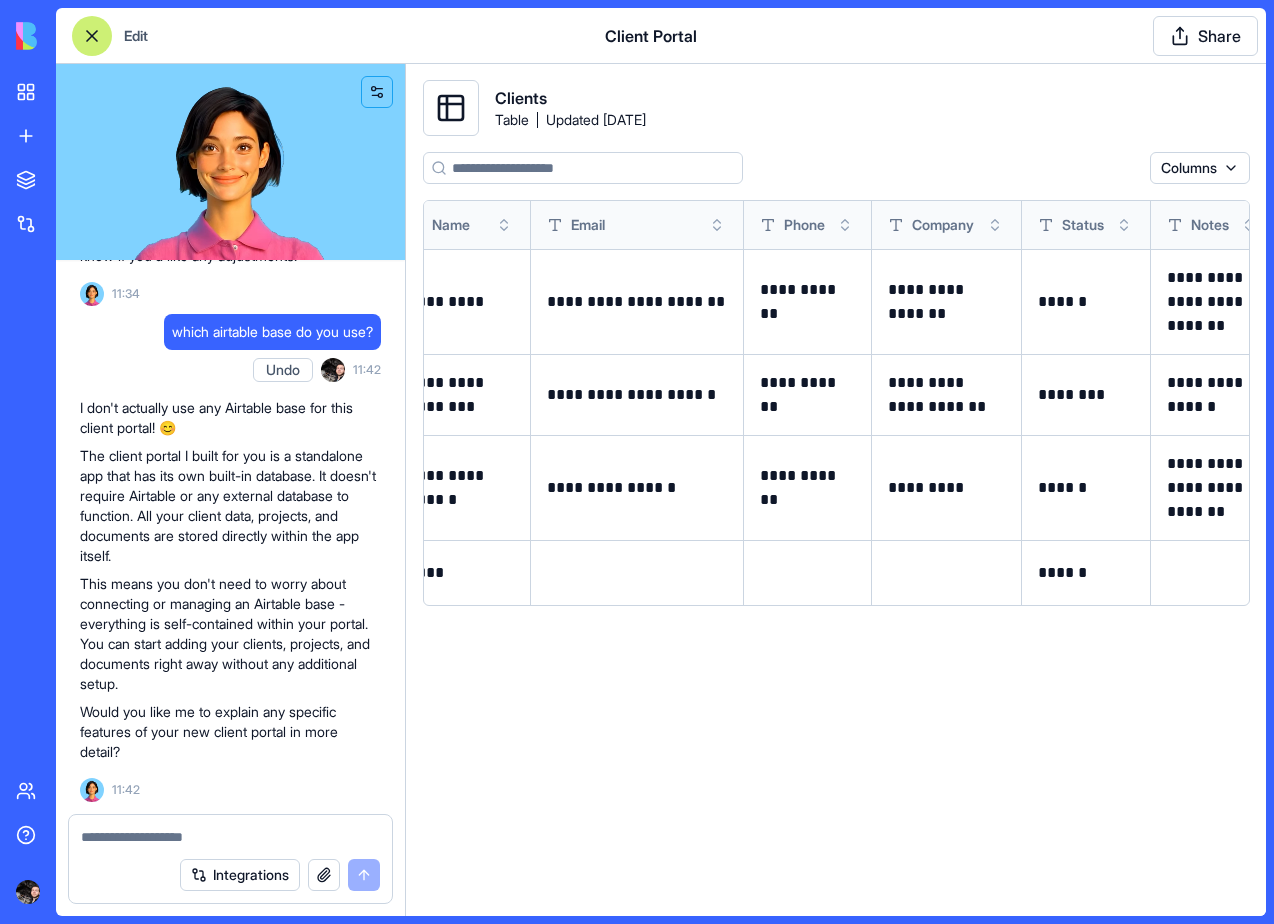 scroll, scrollTop: 0, scrollLeft: 139, axis: horizontal 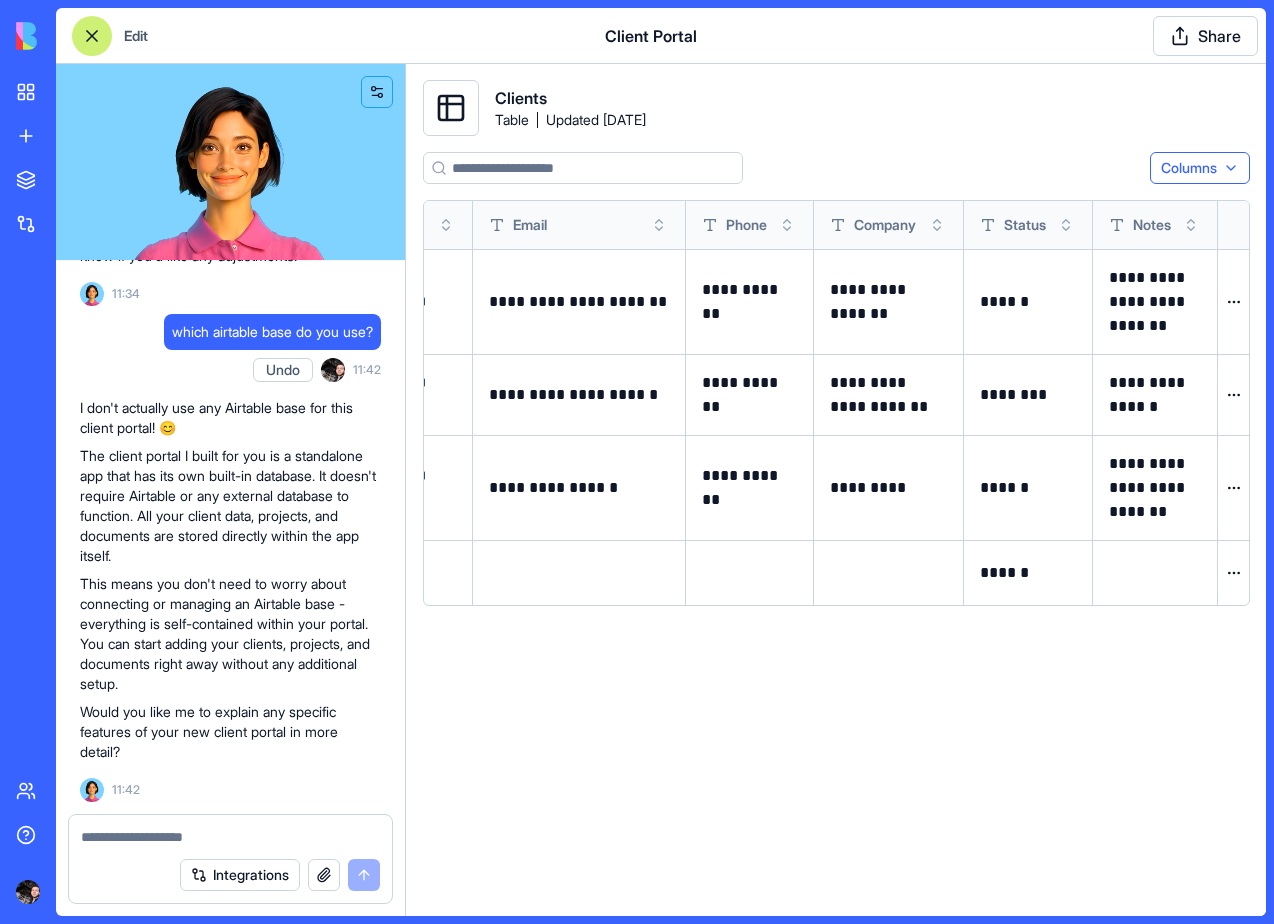 click on "My workspace New App
To pick up a draggable item, press the space bar.
While dragging, use the arrow keys to move the item.
Press space again to drop the item in its new position, or press escape to cancel.
Marketplace Integrations Team Help Edit Client Portal Share make me a portal for my client
Undo 11:29 I'll check if we have the Airtable integration connected before building your client portal. Let me verify that for you. airtable  is connected Oops! It looks like the Airtable integration isn't connected yet. 🔌
Before I can build your client portal, you'll need to connect your Airtable account. Please click the "Connect Integration" button for Airtable, and once that's done, come back and we can continue building your awesome client portal! 🚀 Client Portal Coming Right Up!
I'm Ella, and I'll build you a sleek client portal where you can manage all your client information in one place. Let's make this happen!
Setting up your data structure Naming the app
The portal includes:" at bounding box center (637, 462) 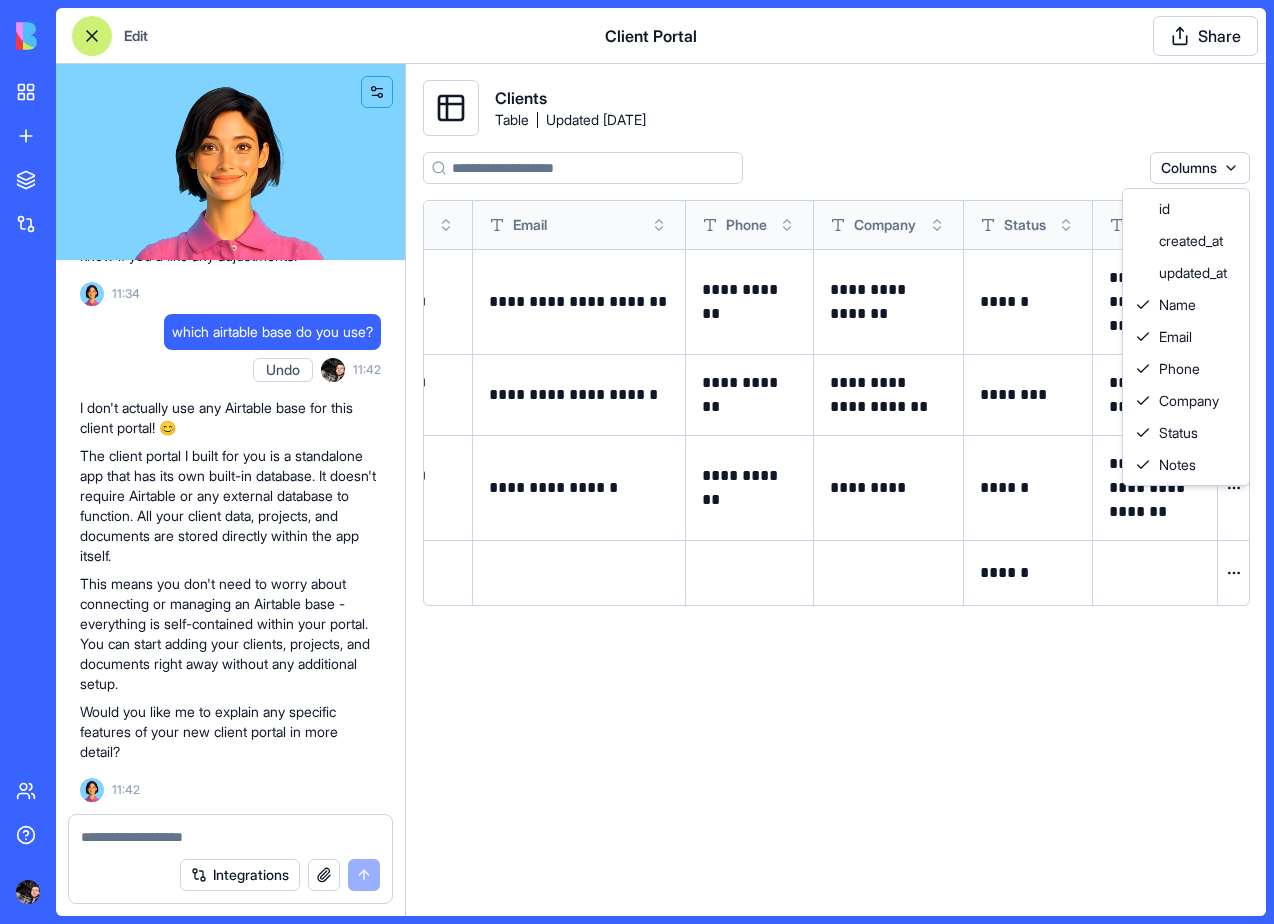 click on "My workspace New App
To pick up a draggable item, press the space bar.
While dragging, use the arrow keys to move the item.
Press space again to drop the item in its new position, or press escape to cancel.
Marketplace Integrations Team Help Edit Client Portal Share make me a portal for my client
Undo 11:29 I'll check if we have the Airtable integration connected before building your client portal. Let me verify that for you. airtable  is connected Oops! It looks like the Airtable integration isn't connected yet. 🔌
Before I can build your client portal, you'll need to connect your Airtable account. Please click the "Connect Integration" button for Airtable, and once that's done, come back and we can continue building your awesome client portal! 🚀 Client Portal Coming Right Up!
I'm Ella, and I'll build you a sleek client portal where you can manage all your client information in one place. Let's make this happen!
Setting up your data structure Naming the app
The portal includes:" at bounding box center [637, 462] 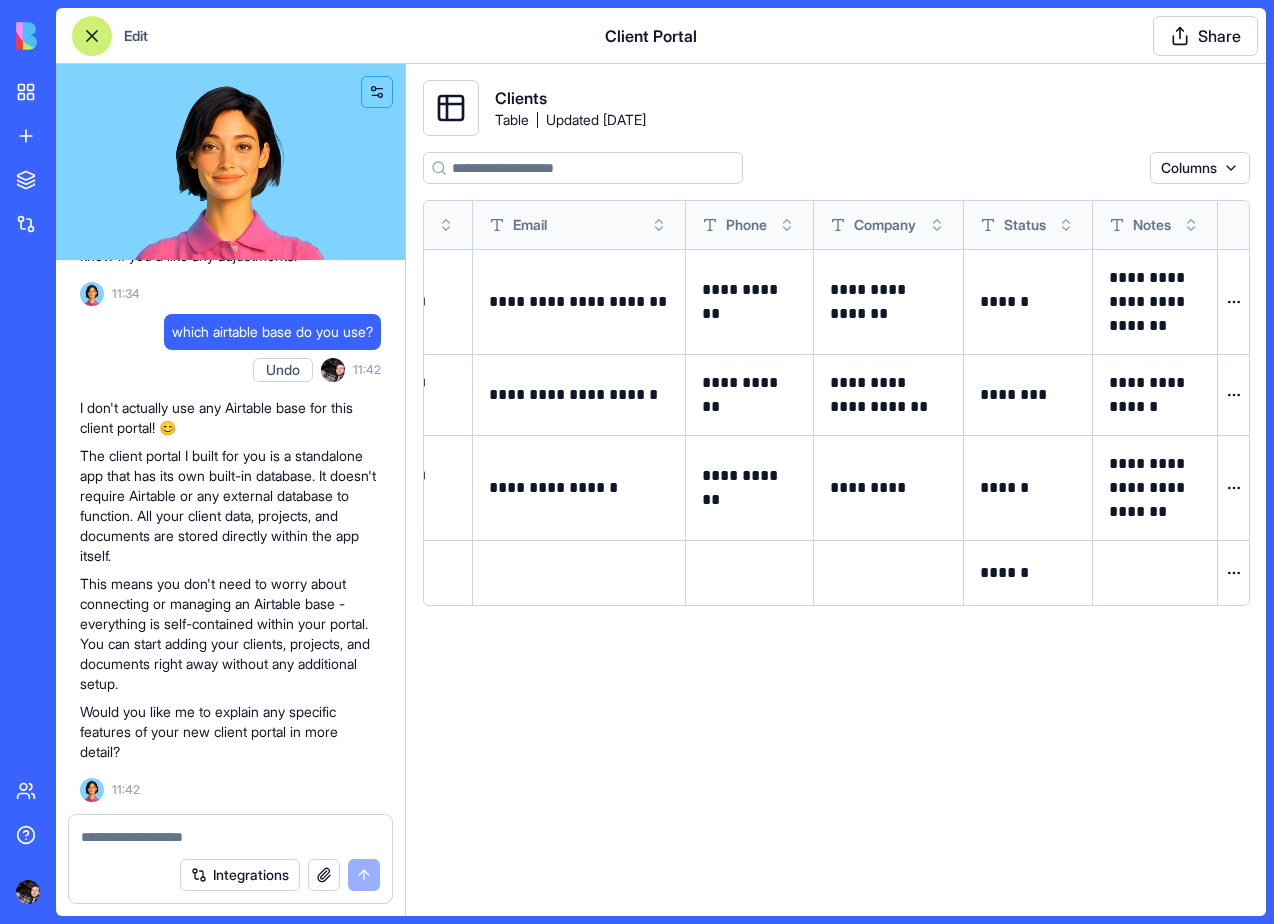 click at bounding box center (92, 36) 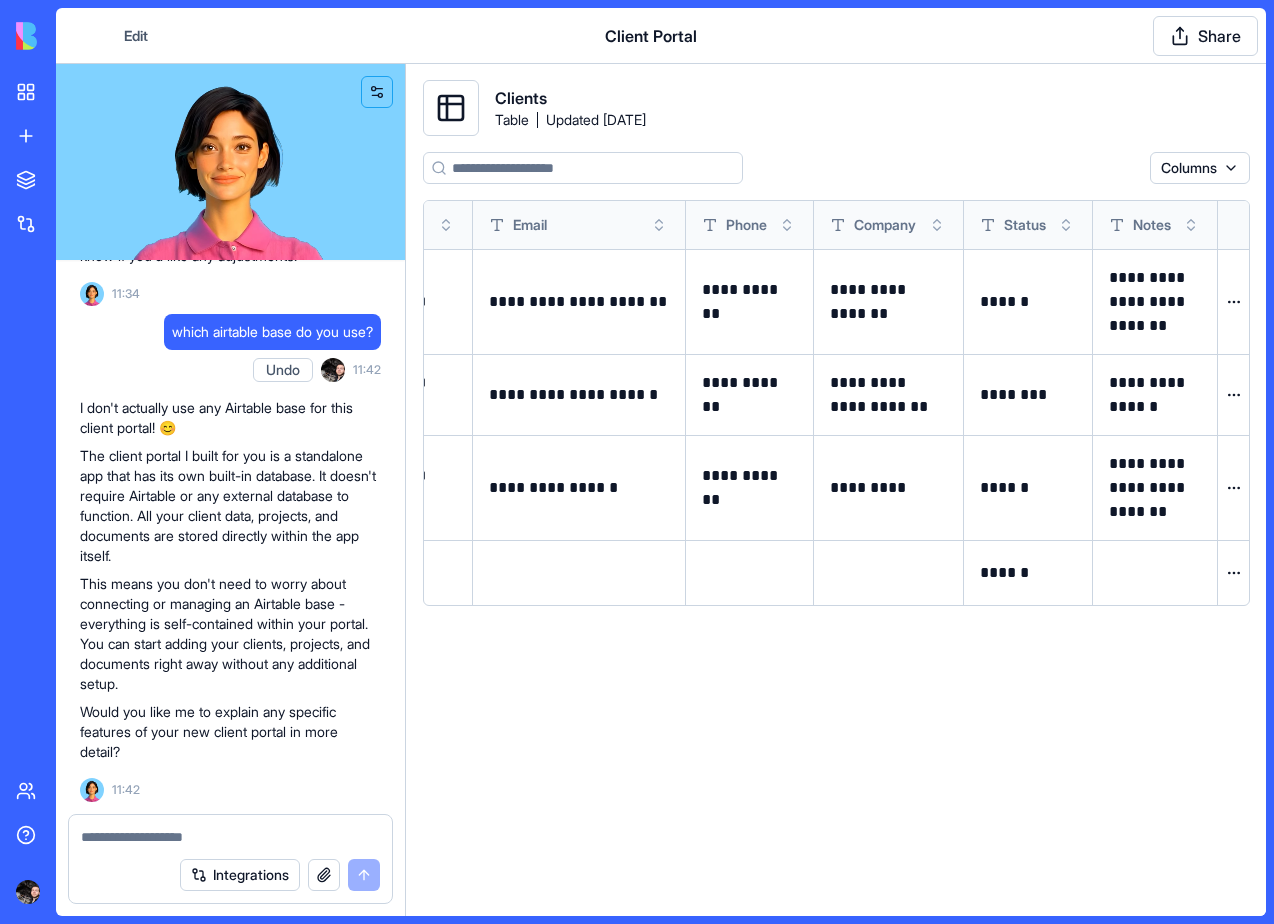 scroll, scrollTop: 0, scrollLeft: 0, axis: both 